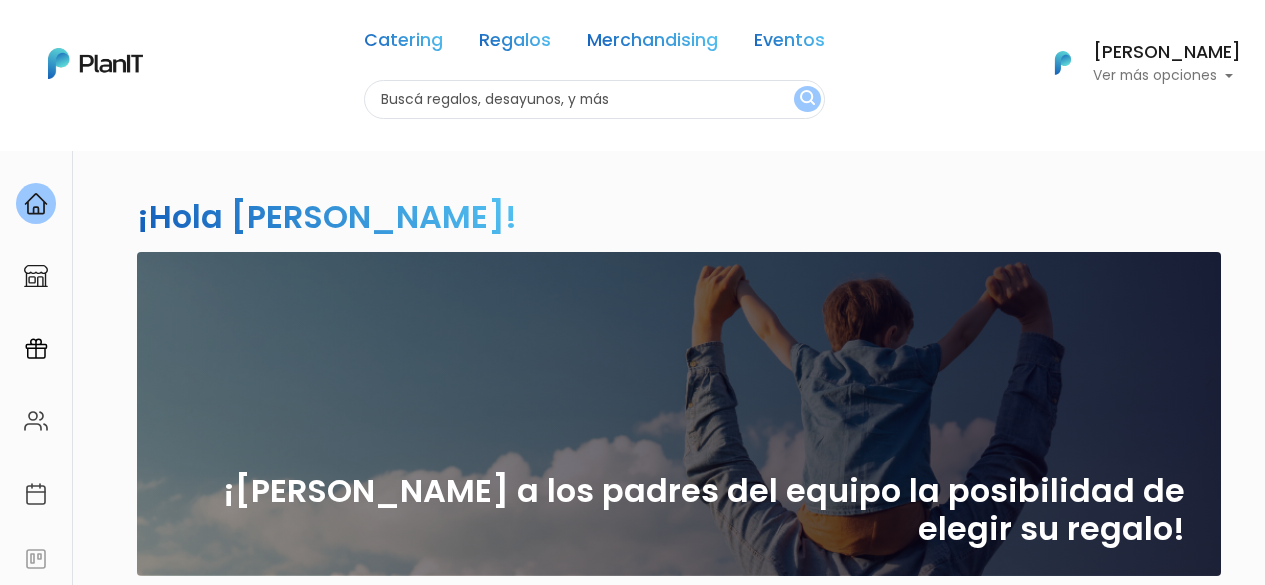 scroll, scrollTop: 0, scrollLeft: 0, axis: both 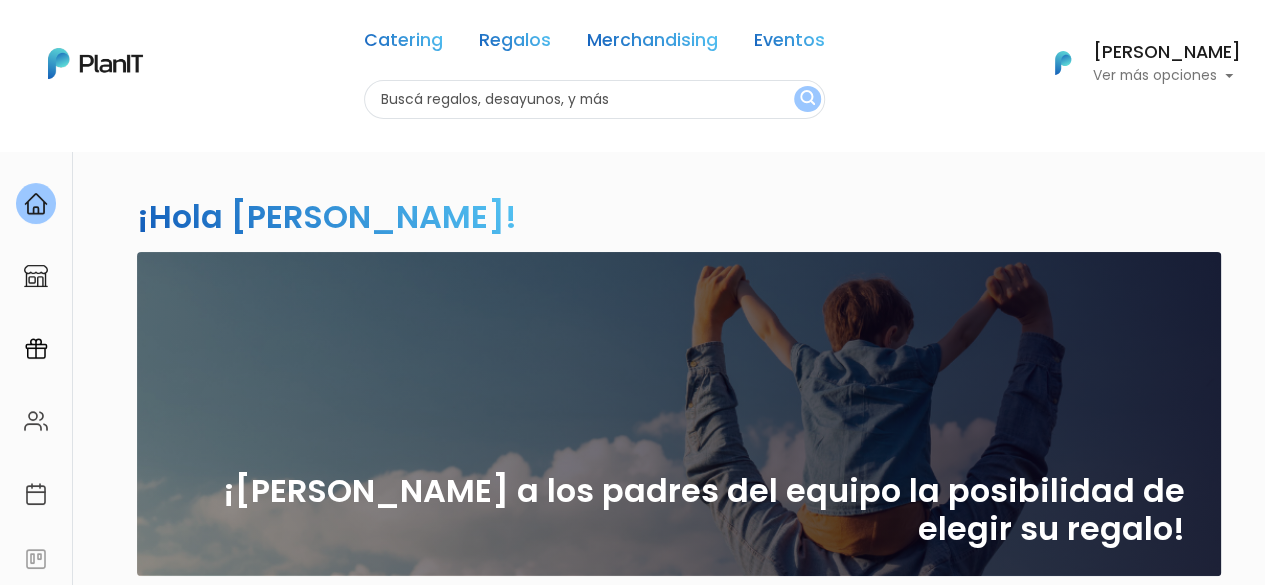 click 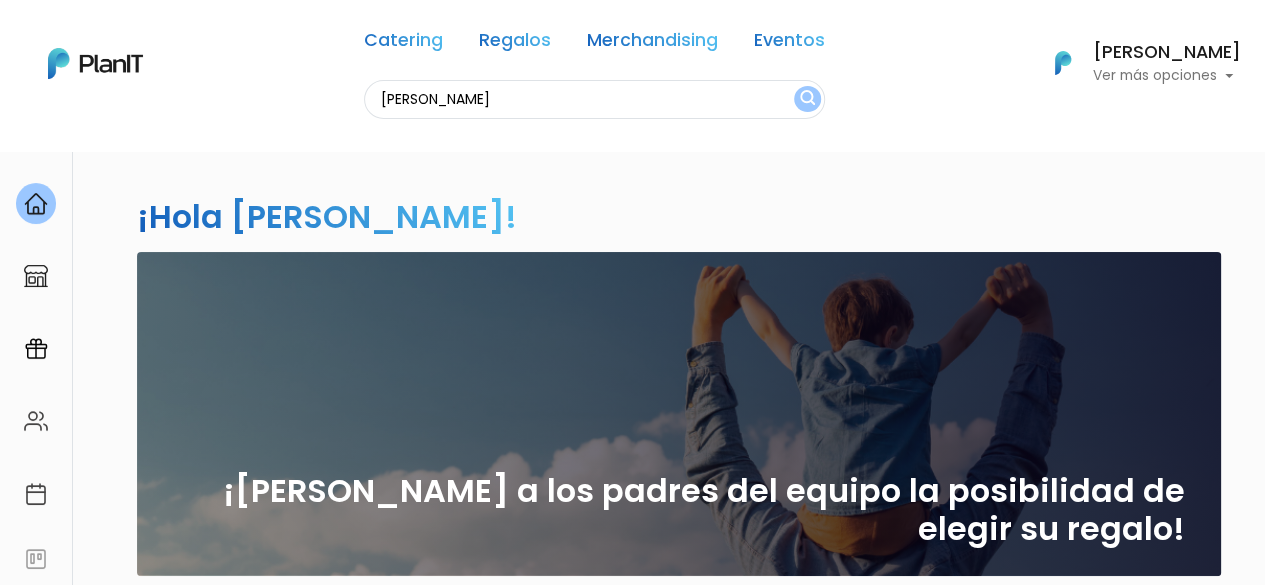 type on "filipa" 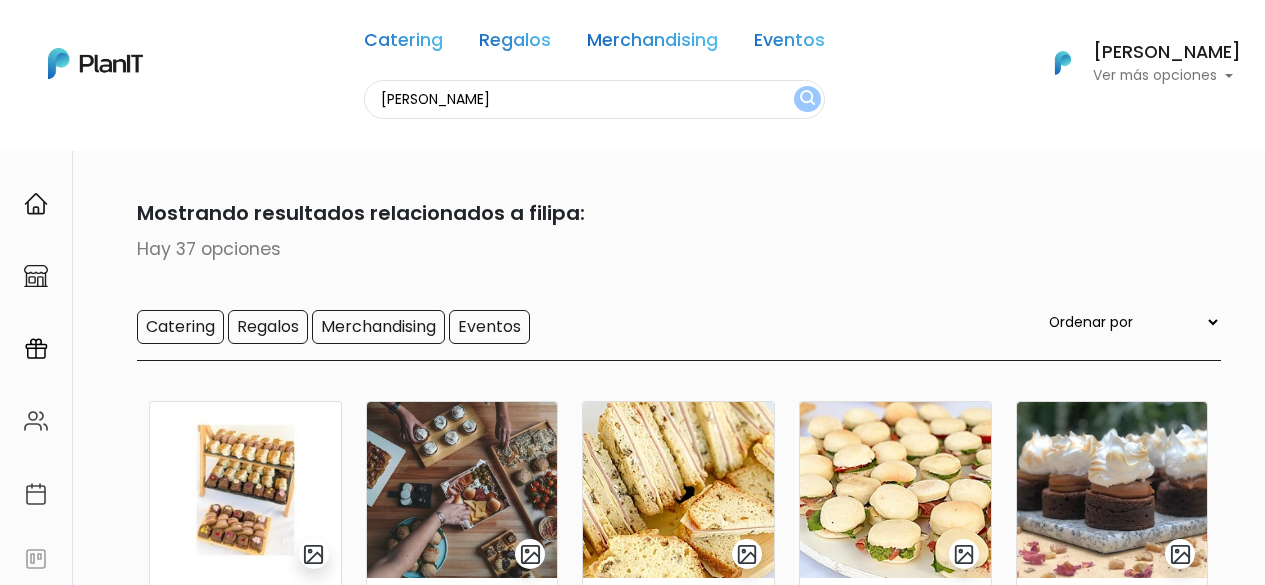 scroll, scrollTop: 0, scrollLeft: 0, axis: both 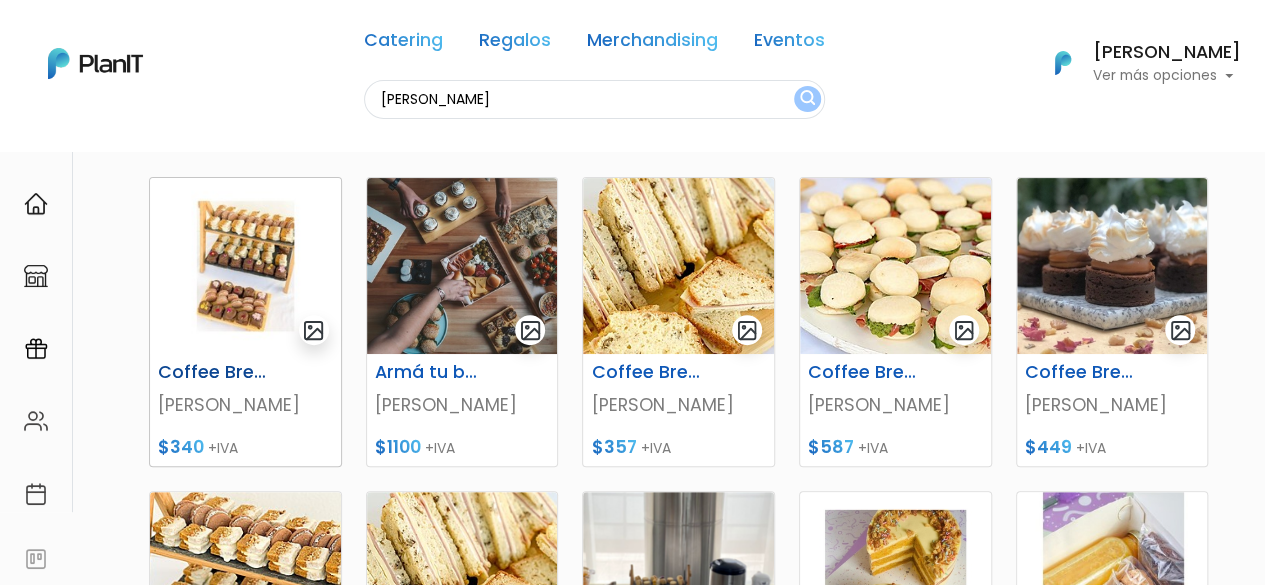 click on "Coffee Break 1" at bounding box center (212, 372) 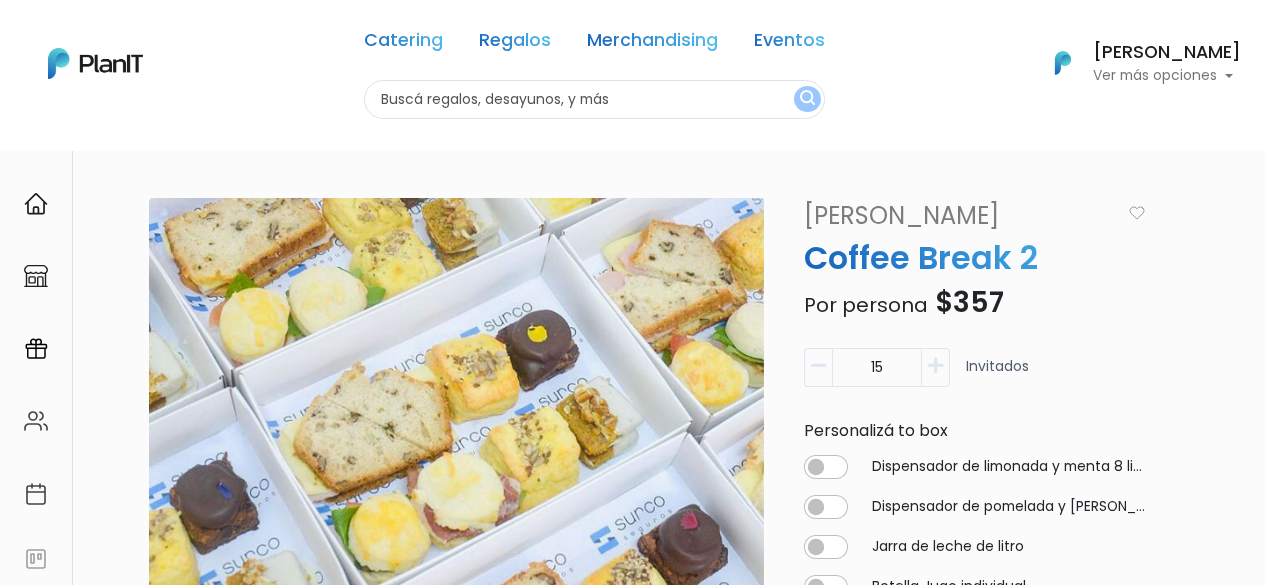 scroll, scrollTop: 0, scrollLeft: 0, axis: both 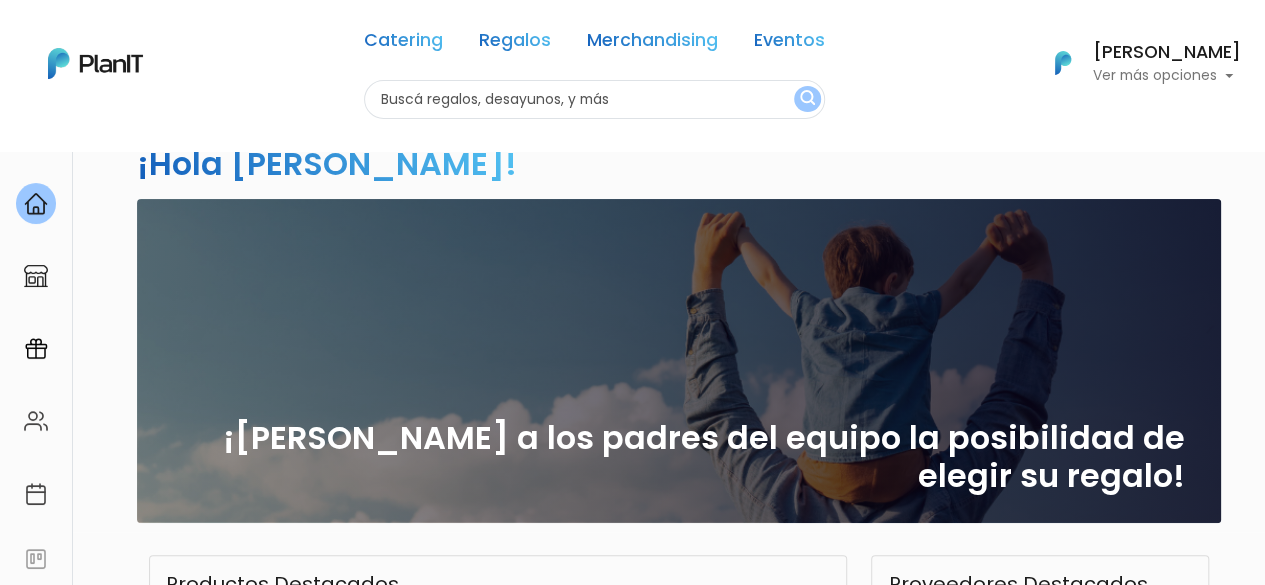 click at bounding box center [594, 99] 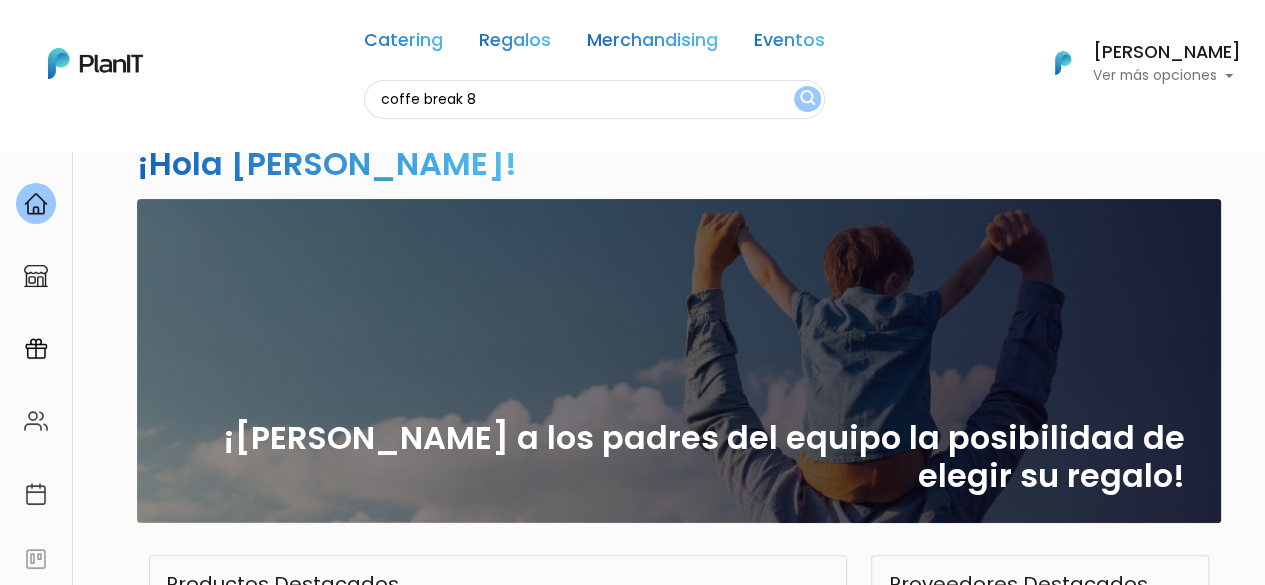 type on "coffe break 8" 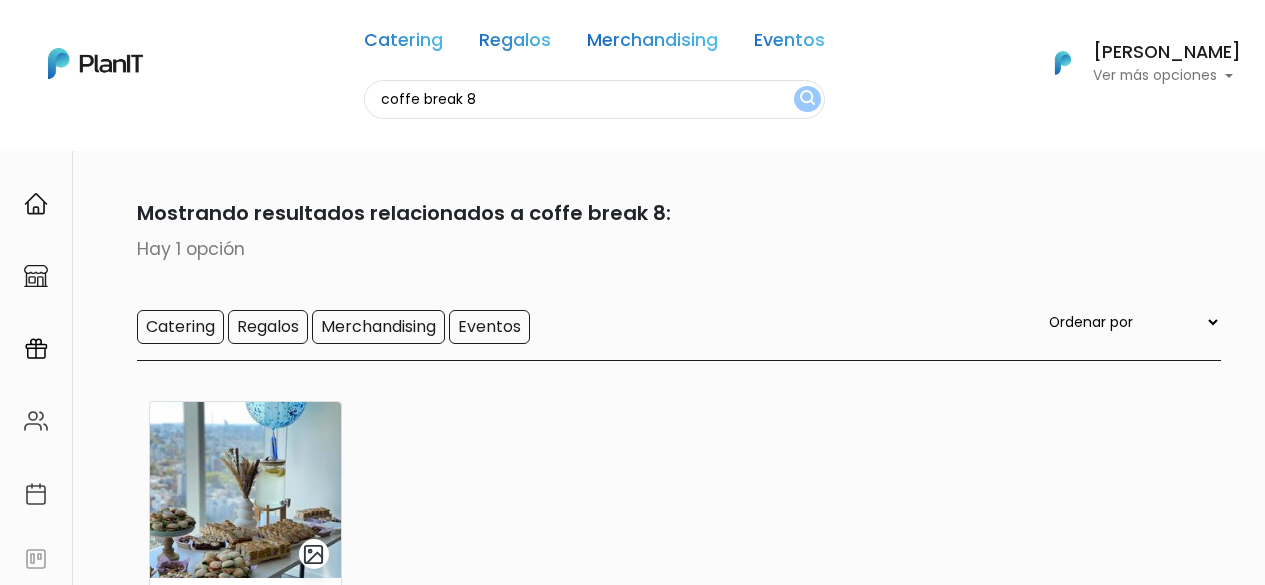 scroll, scrollTop: 0, scrollLeft: 0, axis: both 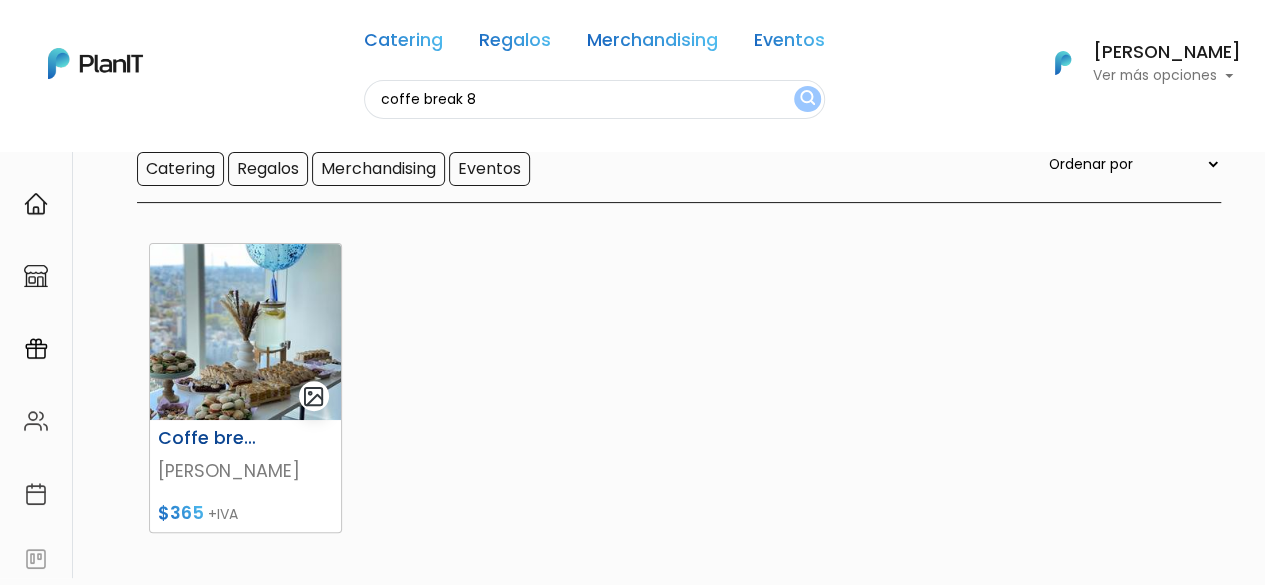 click on "Coffe break 8" at bounding box center (212, 438) 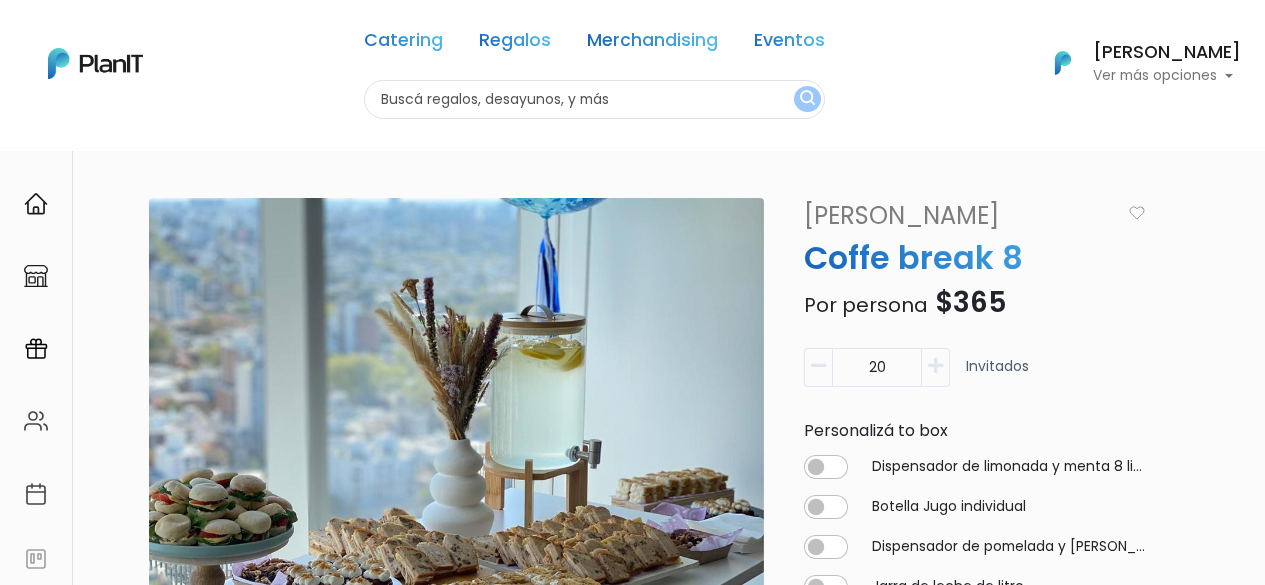 scroll, scrollTop: 0, scrollLeft: 0, axis: both 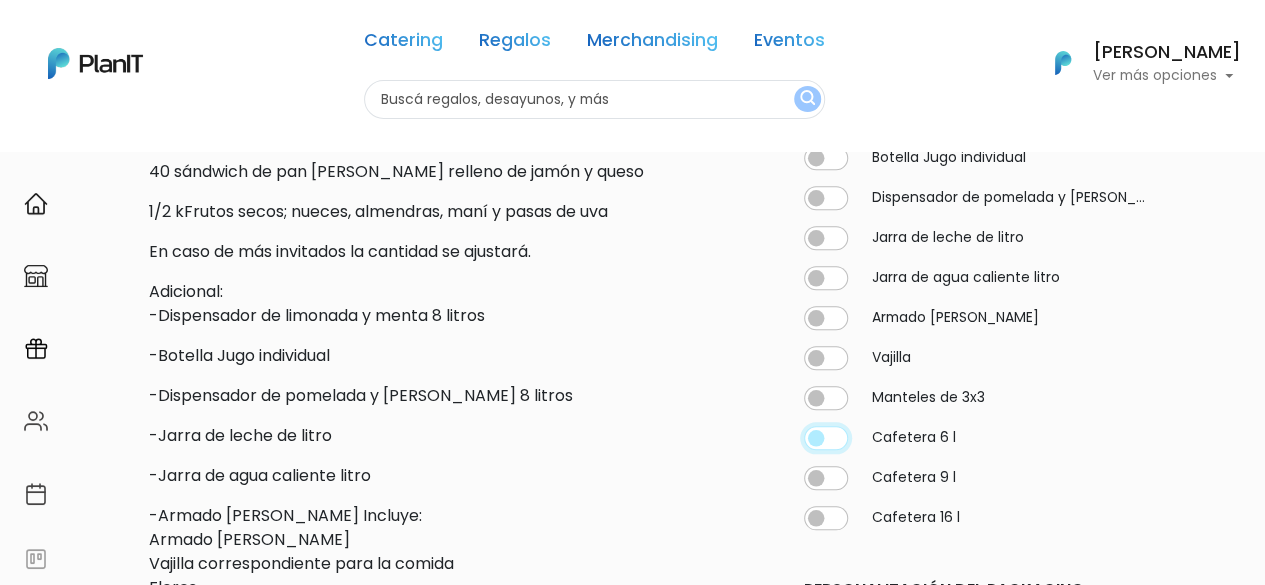 click at bounding box center (826, 118) 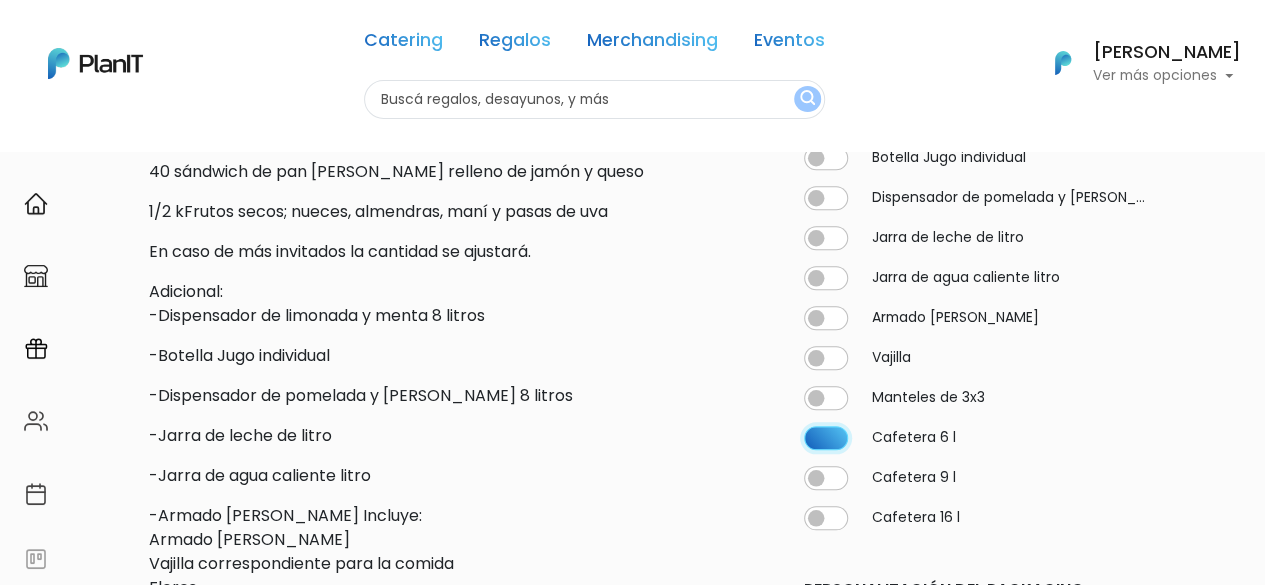 type on "20" 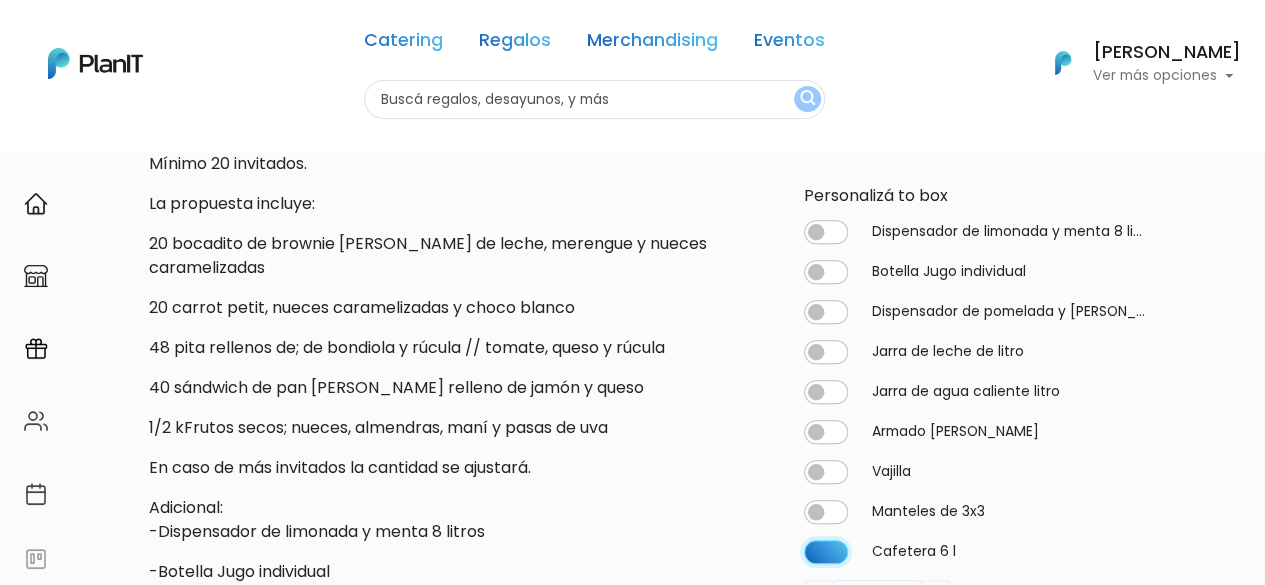 scroll, scrollTop: 612, scrollLeft: 0, axis: vertical 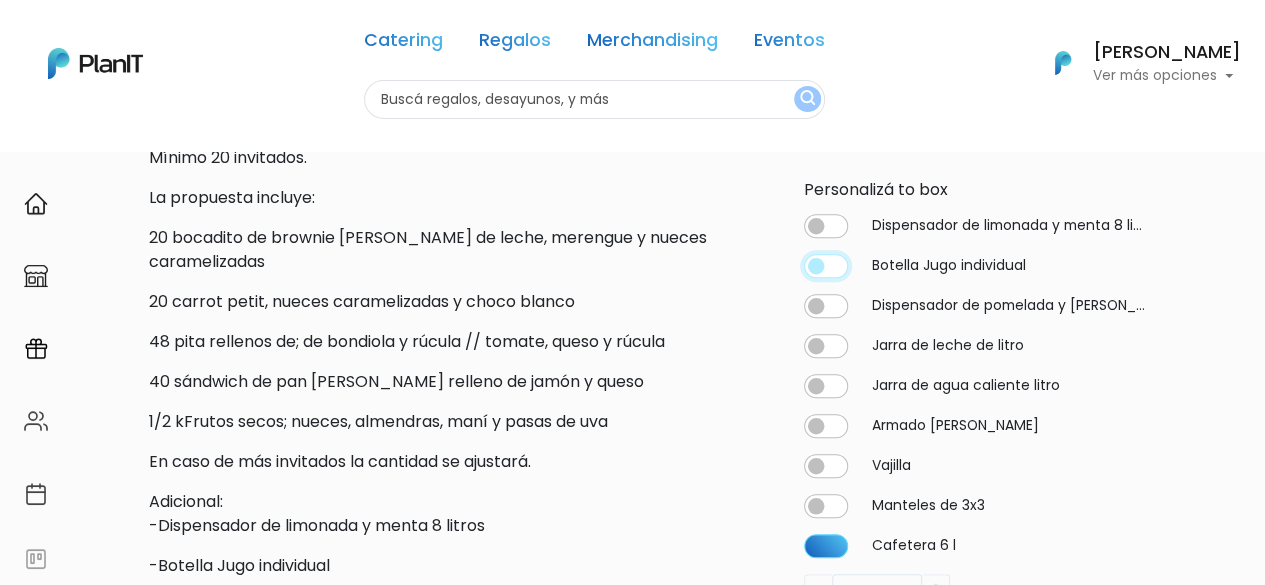 click at bounding box center [826, 225] 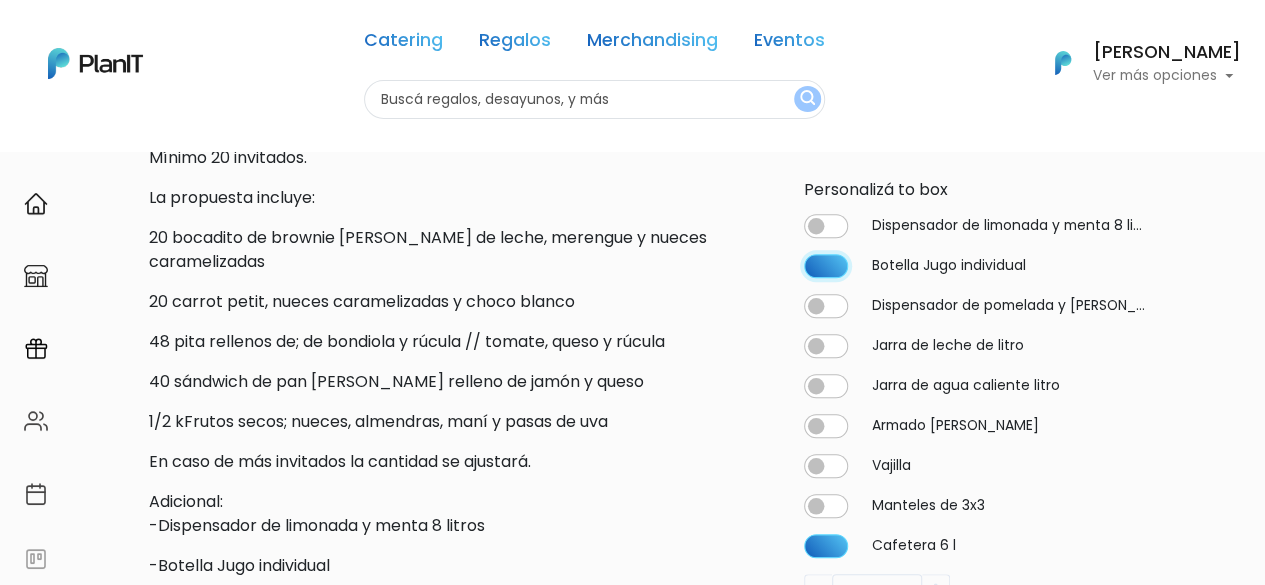 type on "20" 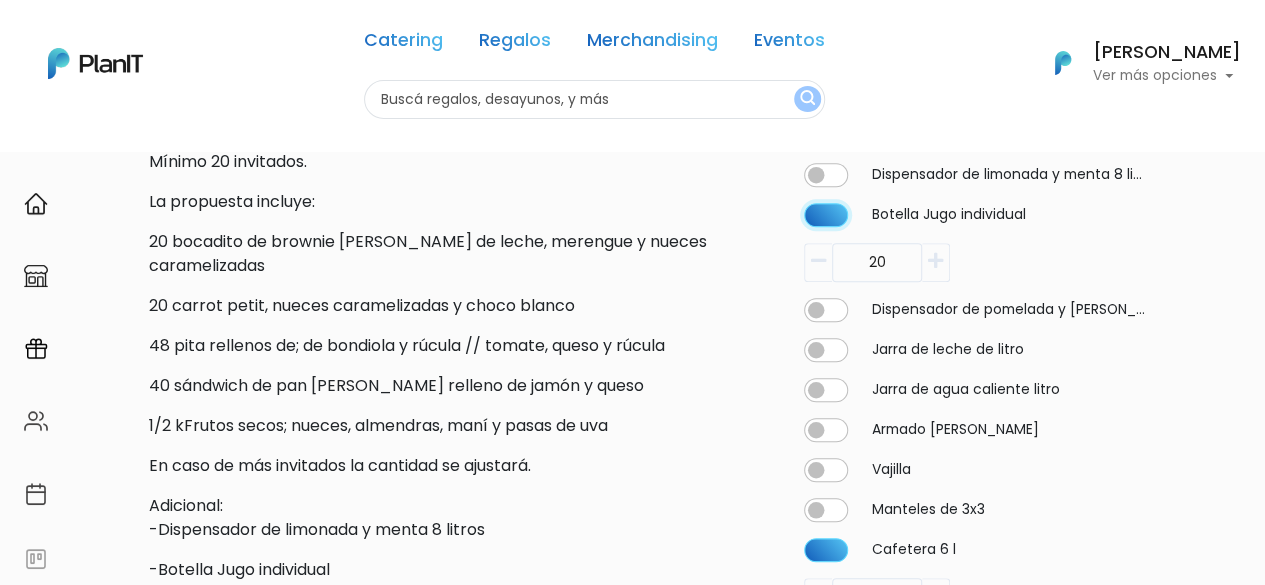 scroll, scrollTop: 567, scrollLeft: 0, axis: vertical 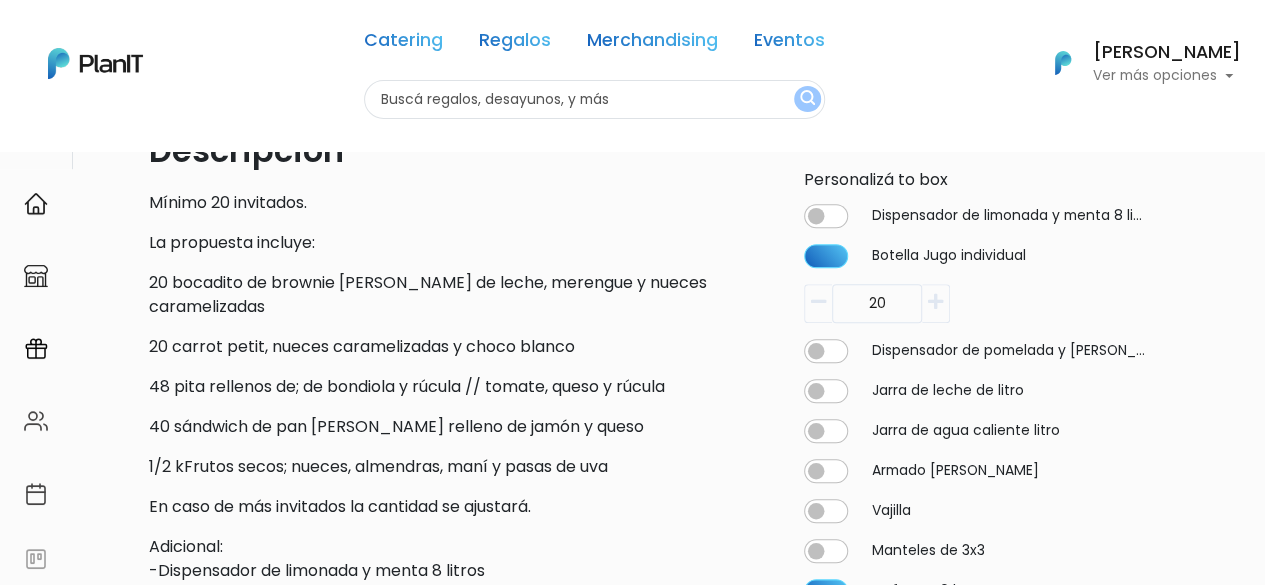 click on "20" at bounding box center [0, 0] 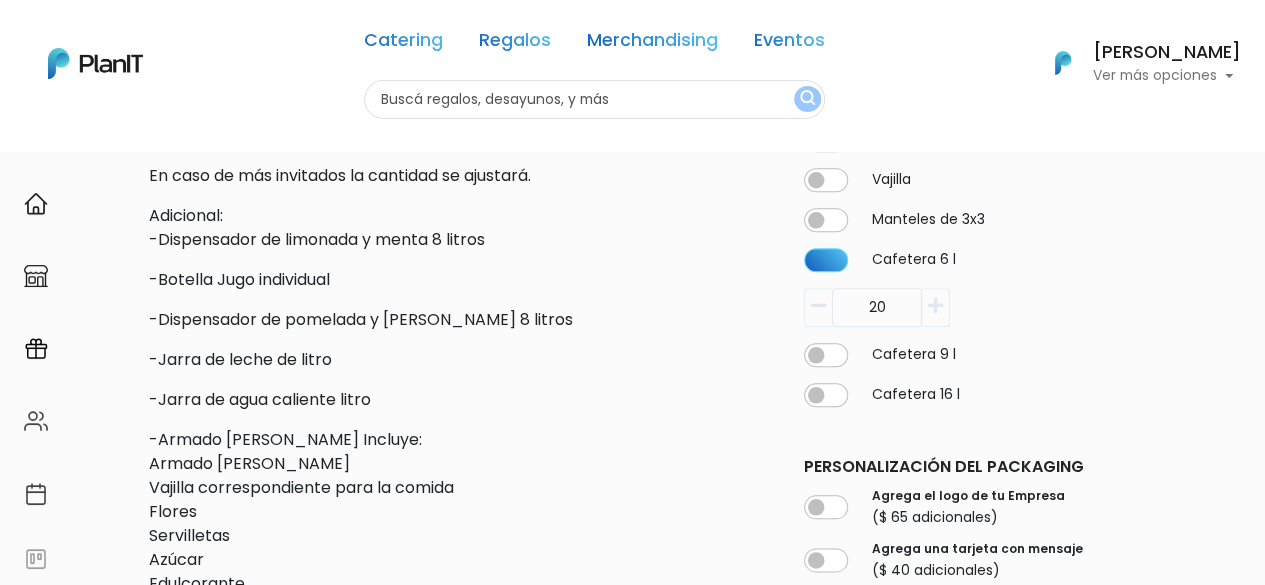 scroll, scrollTop: 926, scrollLeft: 0, axis: vertical 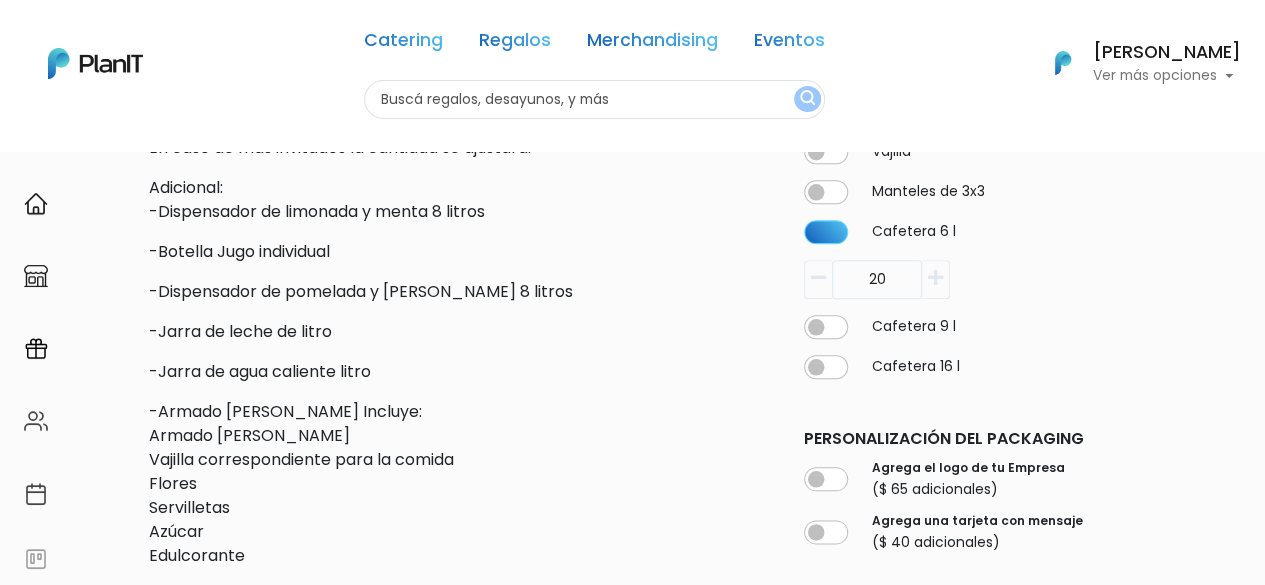 click on "20" at bounding box center (0, 0) 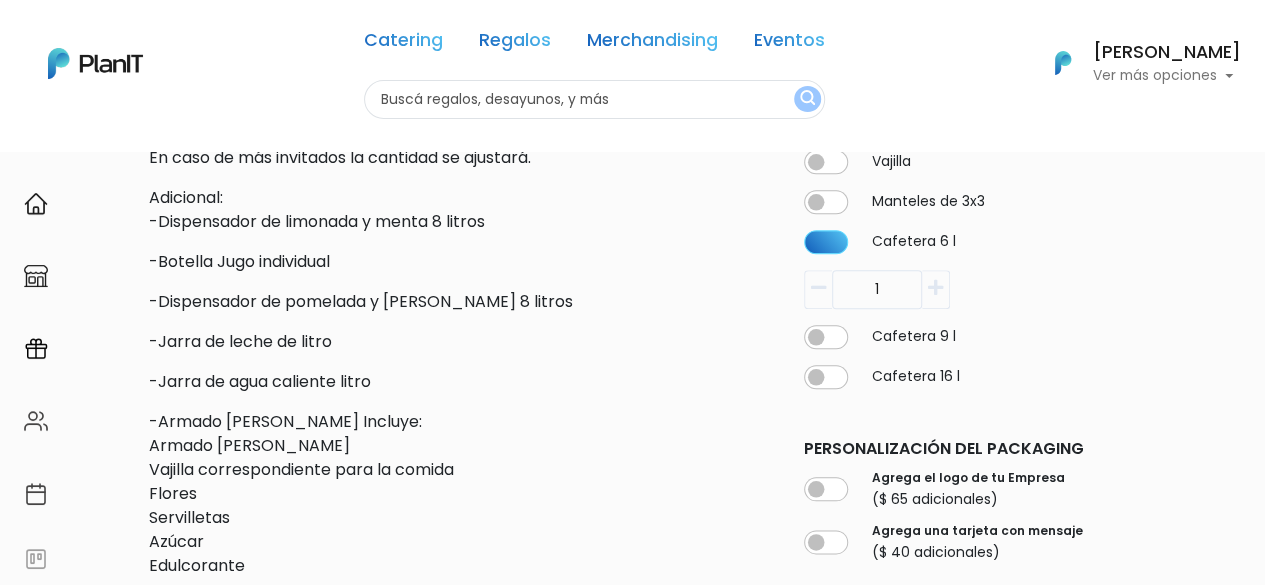 scroll, scrollTop: 697, scrollLeft: 0, axis: vertical 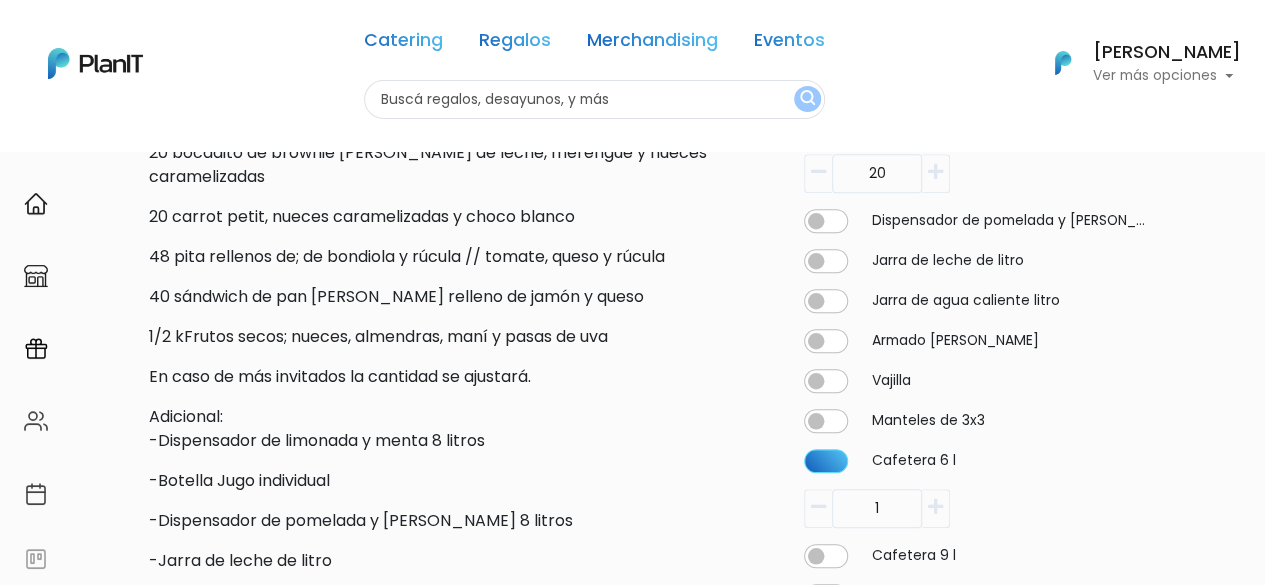 type on "1" 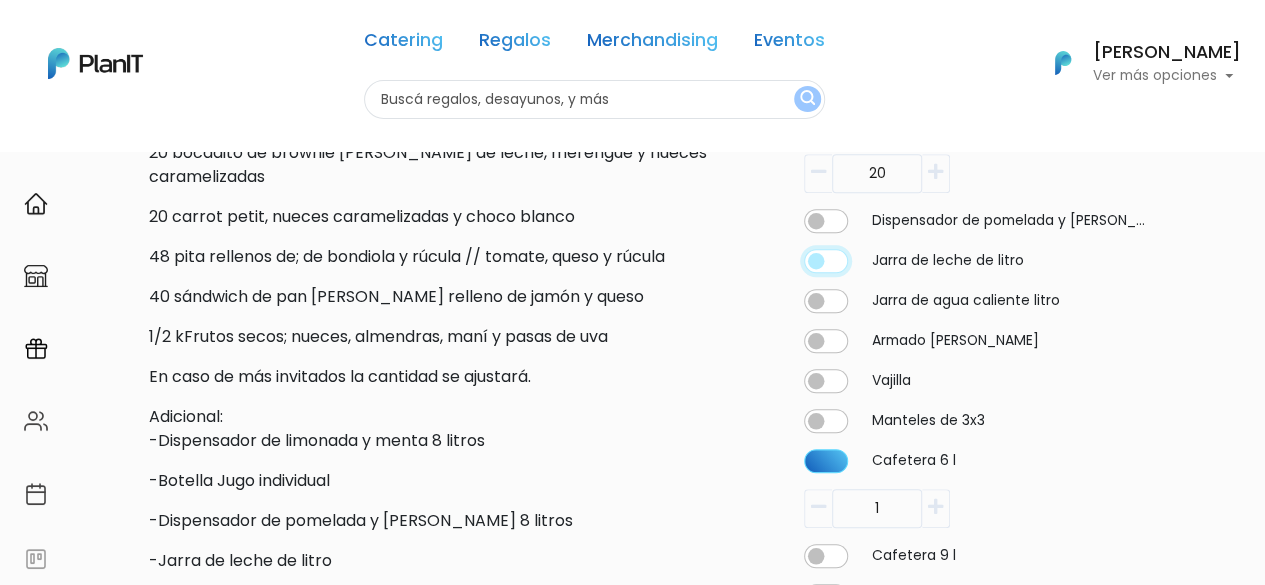 click at bounding box center [826, 86] 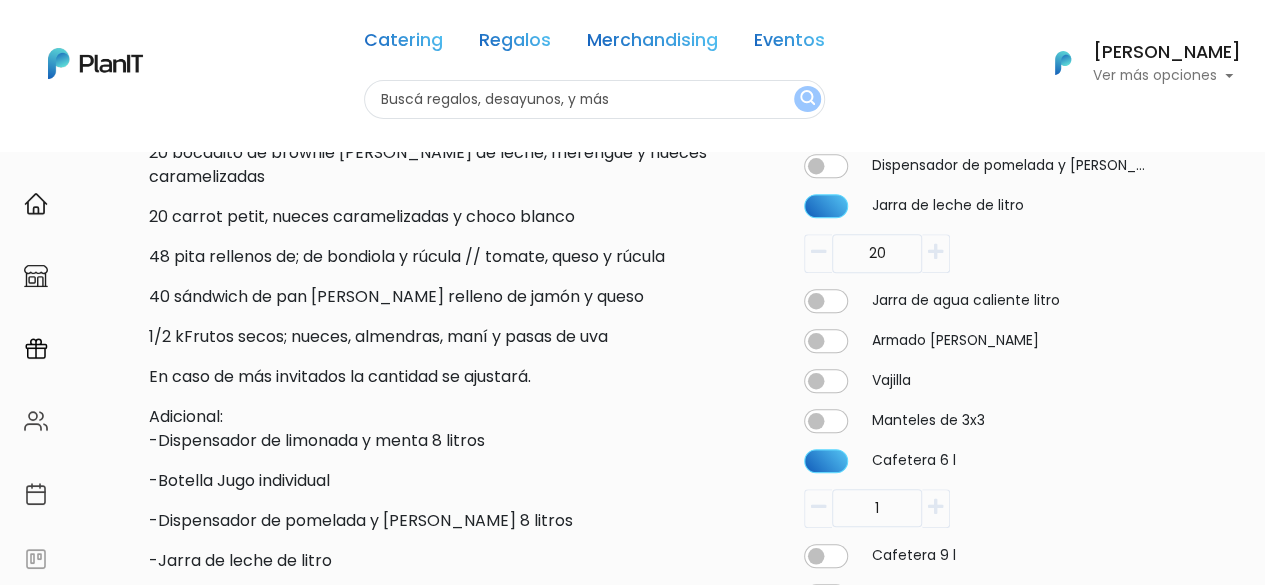 click on "20" at bounding box center (0, 0) 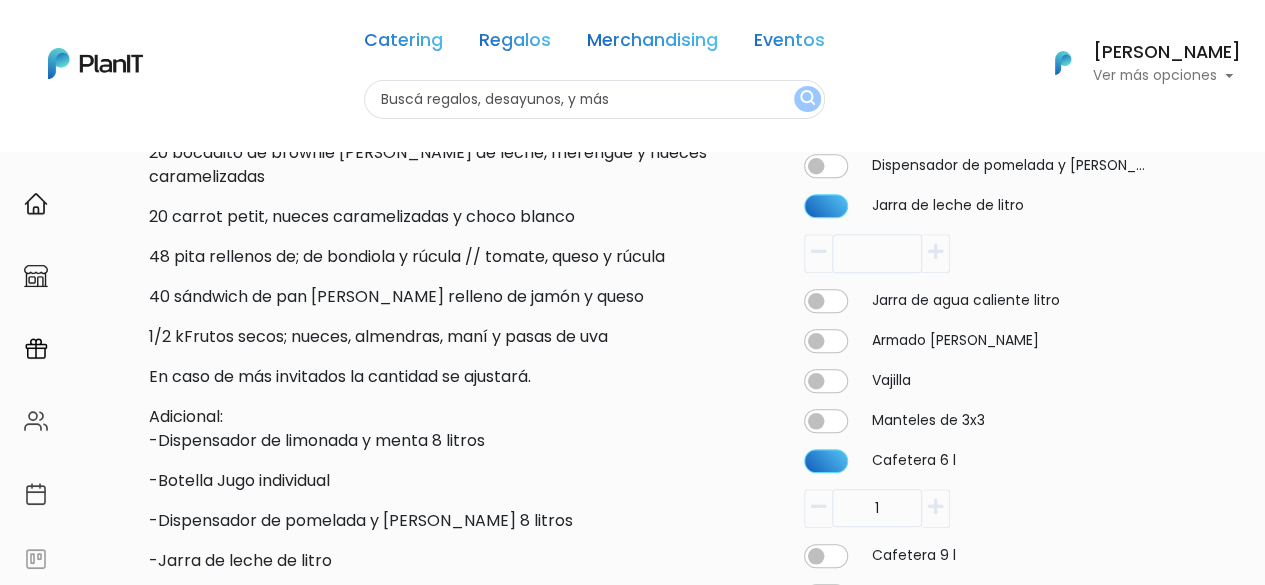 type on "3" 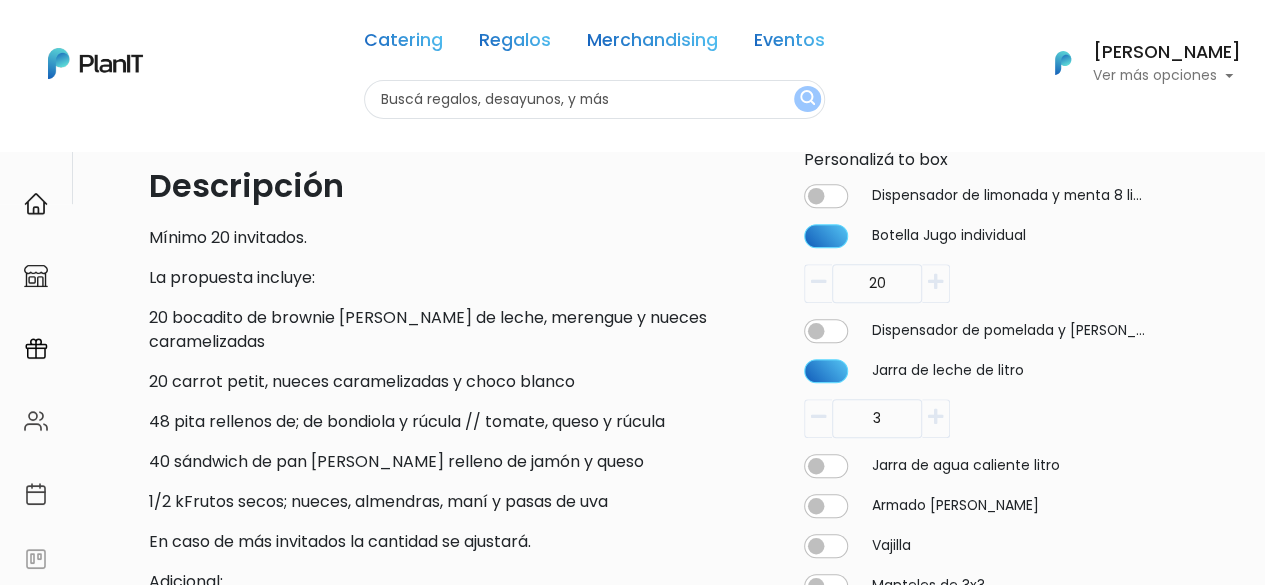 scroll, scrollTop: 530, scrollLeft: 0, axis: vertical 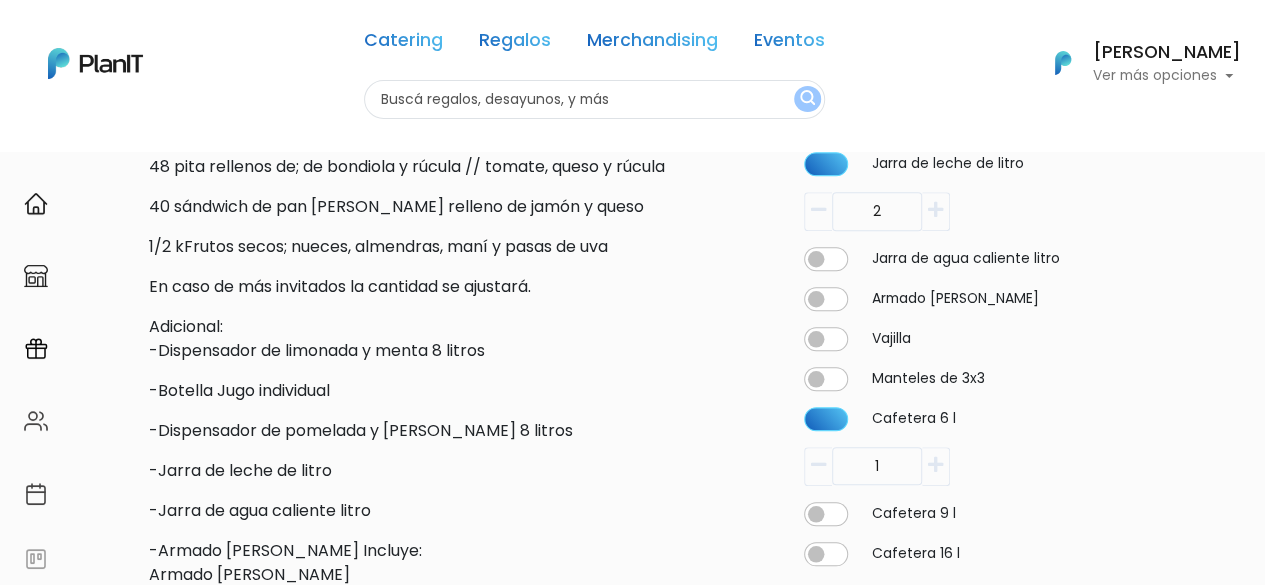 type on "2" 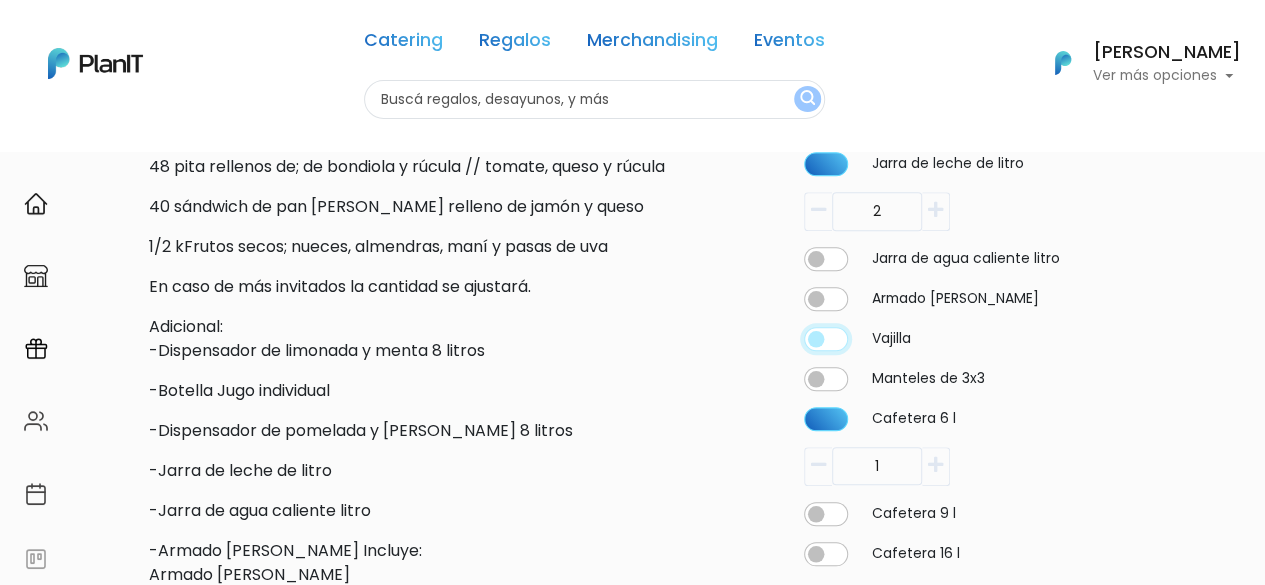 click at bounding box center (826, -11) 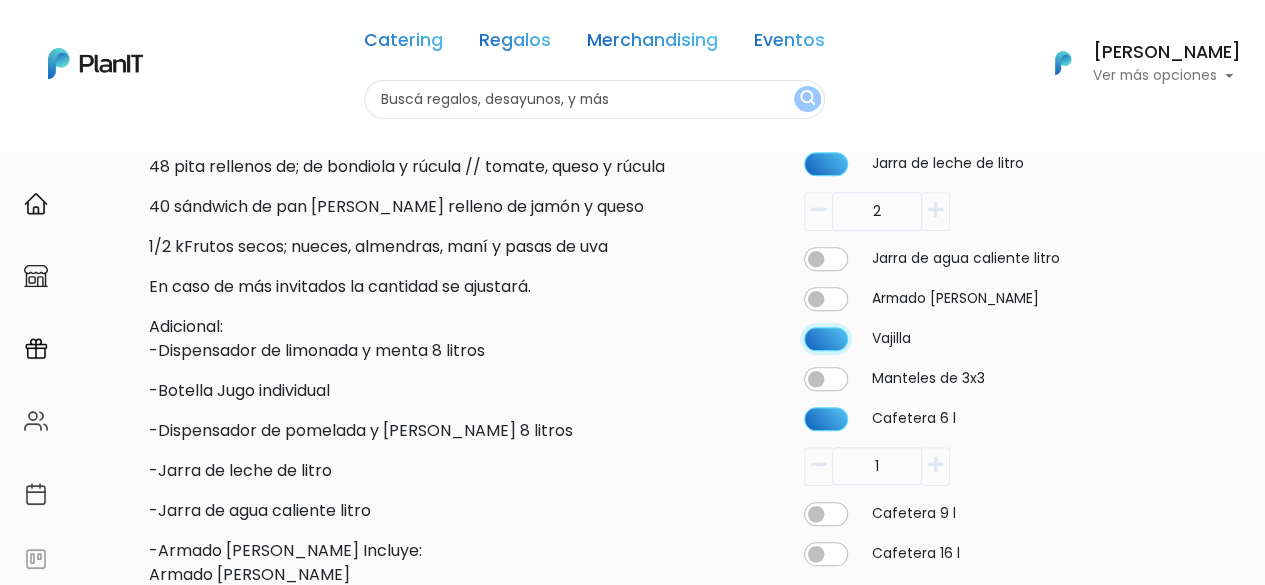 type on "20" 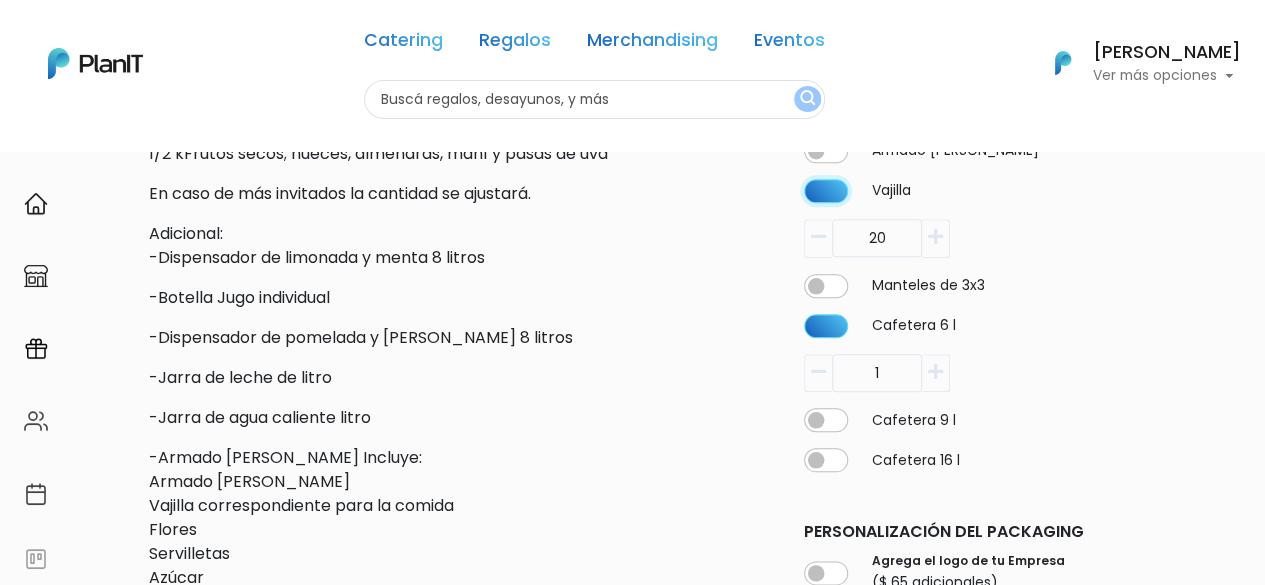 scroll, scrollTop: 820, scrollLeft: 0, axis: vertical 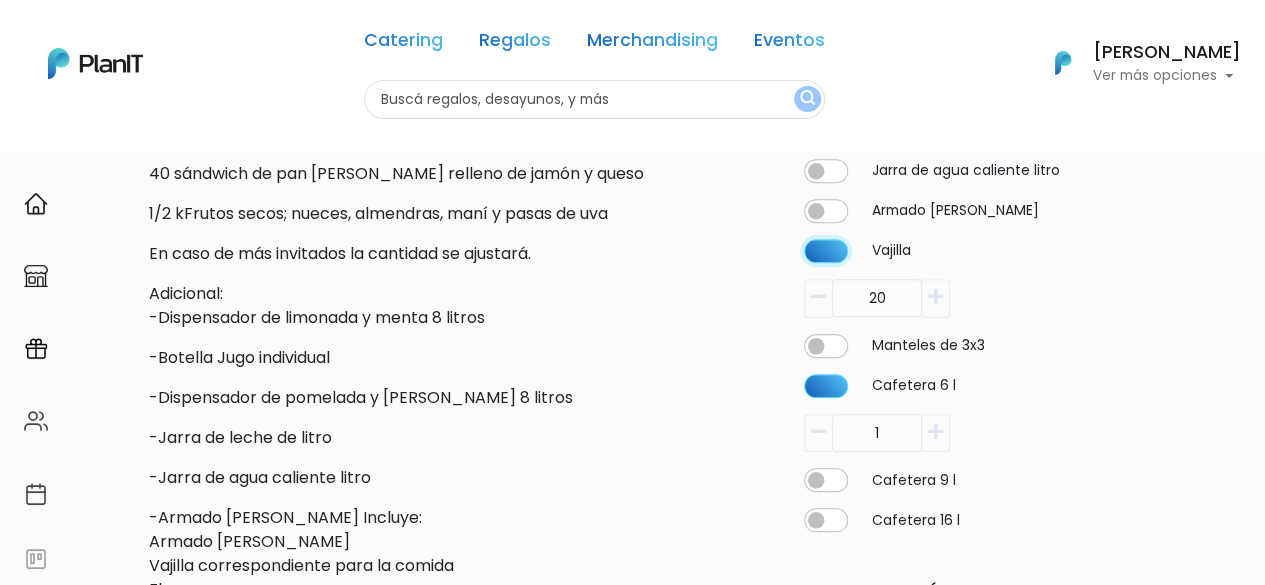 click at bounding box center (826, -99) 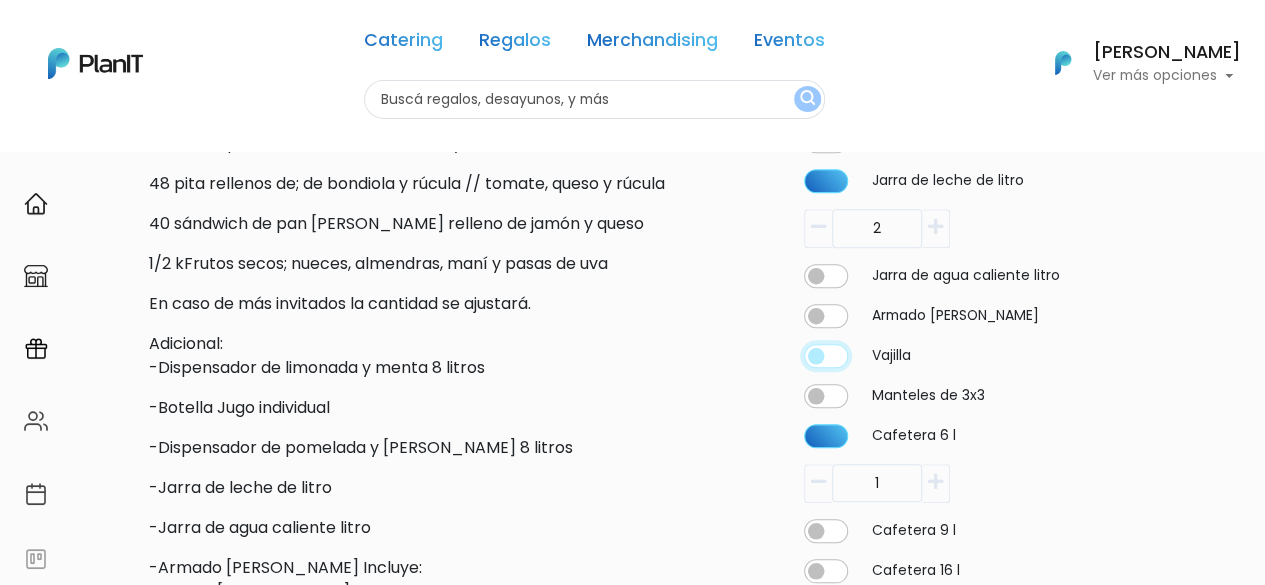 scroll, scrollTop: 763, scrollLeft: 0, axis: vertical 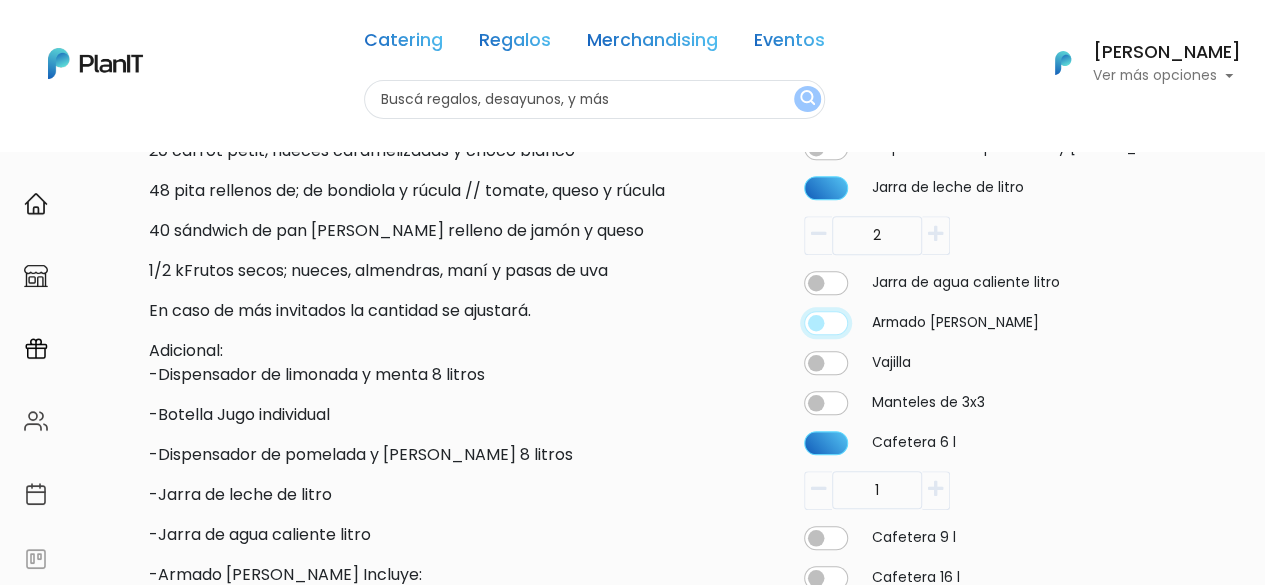 click at bounding box center (826, 13) 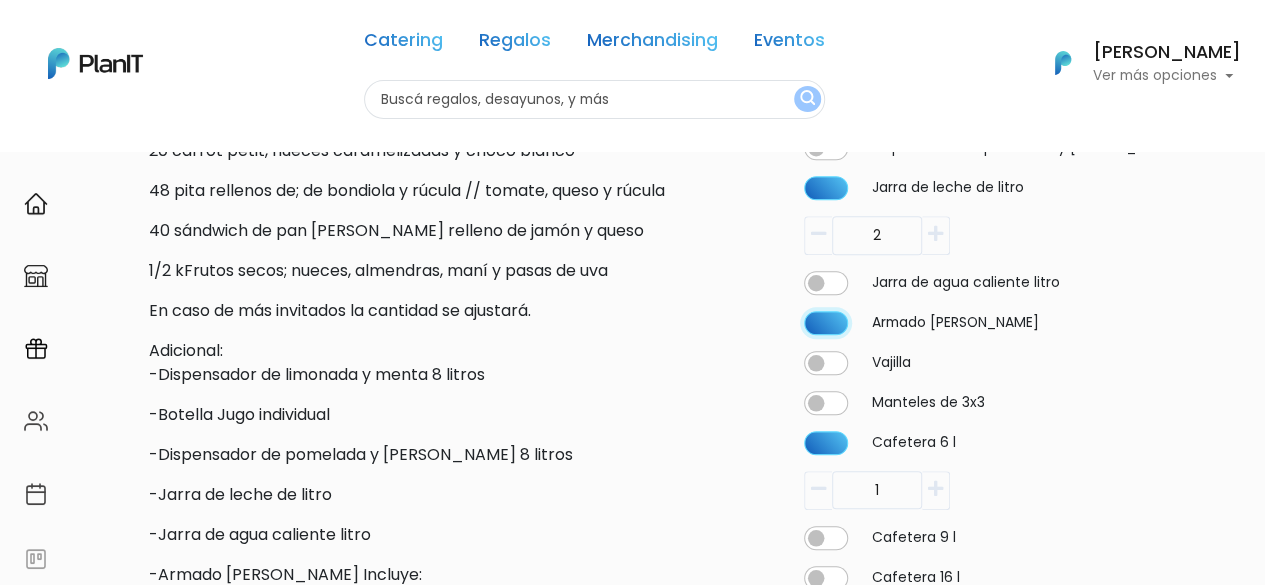 type on "20" 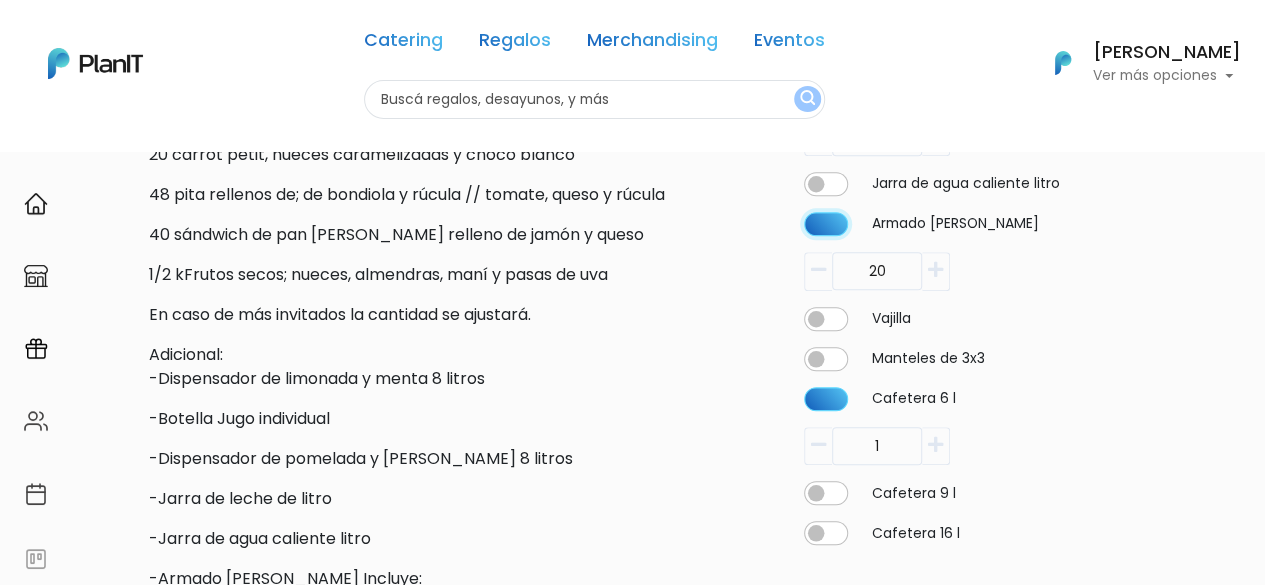 scroll, scrollTop: 762, scrollLeft: 0, axis: vertical 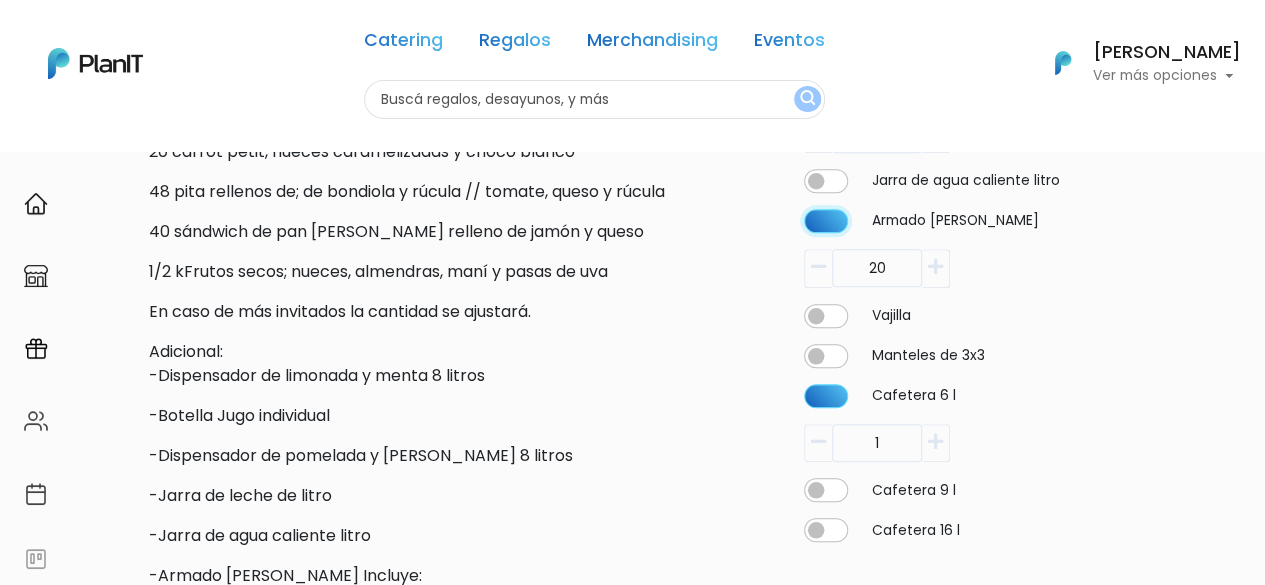 click at bounding box center (826, -89) 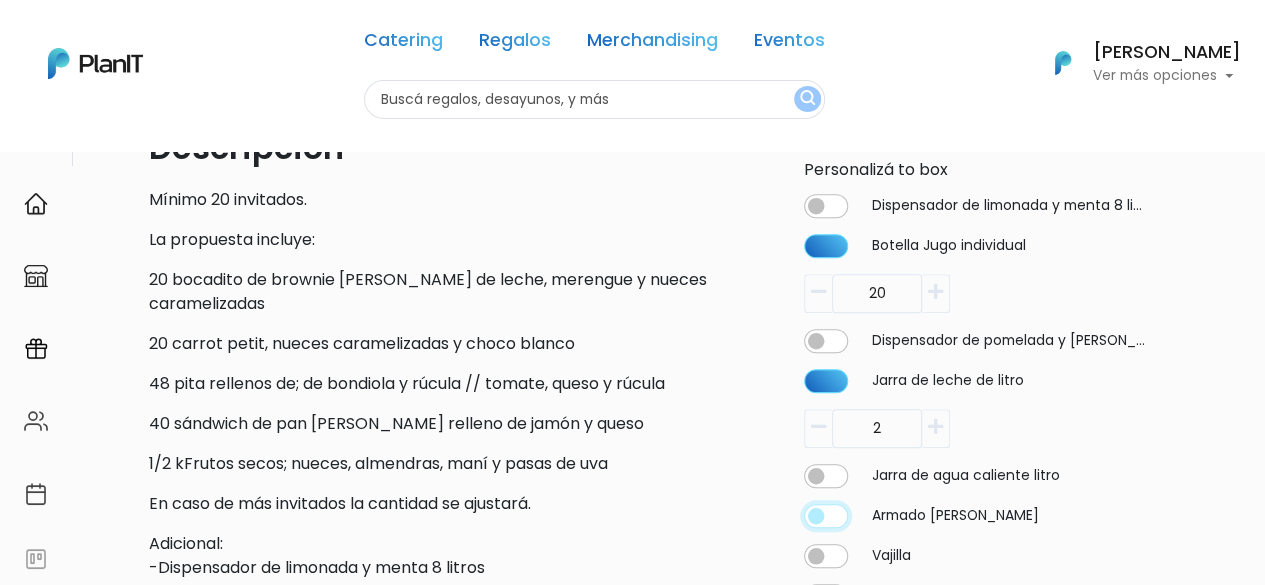 scroll, scrollTop: 532, scrollLeft: 0, axis: vertical 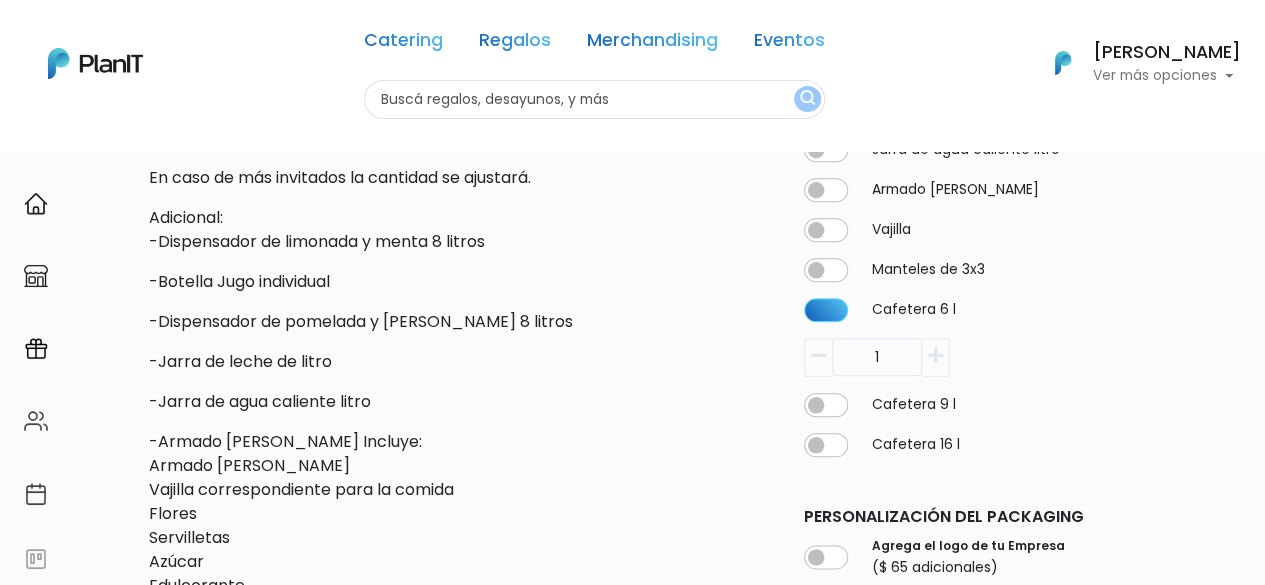 click on "slide  3   of 2
Descripción
Mínimo 20 invitados.
La propuesta incluye:
20 bocadito de brownie petit, dulce de leche, merengue y nueces caramelizadas
20 carrot petit, nueces caramelizadas y choco blanco
48 pita rellenos de; de bondiola y rúcula // tomate, queso y rúcula
40 sándwich de pan de nuez relleno de jamón y queso
1/2 kFrutos secos; nueces, almendras, maní y pasas de uva
En caso de más invitados la cantidad se ajustará.
Adicional:
-Dispensador de limonada y menta 8 litros
-Botella Jugo individual
-Dispensador de pomelada y romero 8 litros
-Jarra de leche de litro
-Jarra de agua caliente litro
-Armado de mesa Incluye:
Armado de mesa" at bounding box center [632, 170] 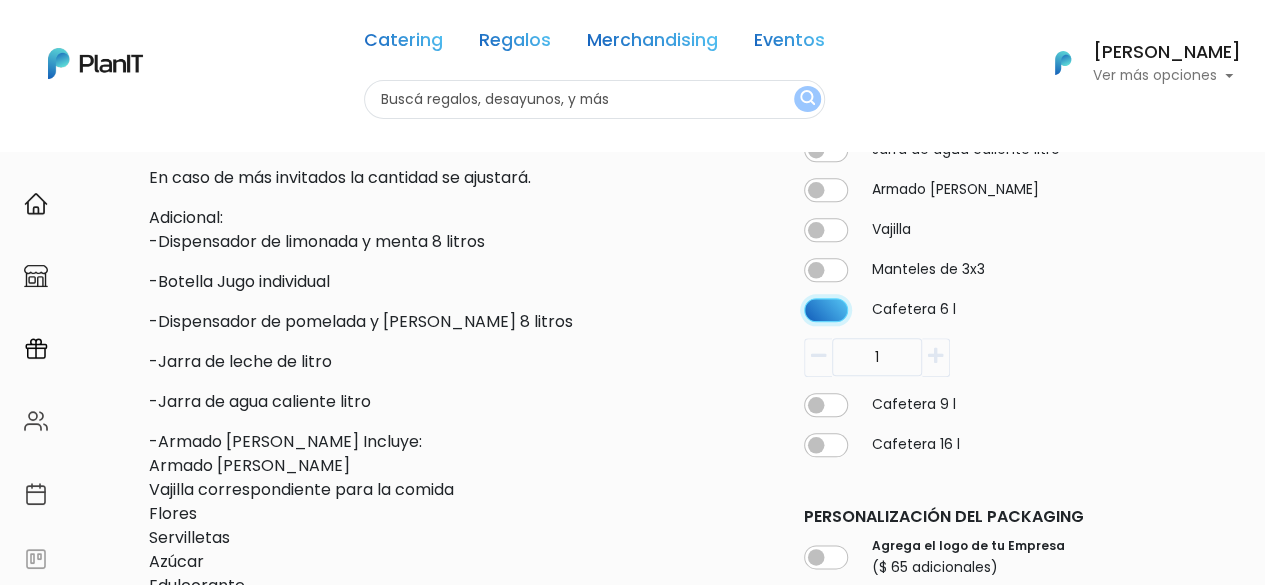 click at bounding box center (826, -120) 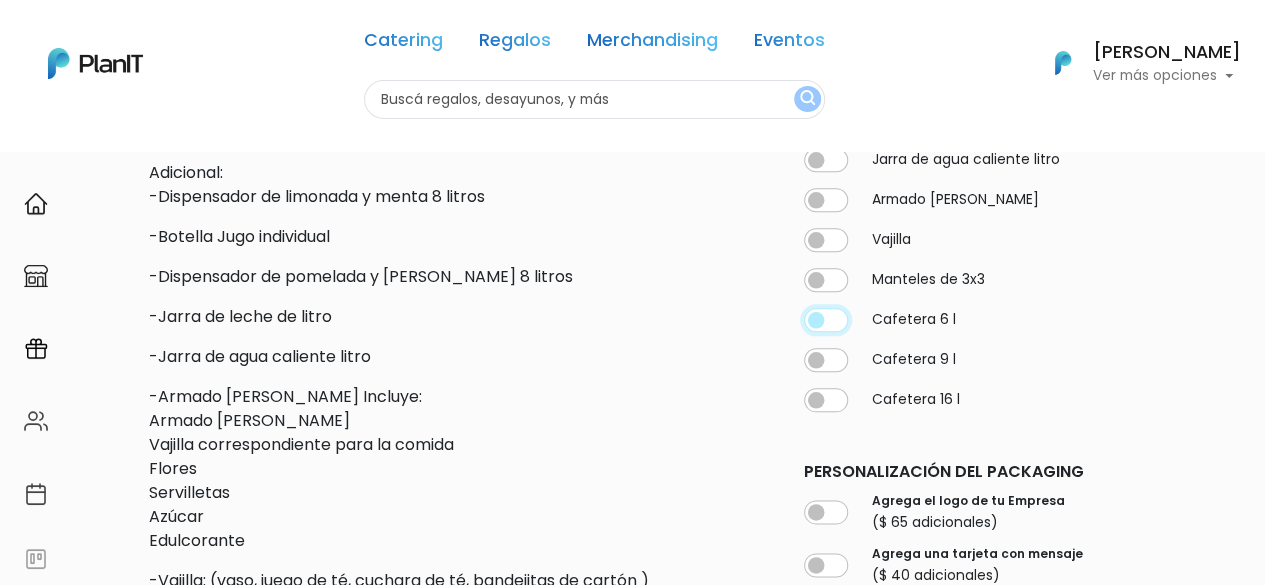 scroll, scrollTop: 936, scrollLeft: 0, axis: vertical 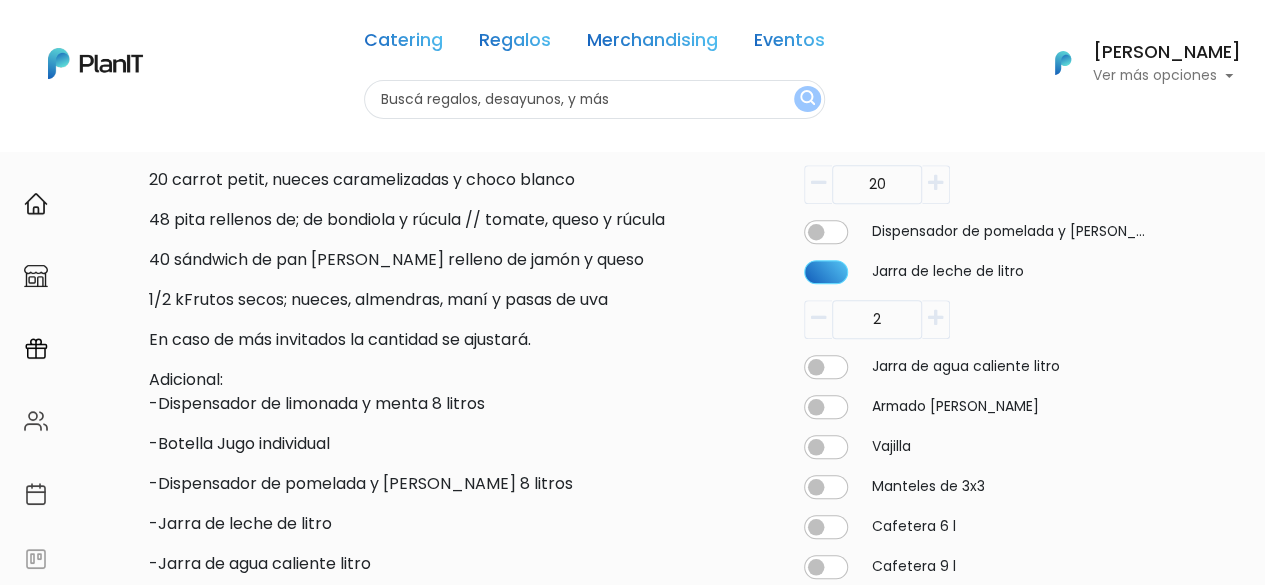 click on "2" at bounding box center (0, 0) 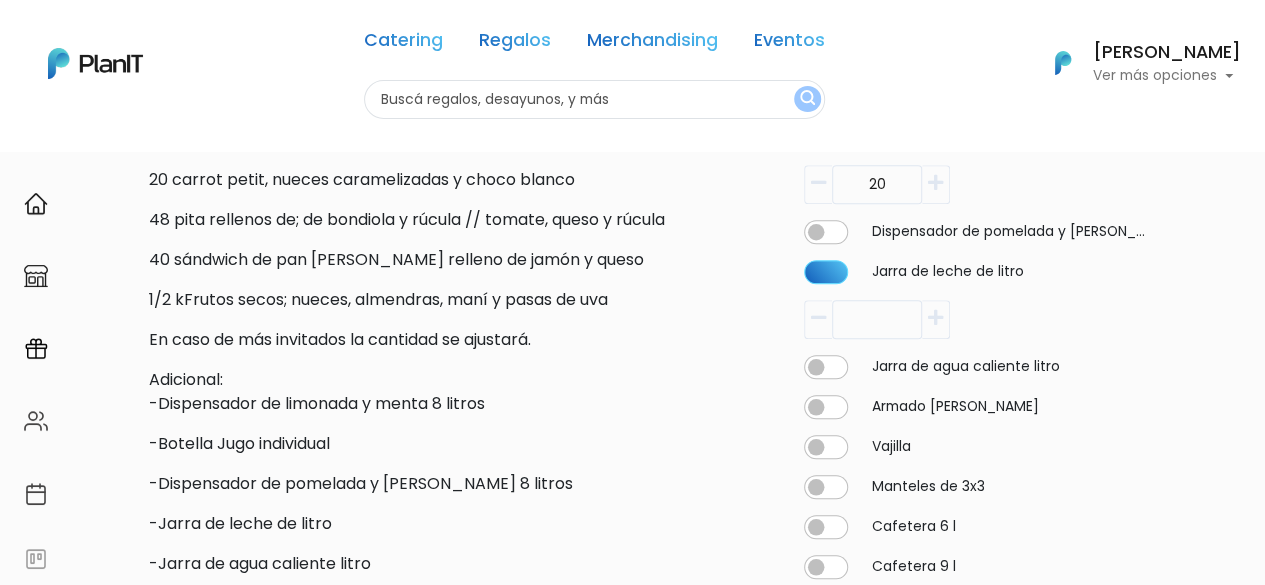 type on "3" 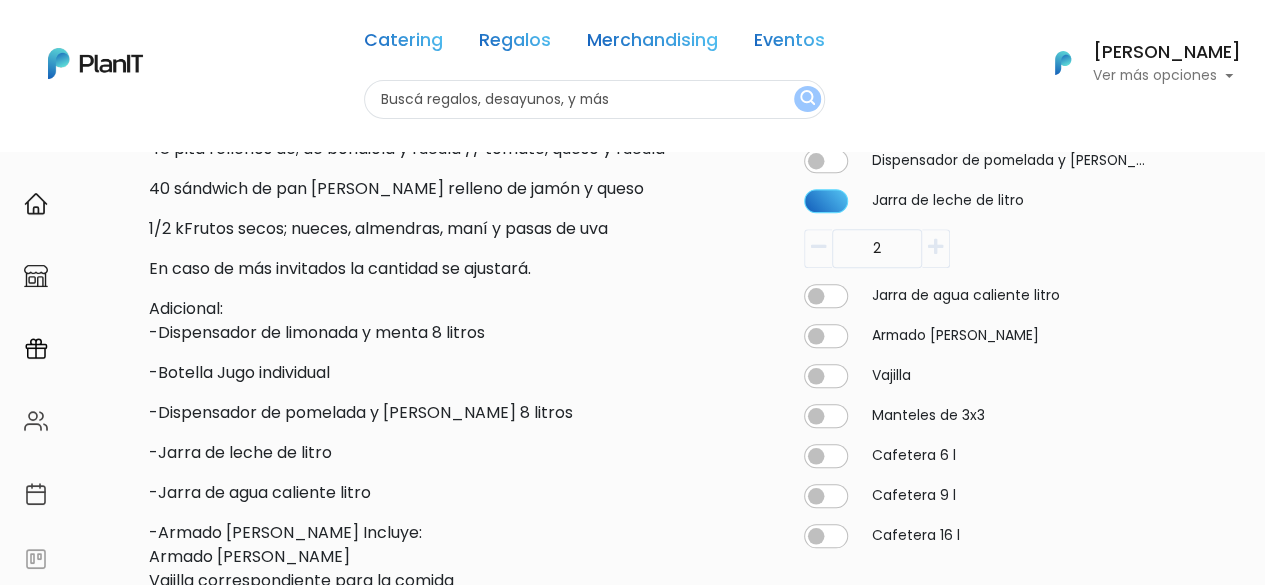 scroll, scrollTop: 788, scrollLeft: 0, axis: vertical 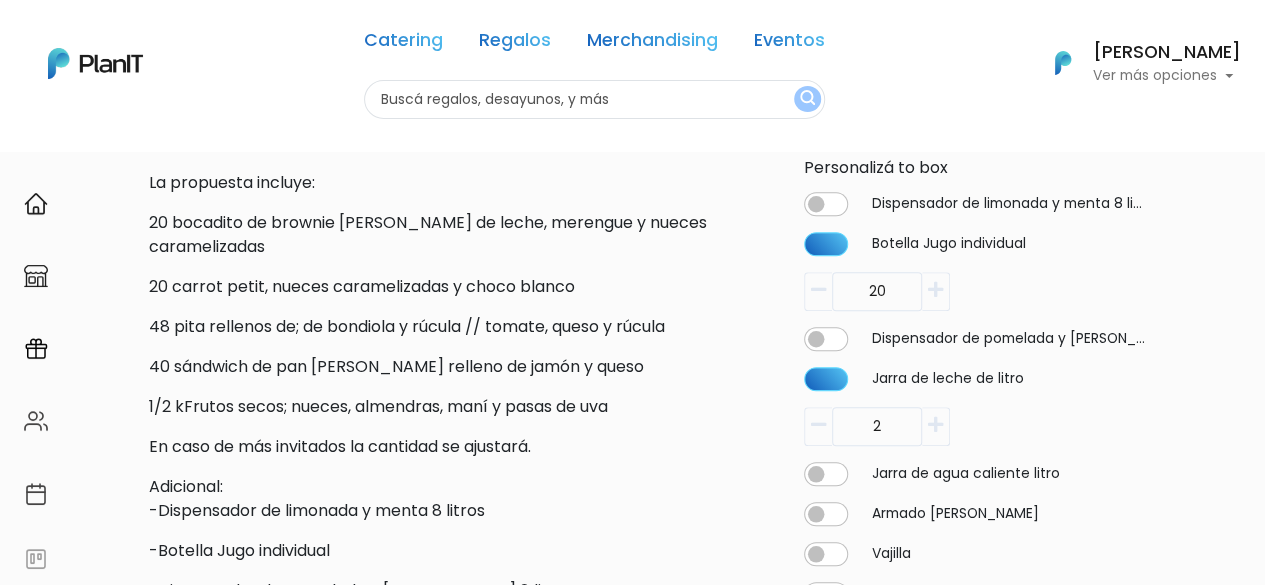 click on "Catering
Regalos
Merchandising
Eventos
Catering
Regalos
Merchandising
Eventos
Categoría
Presupuesto
Presupuesto Unitario
El precio promedio unitario es de $1000.
0 : 1000 0 1000 0,1000
Mis Compras
Mi Lista
FAQs
Editar Información
Cerrar Sesión
Antonella Charamello" at bounding box center (632, 75) 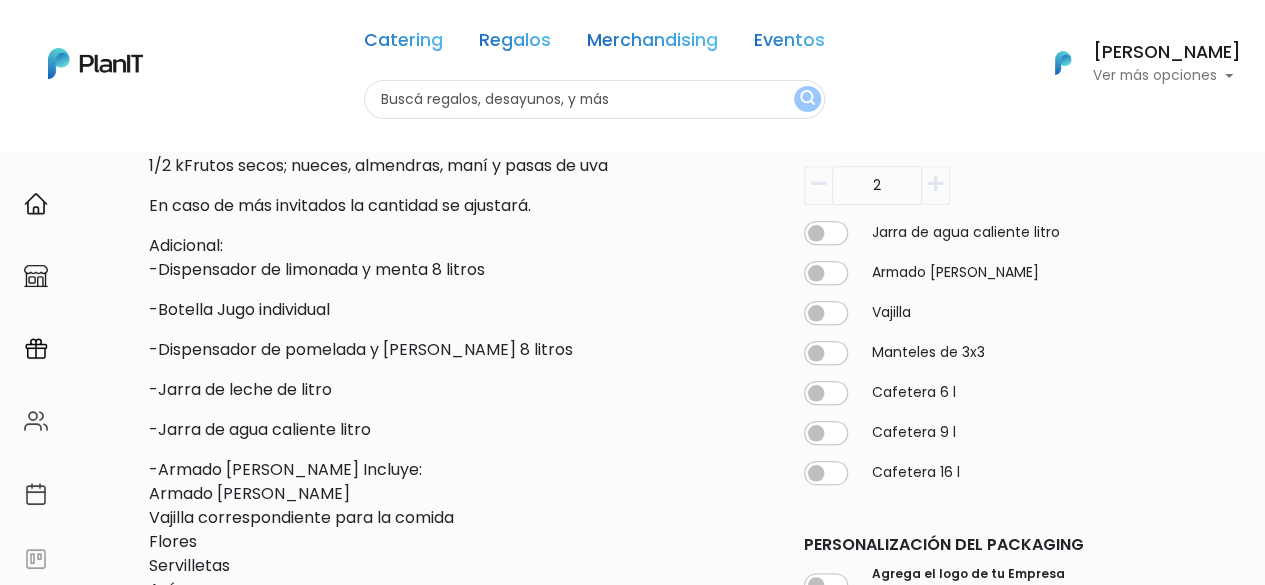 scroll, scrollTop: 844, scrollLeft: 0, axis: vertical 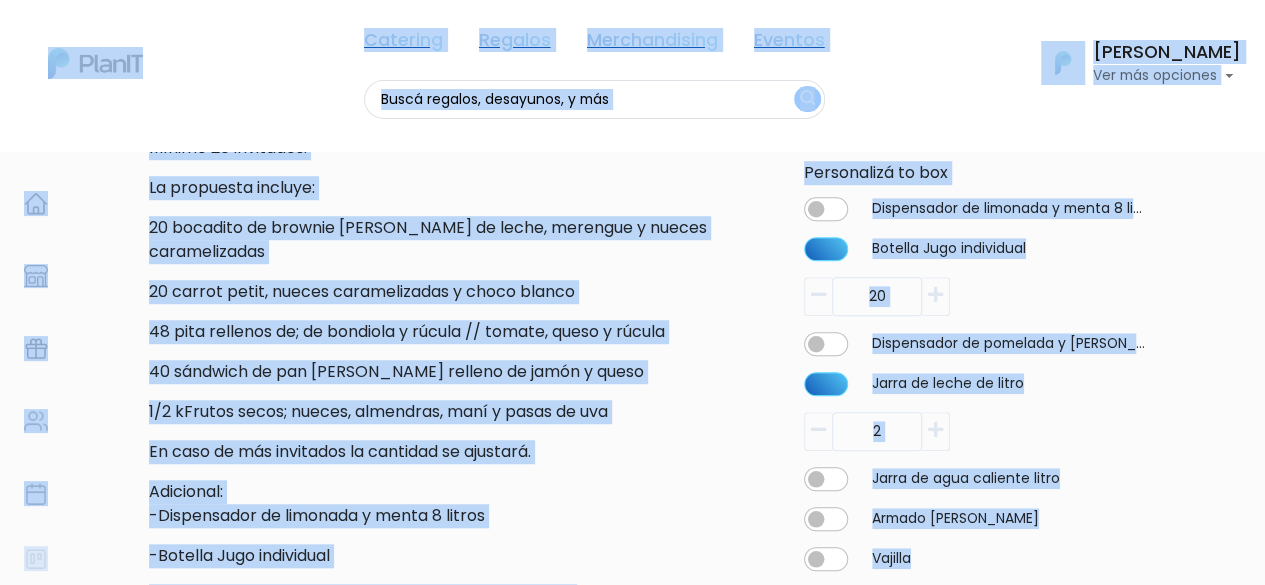 drag, startPoint x: 1264, startPoint y: 243, endPoint x: 1266, endPoint y: 325, distance: 82.02438 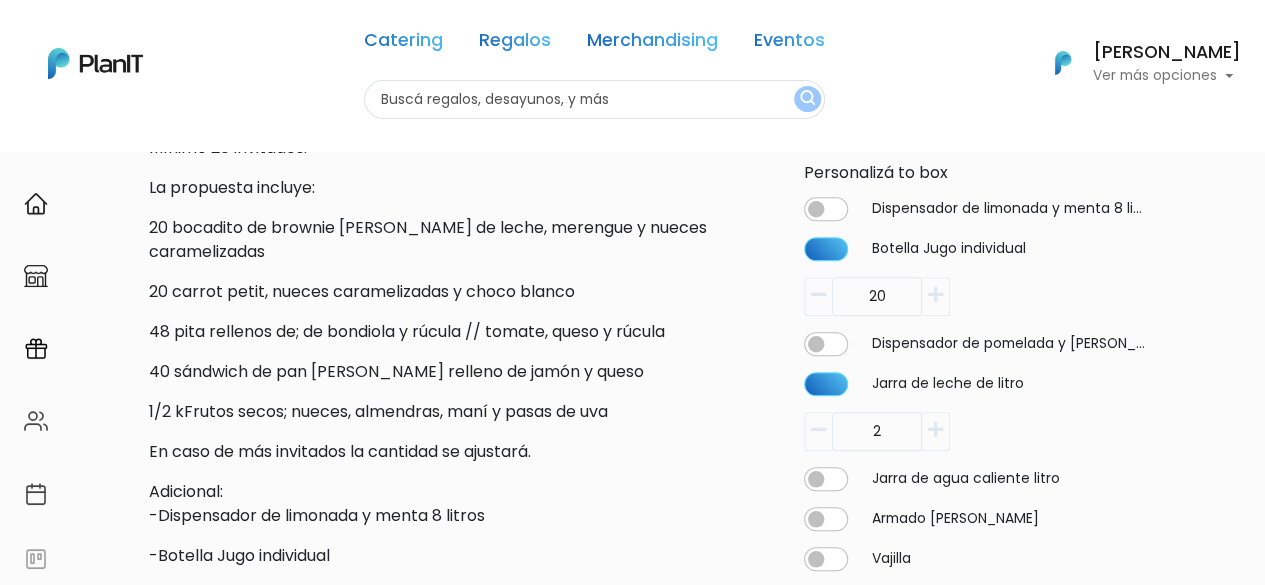 click on "slide  3   of 2
Descripción
Mínimo 20 invitados.
La propuesta incluye:
20 bocadito de brownie petit, dulce de leche, merengue y nueces caramelizadas
20 carrot petit, nueces caramelizadas y choco blanco
48 pita rellenos de; de bondiola y rúcula // tomate, queso y rúcula
40 sándwich de pan de nuez relleno de jamón y queso
1/2 kFrutos secos; nueces, almendras, maní y pasas de uva
En caso de más invitados la cantidad se ajustará.
Adicional:
-Dispensador de limonada y menta 8 litros
-Botella Jugo individual
-Dispensador de pomelada y romero 8 litros
-Jarra de leche de litro
-Jarra de agua caliente litro
-Armado de mesa Incluye:
Armado de mesa
Flores
Servilletas
0" at bounding box center [685, 360] 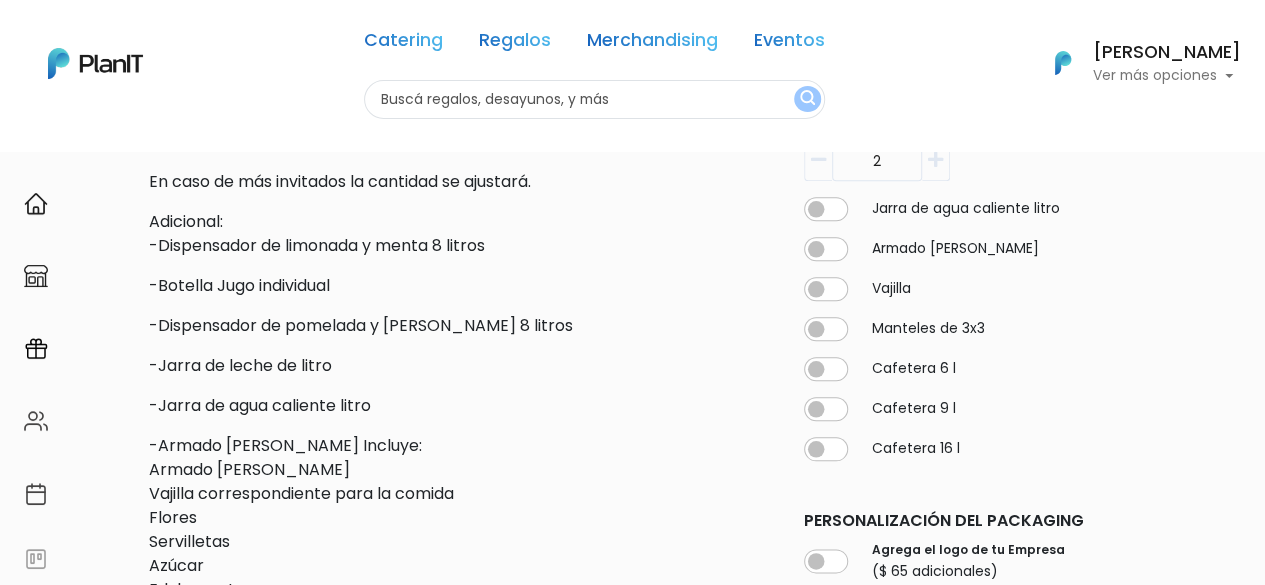 scroll, scrollTop: 914, scrollLeft: 0, axis: vertical 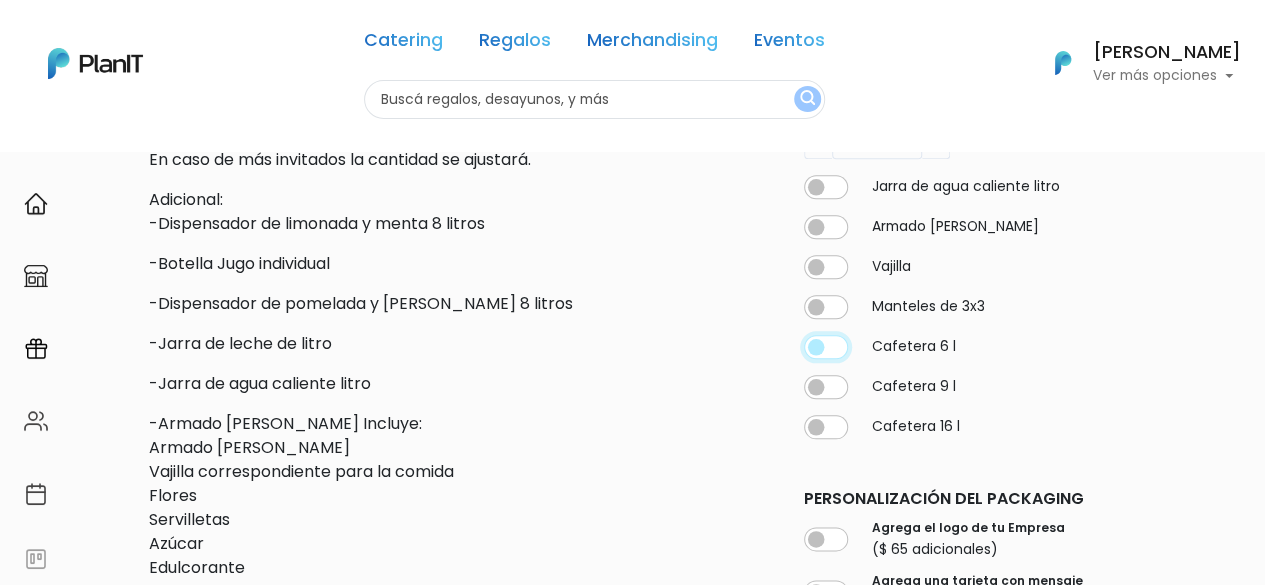 click at bounding box center (826, -83) 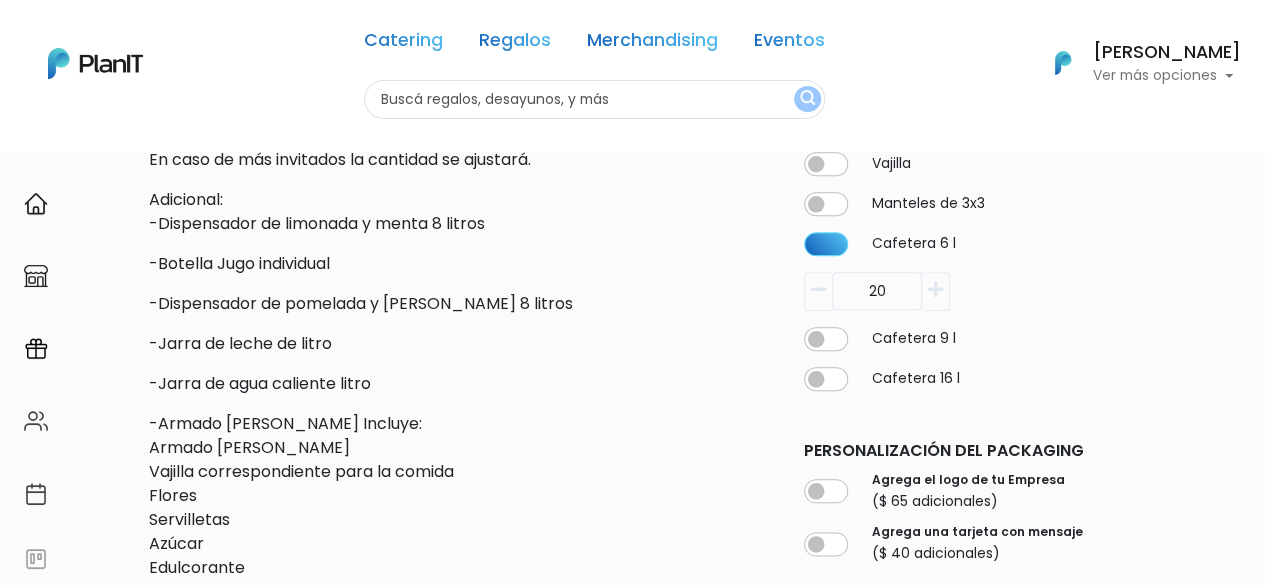 click on "20" at bounding box center [0, 0] 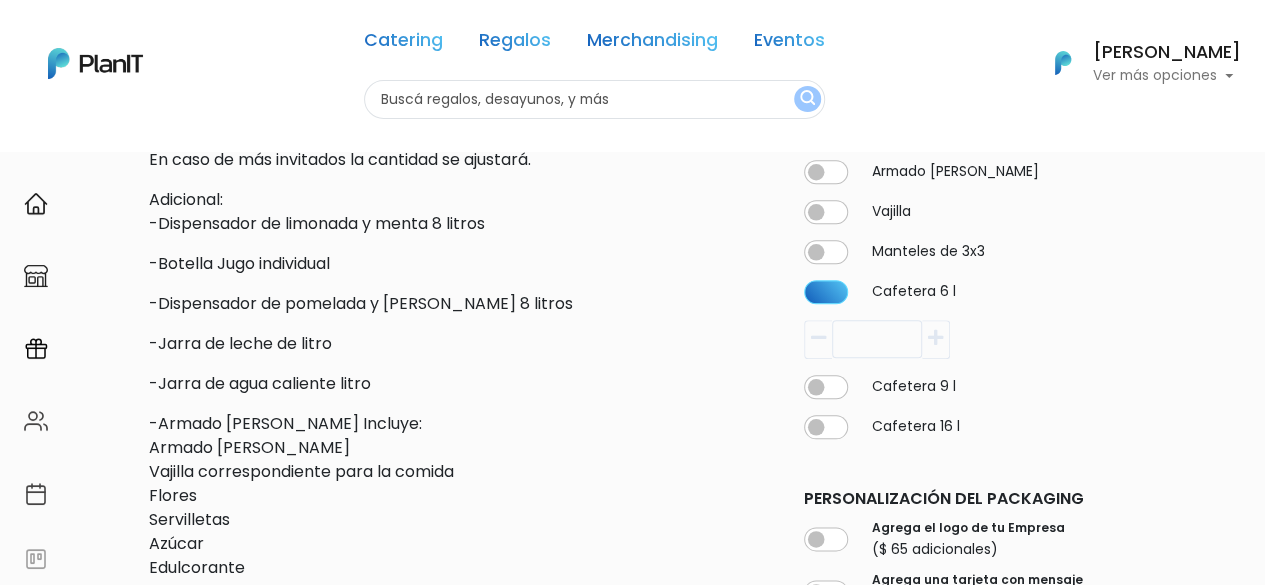 type on "1" 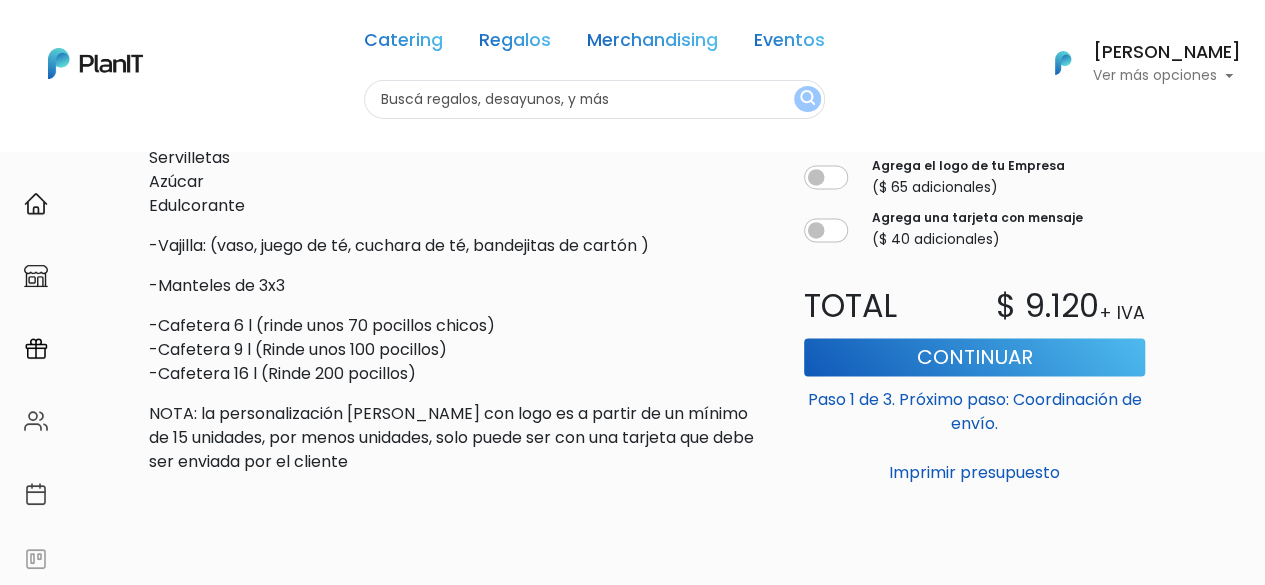 scroll, scrollTop: 990, scrollLeft: 0, axis: vertical 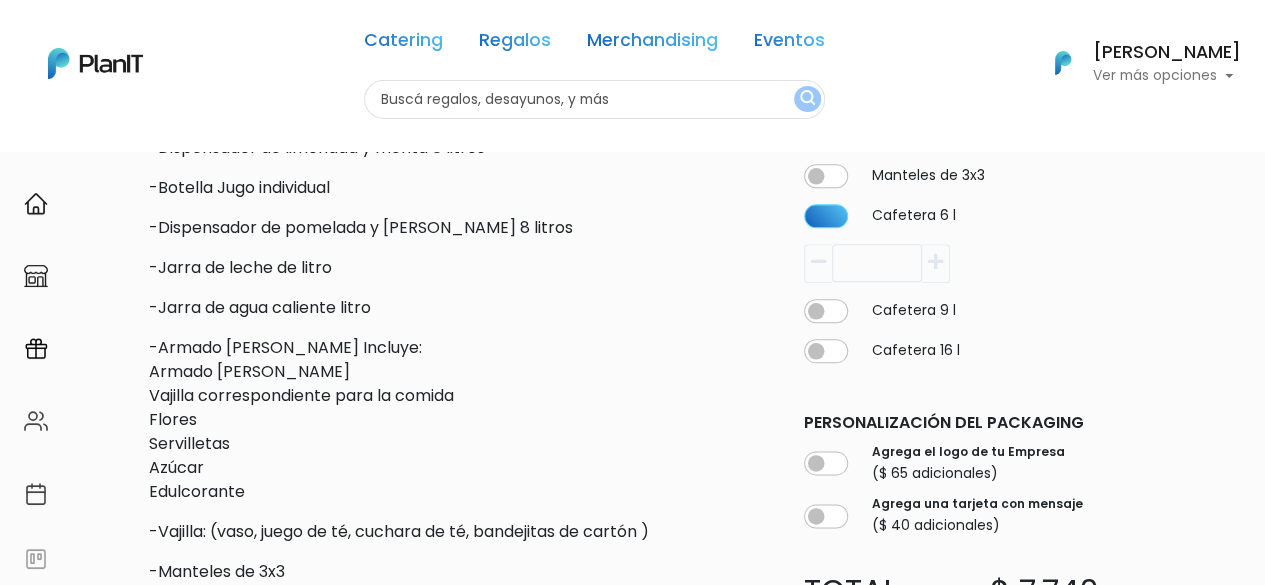 type 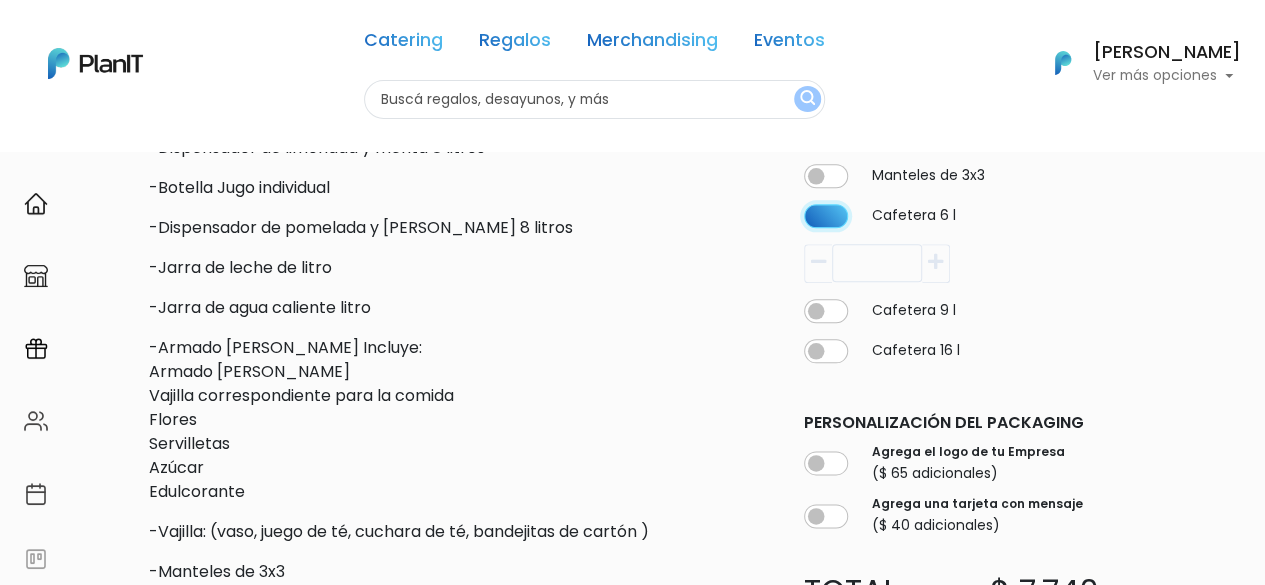 click at bounding box center [826, -214] 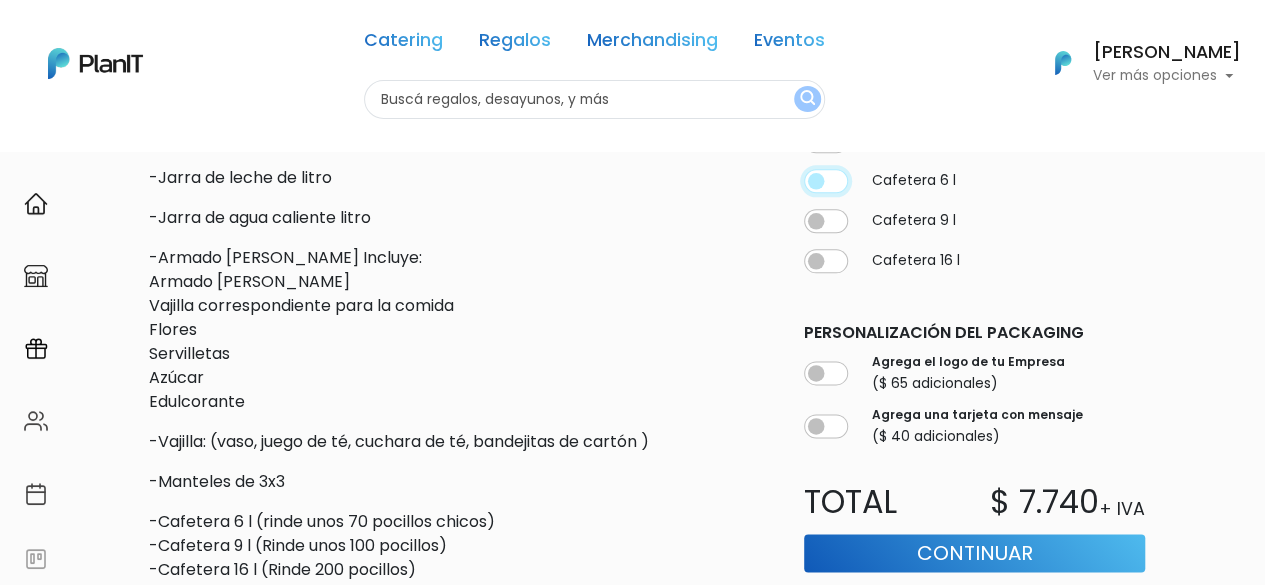 scroll, scrollTop: 1073, scrollLeft: 0, axis: vertical 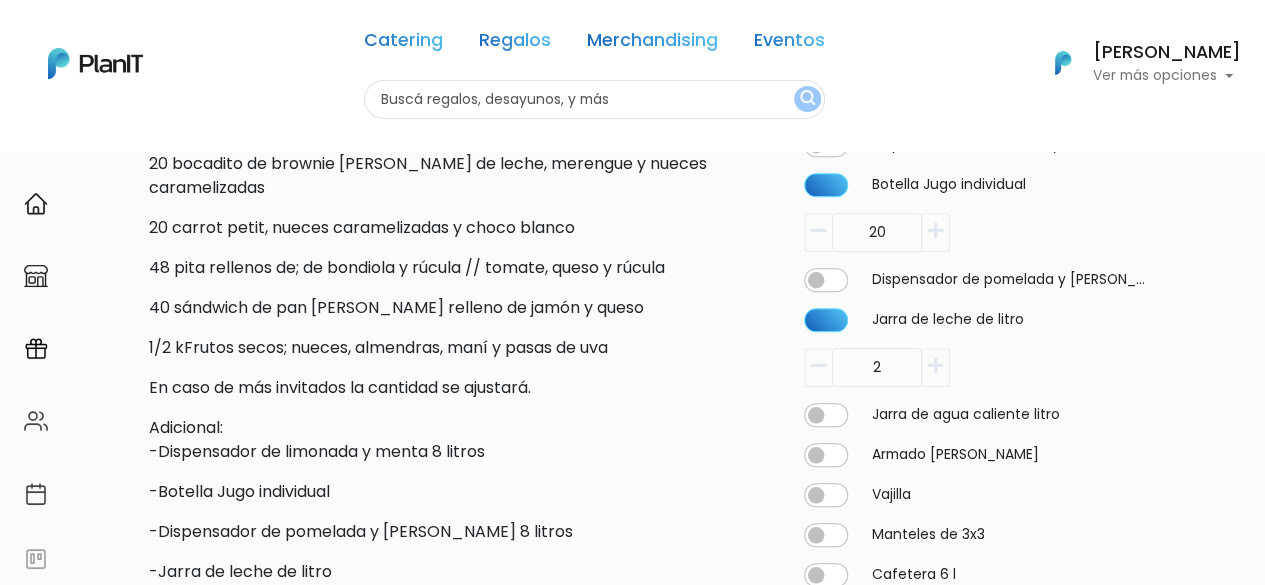 click on "slide  3   of 2
Descripción
Mínimo 20 invitados.
La propuesta incluye:
20 bocadito de brownie petit, dulce de leche, merengue y nueces caramelizadas
20 carrot petit, nueces caramelizadas y choco blanco
48 pita rellenos de; de bondiola y rúcula // tomate, queso y rúcula
40 sándwich de pan de nuez relleno de jamón y queso
1/2 kFrutos secos; nueces, almendras, maní y pasas de uva
En caso de más invitados la cantidad se ajustará.
Adicional:
-Dispensador de limonada y menta 8 litros
-Botella Jugo individual
-Dispensador de pomelada y romero 8 litros
-Jarra de leche de litro
-Jarra de agua caliente litro
-Armado de mesa Incluye:
Armado de mesa
Flores
Servilletas
0" at bounding box center [685, 296] 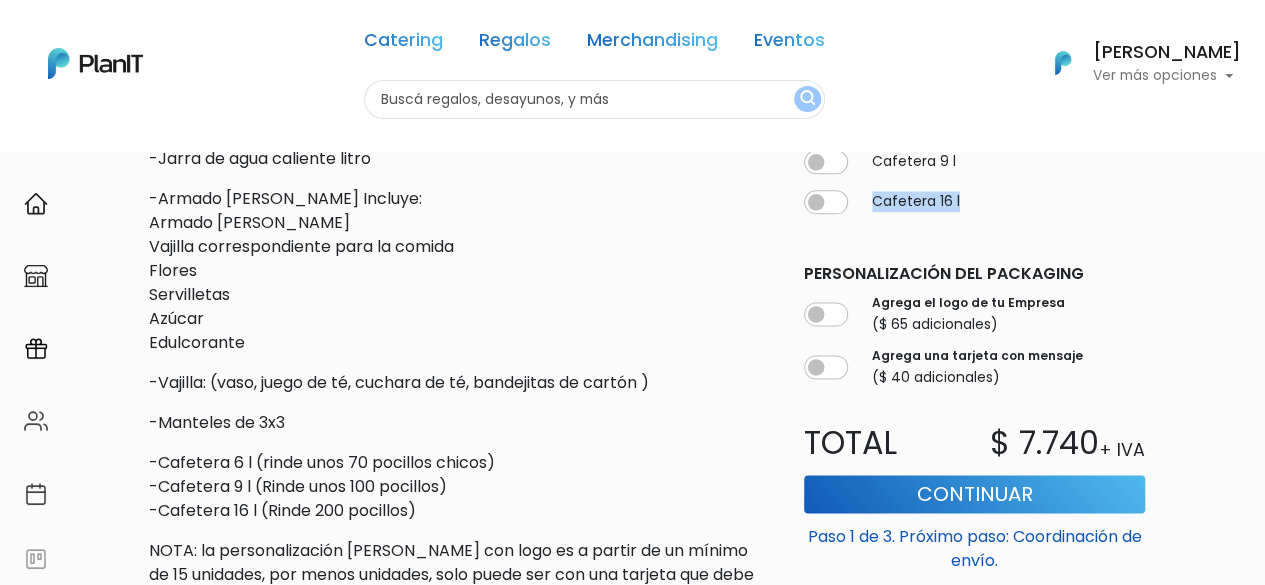 scroll, scrollTop: 1132, scrollLeft: 0, axis: vertical 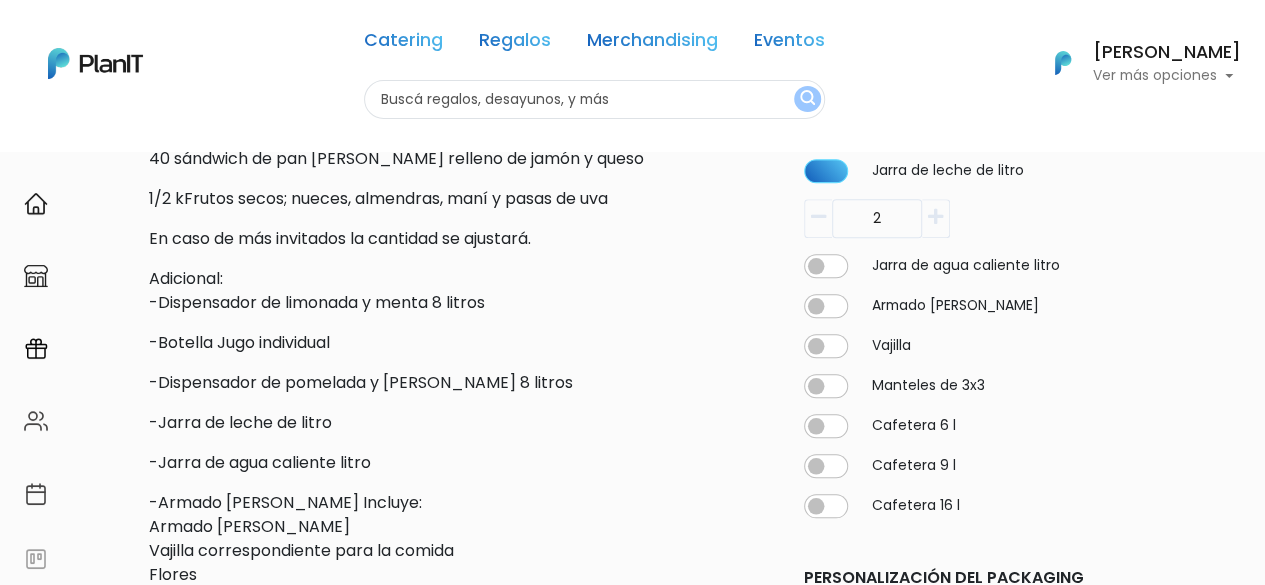 click on "Dispensador de limonada y menta 8 litros
0
Botella Jugo individual
20
Dispensador de pomelada y romero 8 litros" at bounding box center (974, 255) 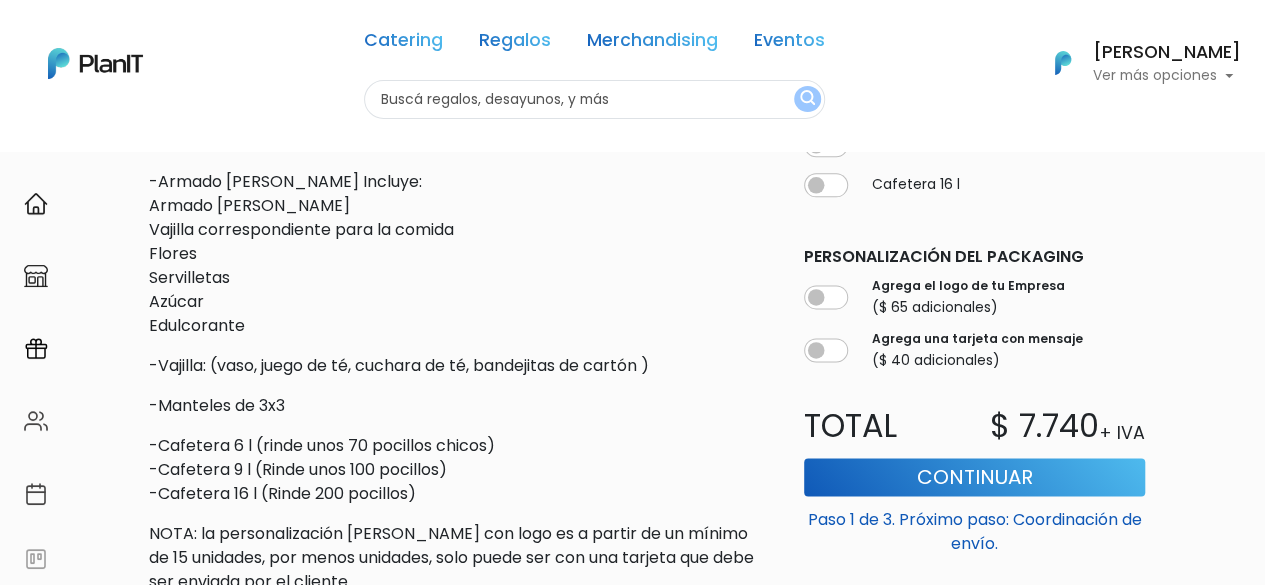 scroll, scrollTop: 1180, scrollLeft: 0, axis: vertical 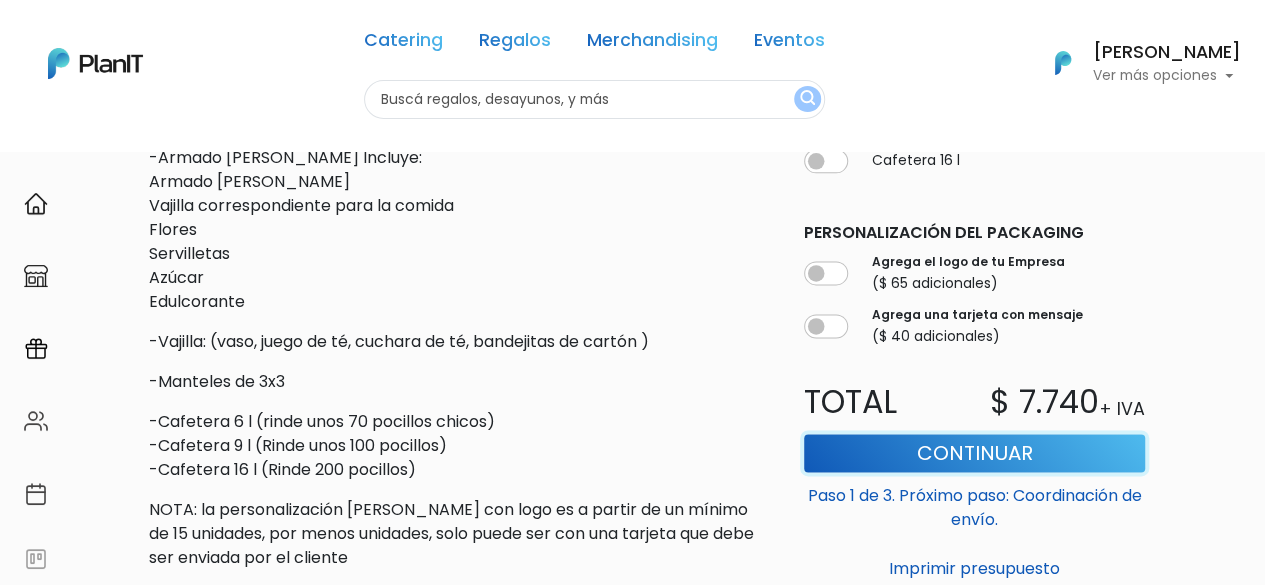 click on "Continuar" at bounding box center (974, 453) 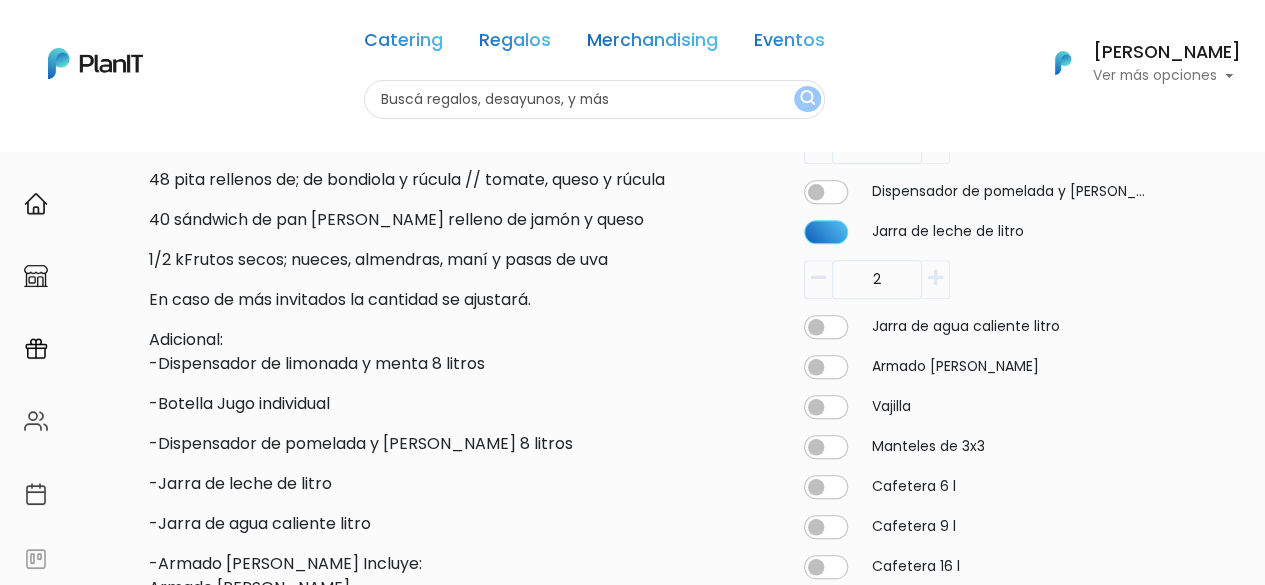 scroll, scrollTop: 616, scrollLeft: 0, axis: vertical 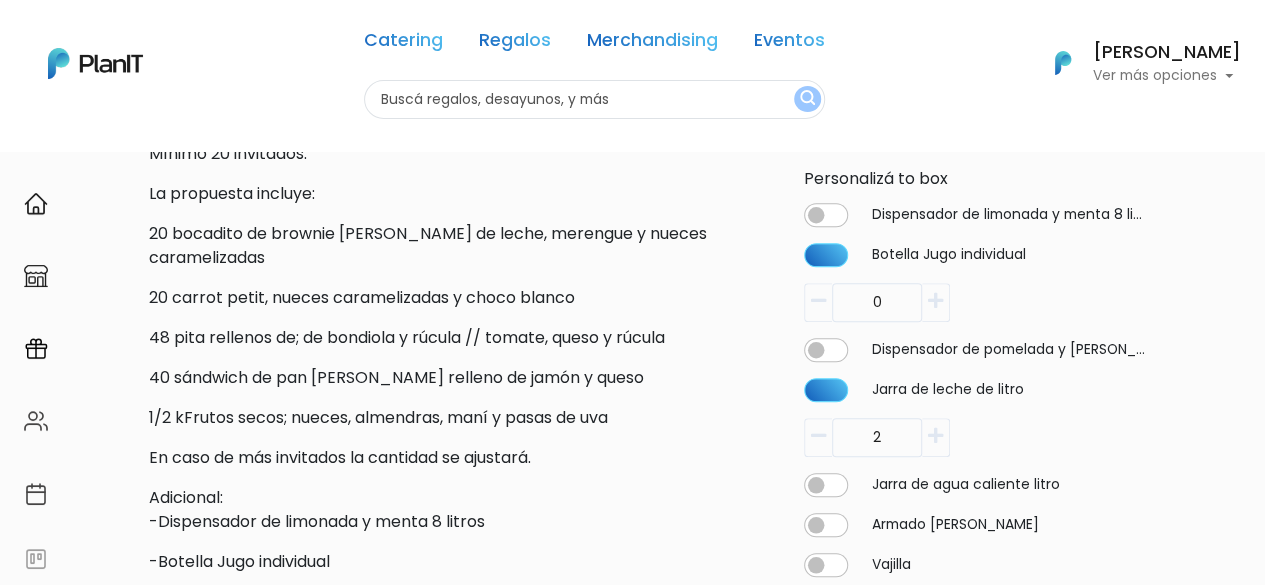click on "0" at bounding box center (0, 0) 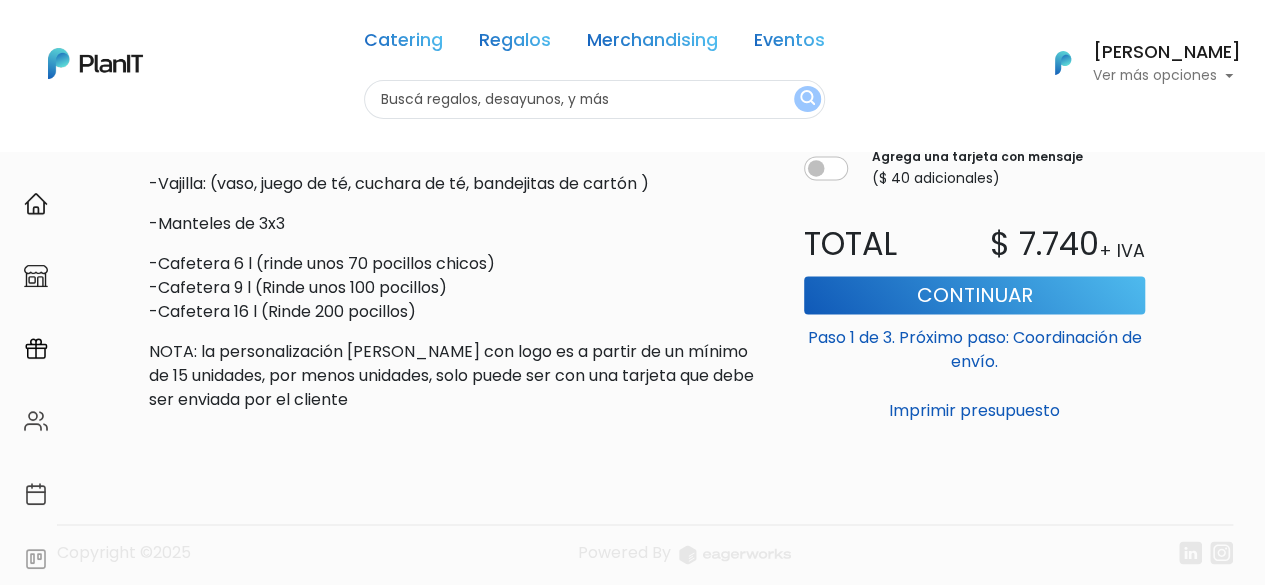 scroll, scrollTop: 1256, scrollLeft: 0, axis: vertical 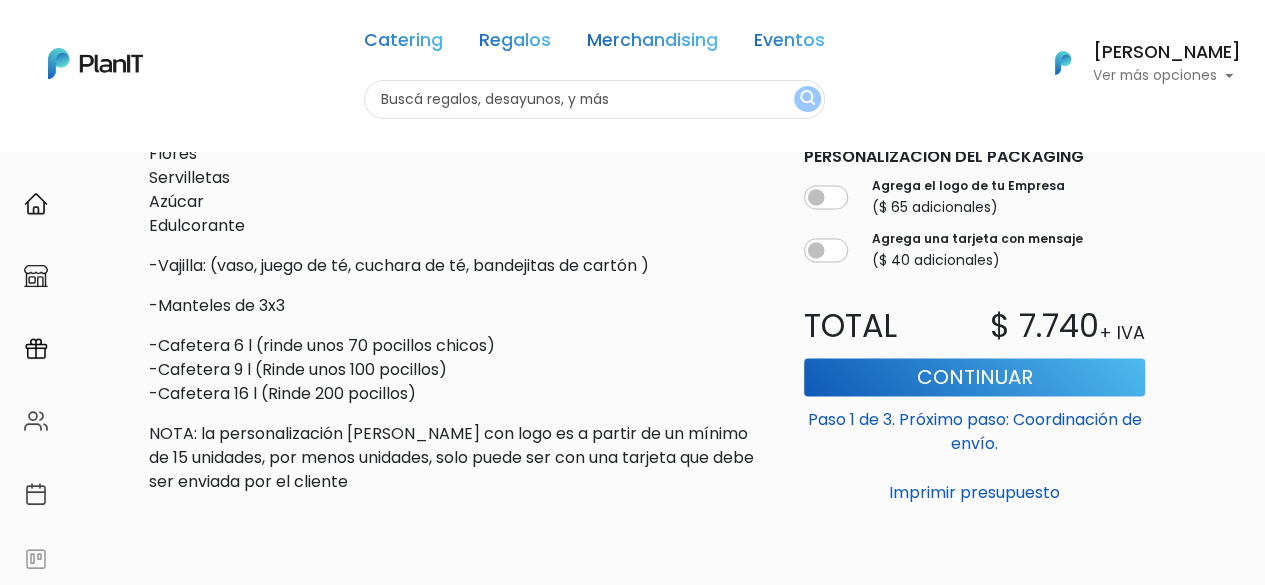click on "Personalización del packaging
Agrega el logo de tu Empresa
($ 65 adicionales)
Agrega una tarjeta con mensaje
($ 40 adicionales)" at bounding box center (974, 207) 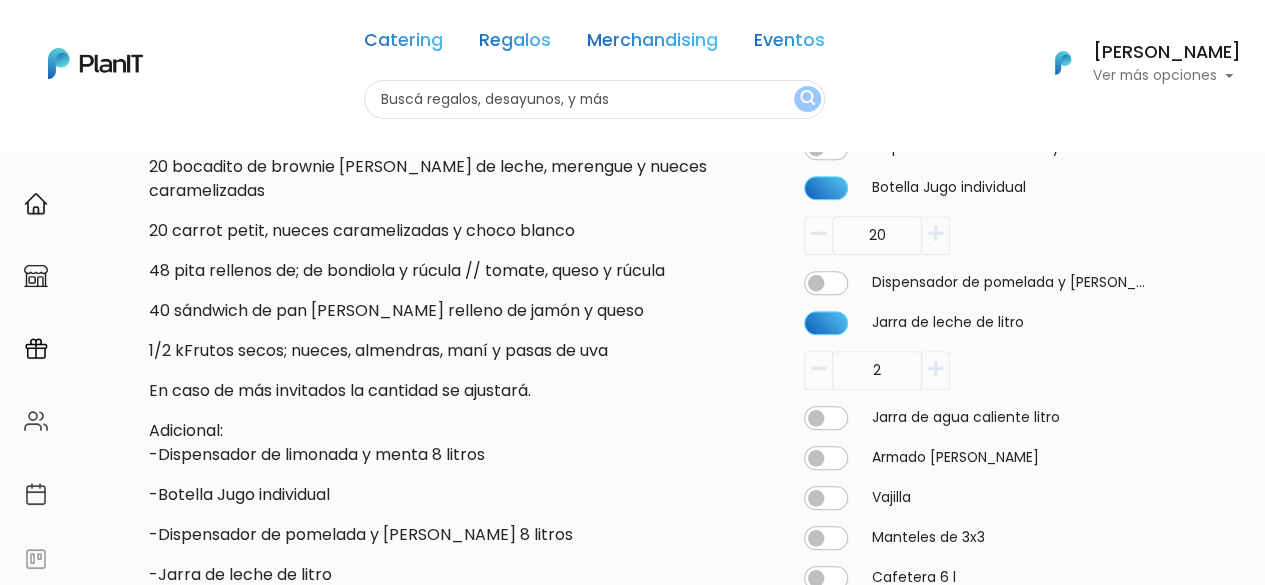 scroll, scrollTop: 686, scrollLeft: 0, axis: vertical 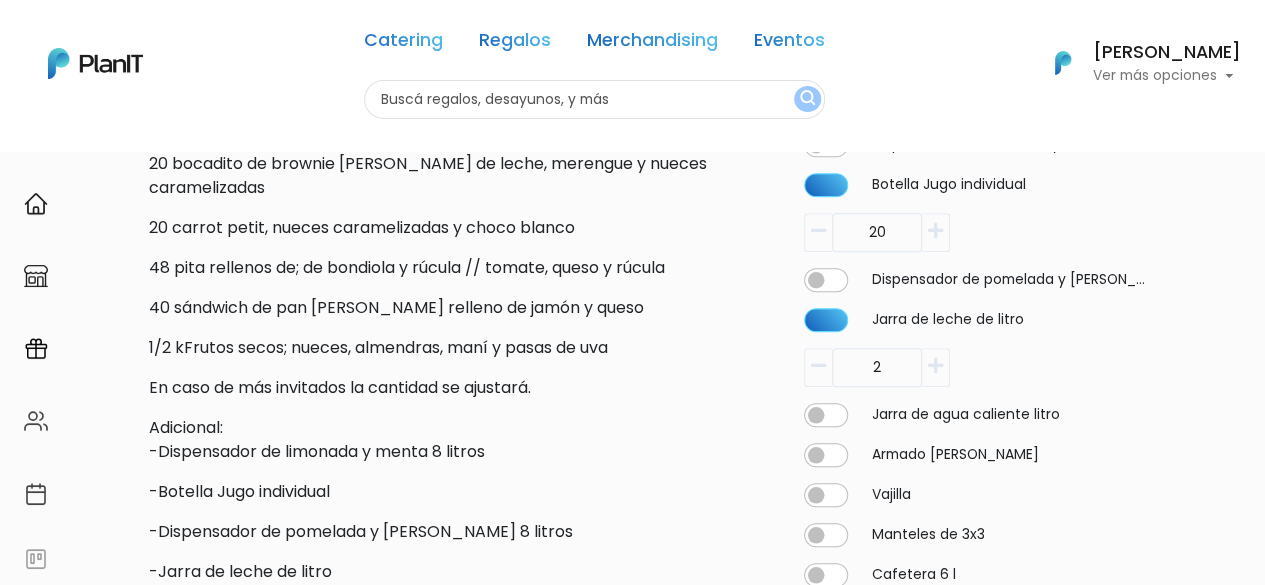 click on "Descripción
Mínimo 20 invitados.
La propuesta incluye:
20 bocadito de brownie petit, dulce de leche, merengue y nueces caramelizadas
20 carrot petit, nueces caramelizadas y choco blanco
48 pita rellenos de; de bondiola y rúcula // tomate, queso y rúcula
40 sándwich de pan de nuez relleno de jamón y queso
1/2 kFrutos secos; nueces, almendras, maní y pasas de uva
En caso de más invitados la cantidad se ajustará.
Adicional:
-Dispensador de limonada y menta 8 litros
-Botella Jugo individual
-Dispensador de pomelada y romero 8 litros
-Jarra de leche de litro
-Jarra de agua caliente litro
-Armado de mesa Incluye:
Armado de mesa
Vajilla correspondiente para la comida
Flores
Servilletas
Azúcar
Edulcorante
-Vajilla: (vaso, juego de té, cuchara de té, bandejitas de cartón )
-Manteles de 3x3
-Cafetera 6 l (rinde unos 70 pocillos chicos)
-Cafetera 9 l (Rinde unos 100 pocillos)
-Cafetera 16 l (Rinde 200 pocillos)" at bounding box center [456, 536] 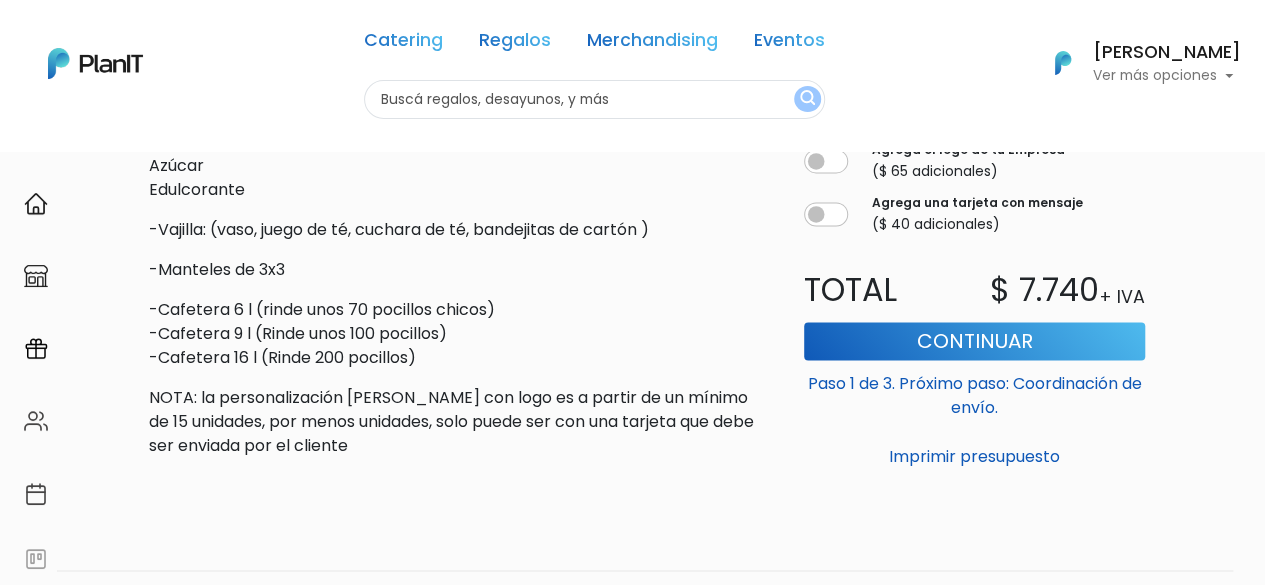 scroll, scrollTop: 1353, scrollLeft: 0, axis: vertical 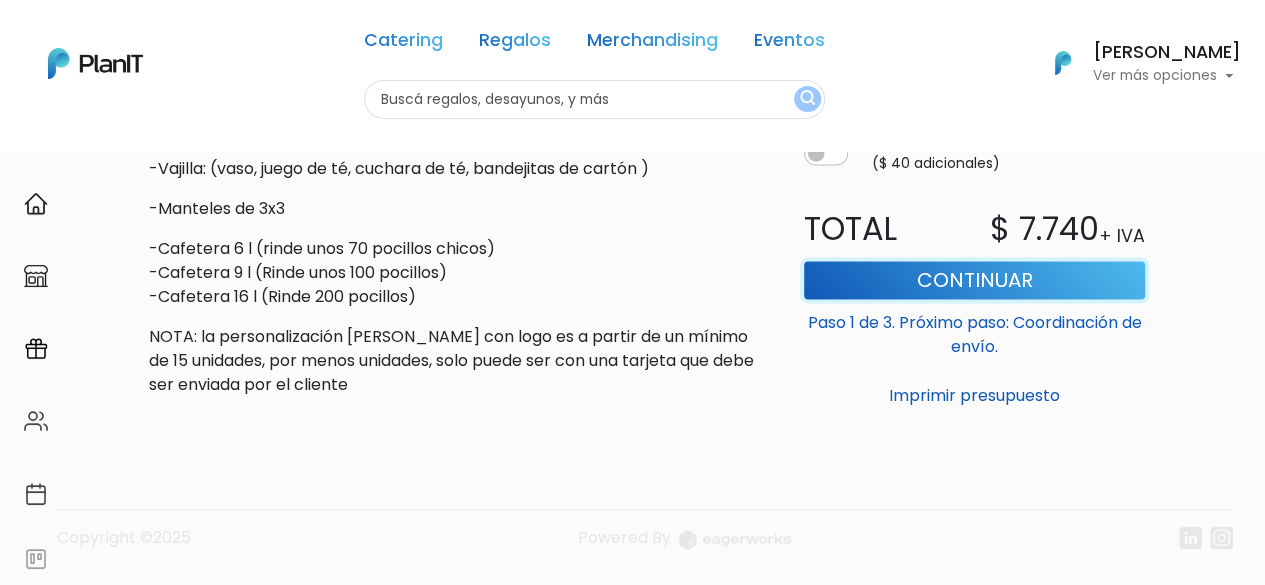 click on "Continuar" at bounding box center [974, 280] 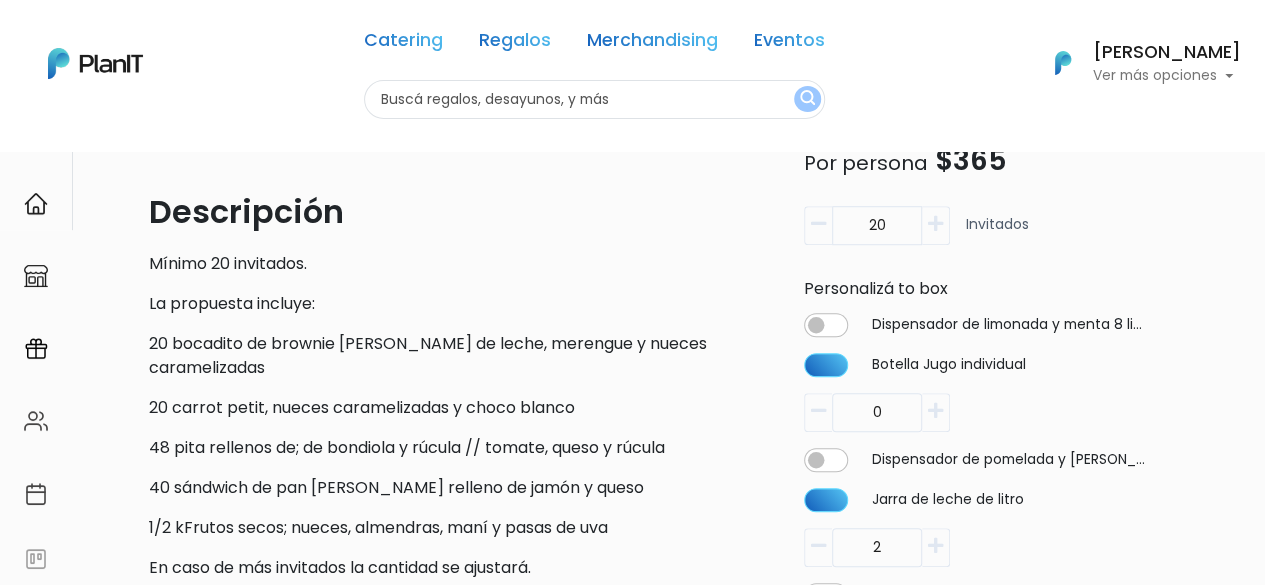 scroll, scrollTop: 491, scrollLeft: 0, axis: vertical 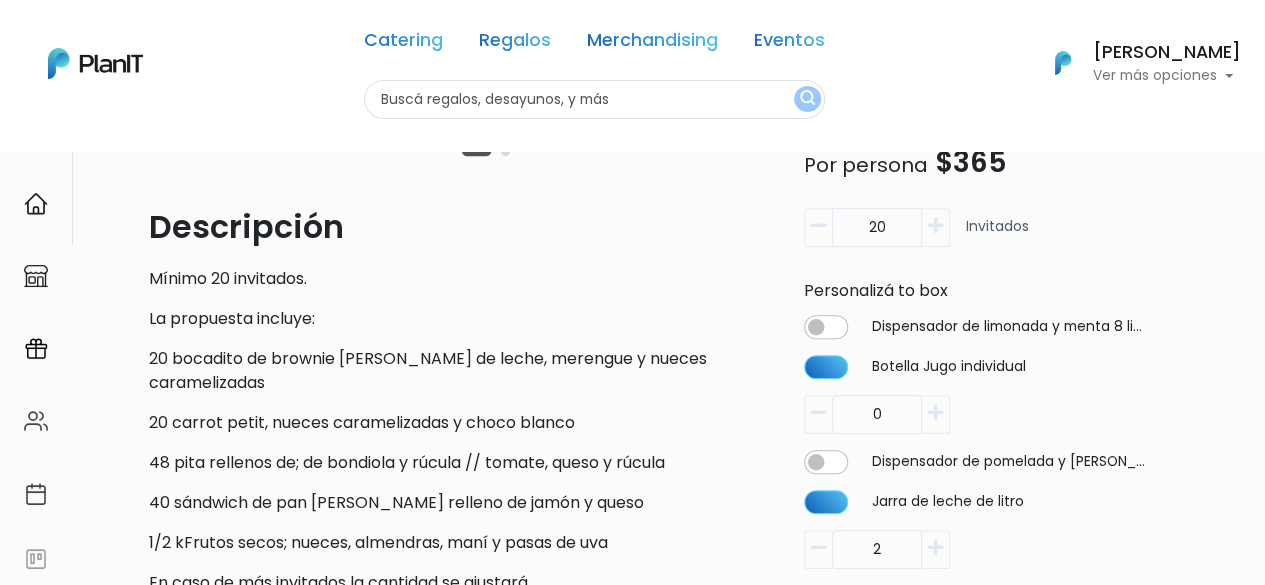 click at bounding box center (936, 228) 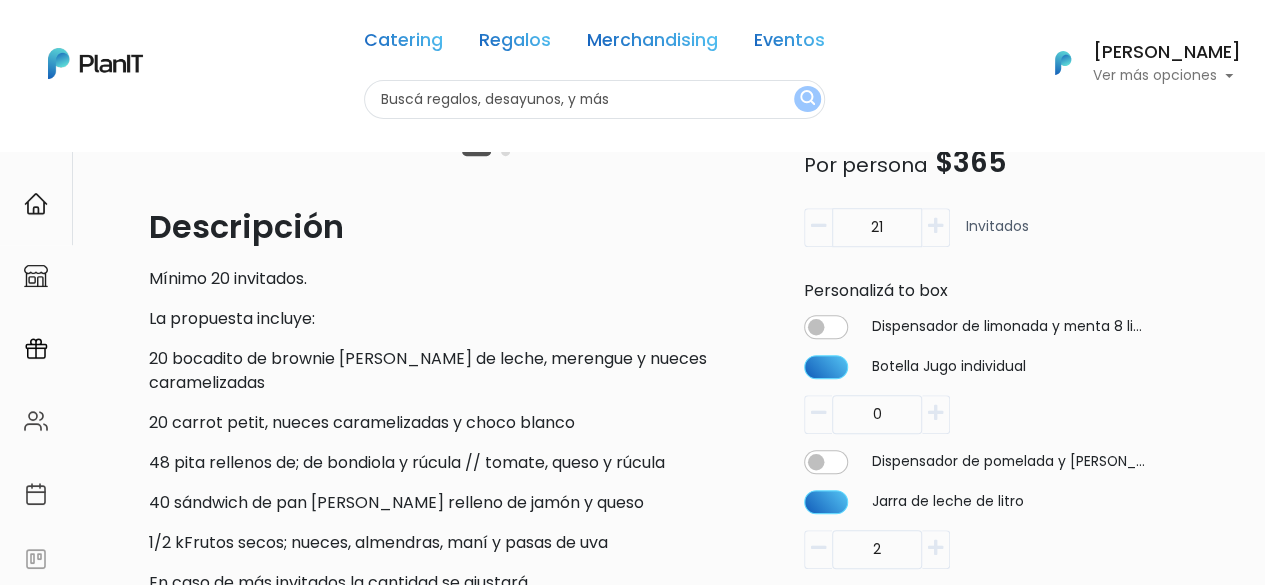 click at bounding box center (818, 227) 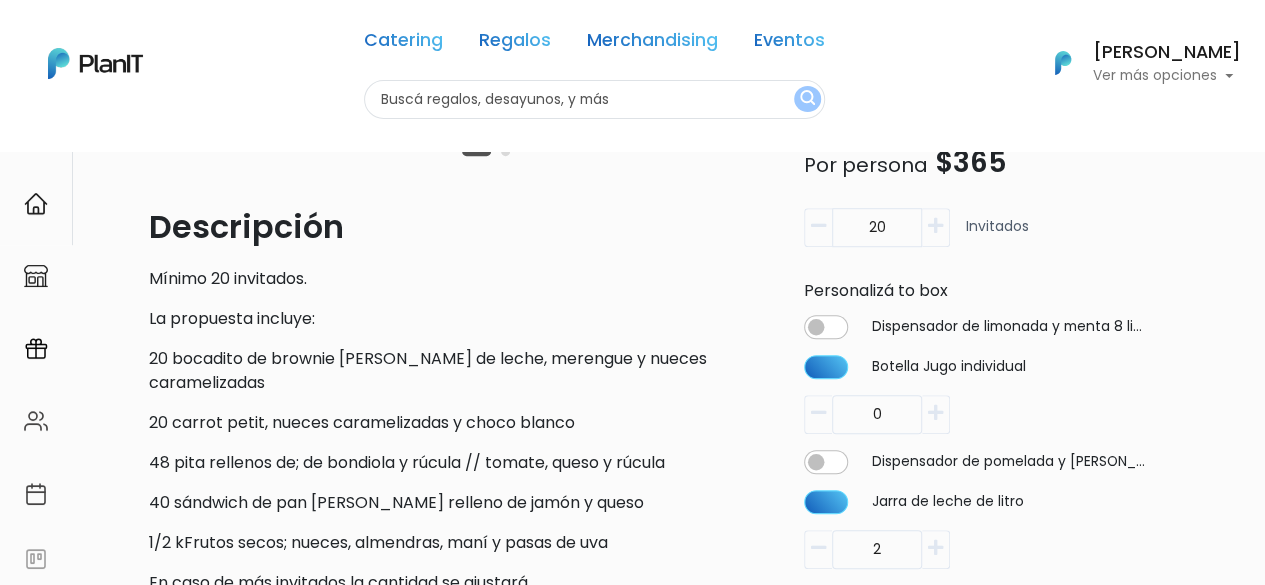 click at bounding box center [935, 413] 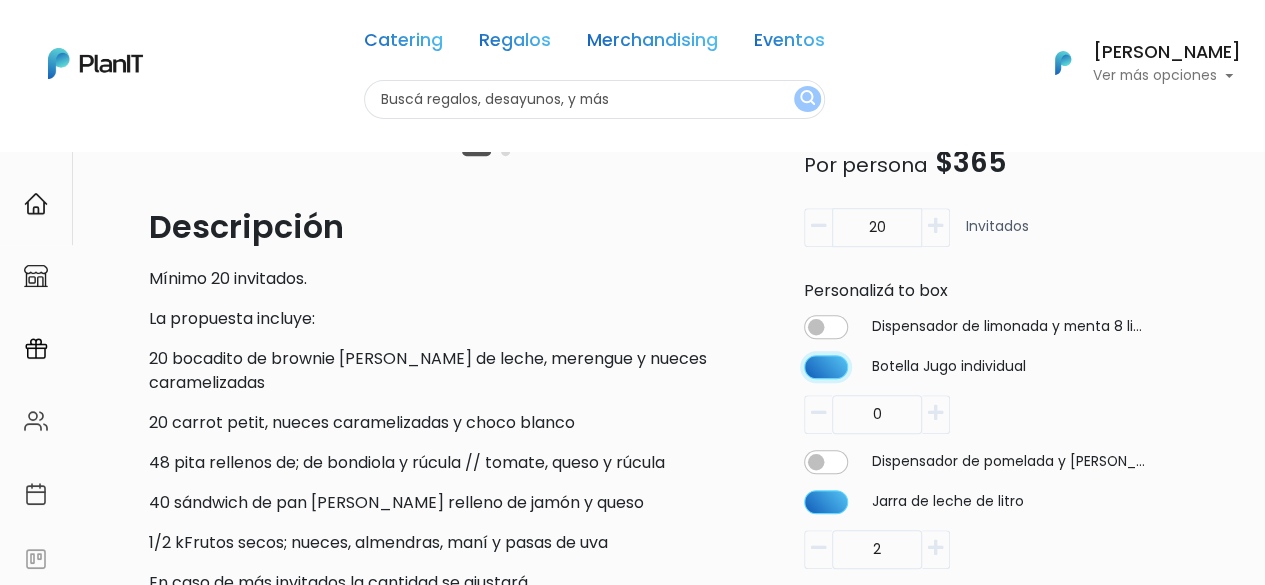 click at bounding box center (826, 327) 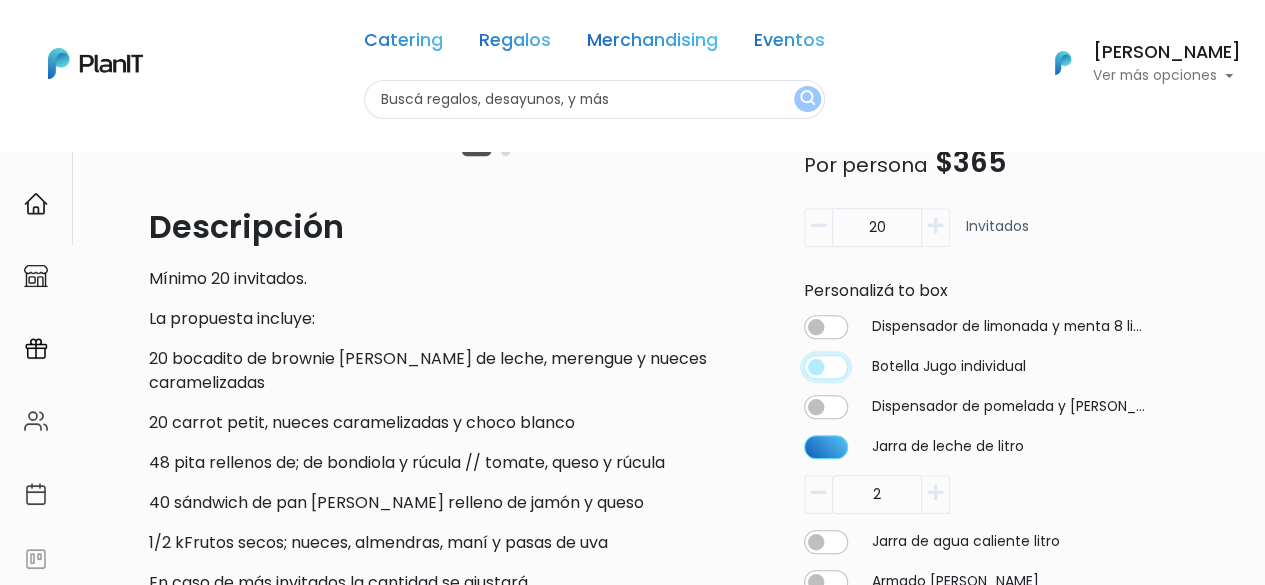 click at bounding box center (826, 327) 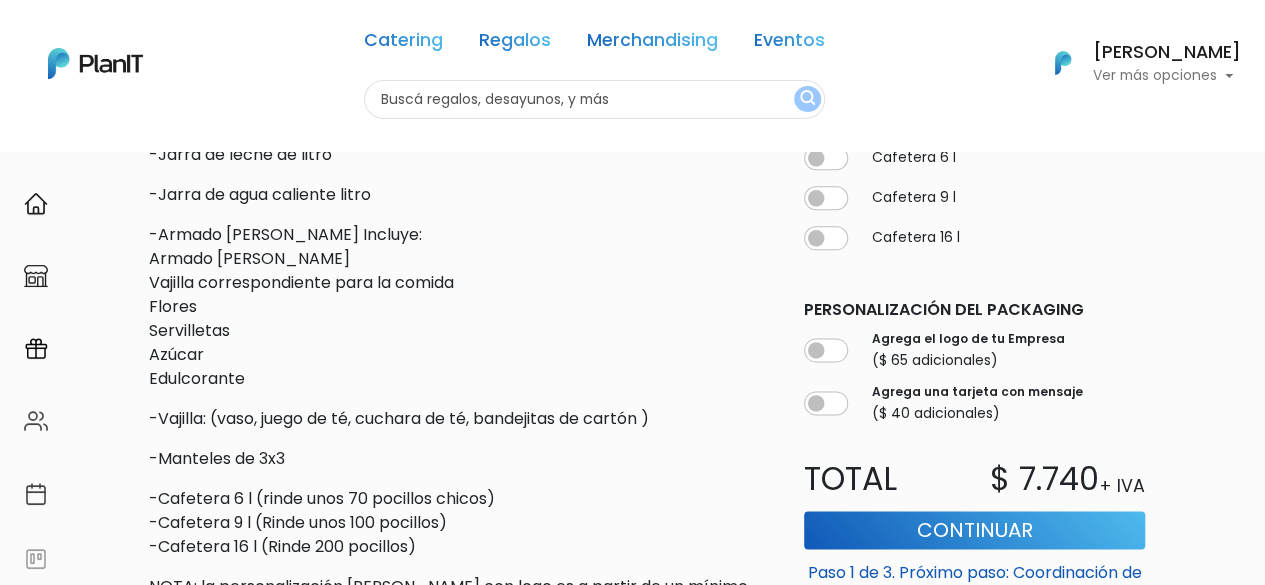 scroll, scrollTop: 1108, scrollLeft: 0, axis: vertical 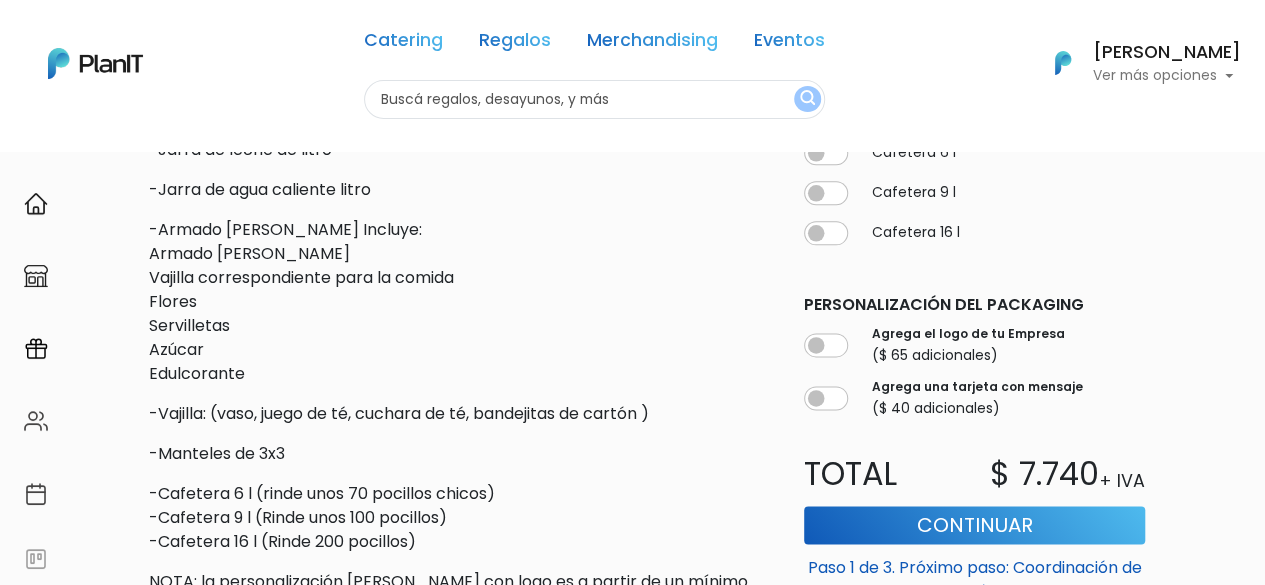 click on "¿Necesitás ayuda?" at bounding box center [1035, 2022] 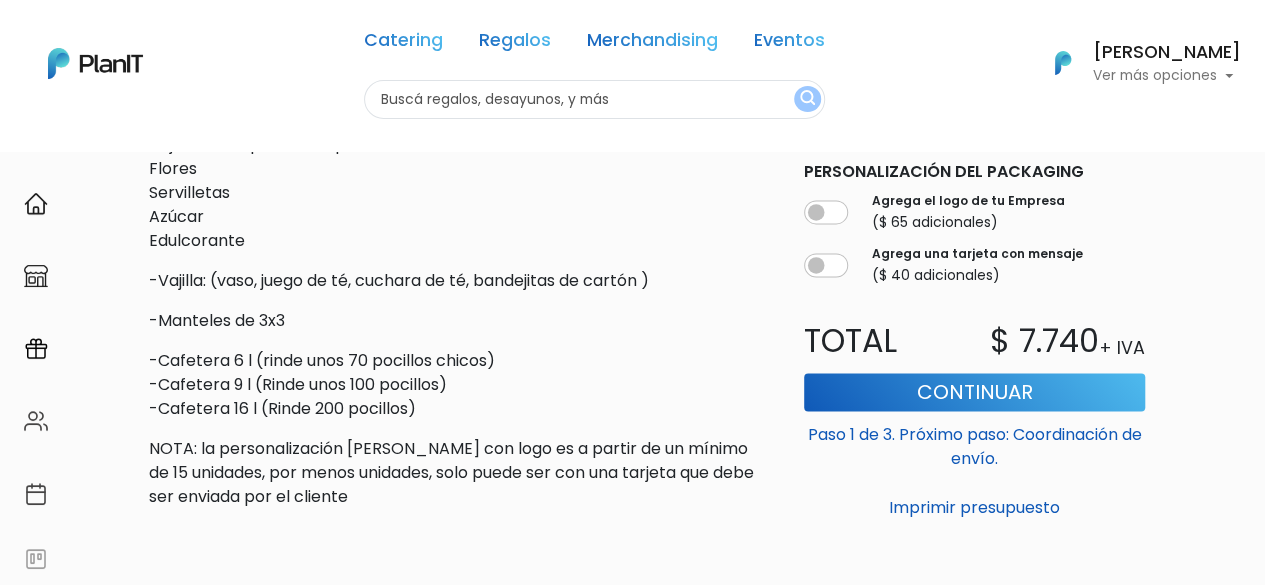scroll, scrollTop: 1258, scrollLeft: 0, axis: vertical 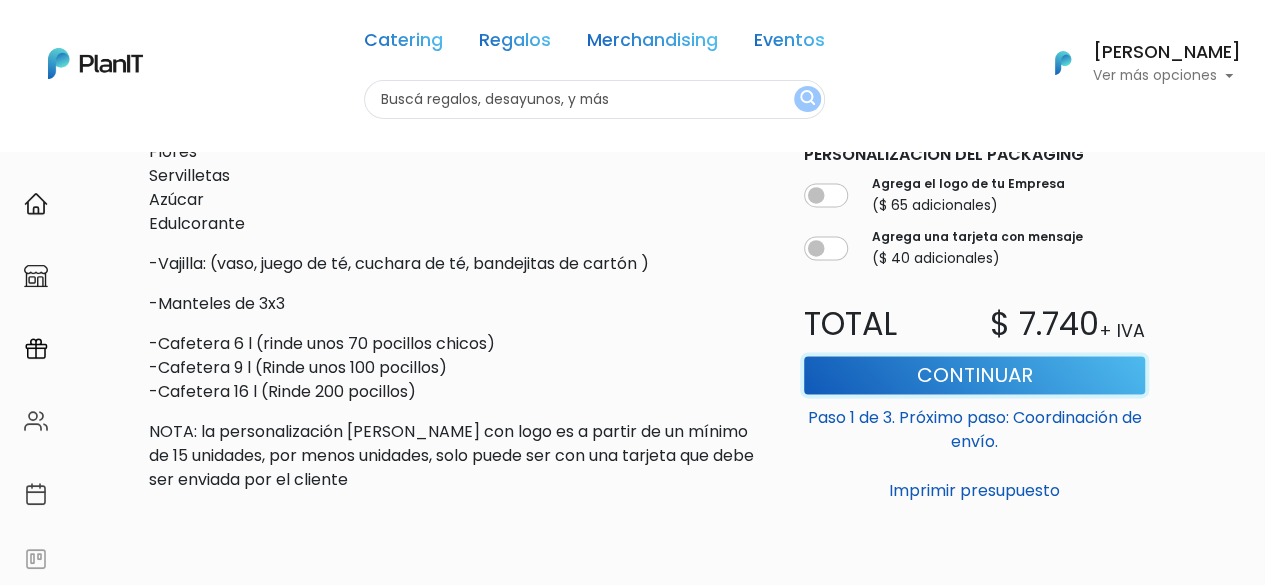click on "Continuar" at bounding box center (974, 375) 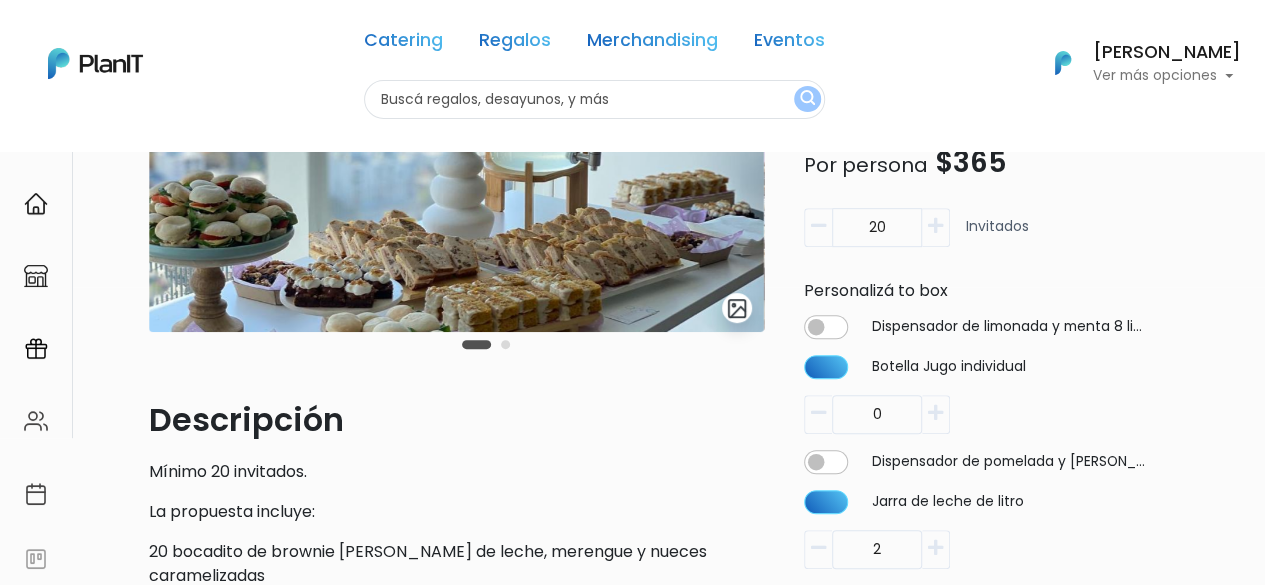 scroll, scrollTop: 0, scrollLeft: 0, axis: both 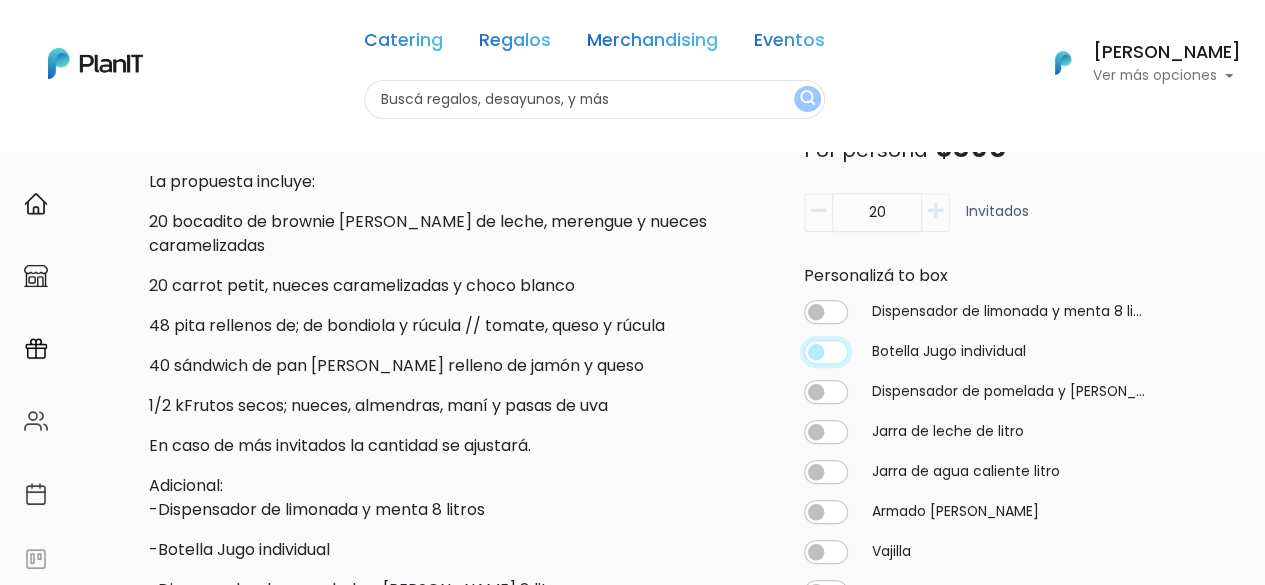 click at bounding box center (826, 312) 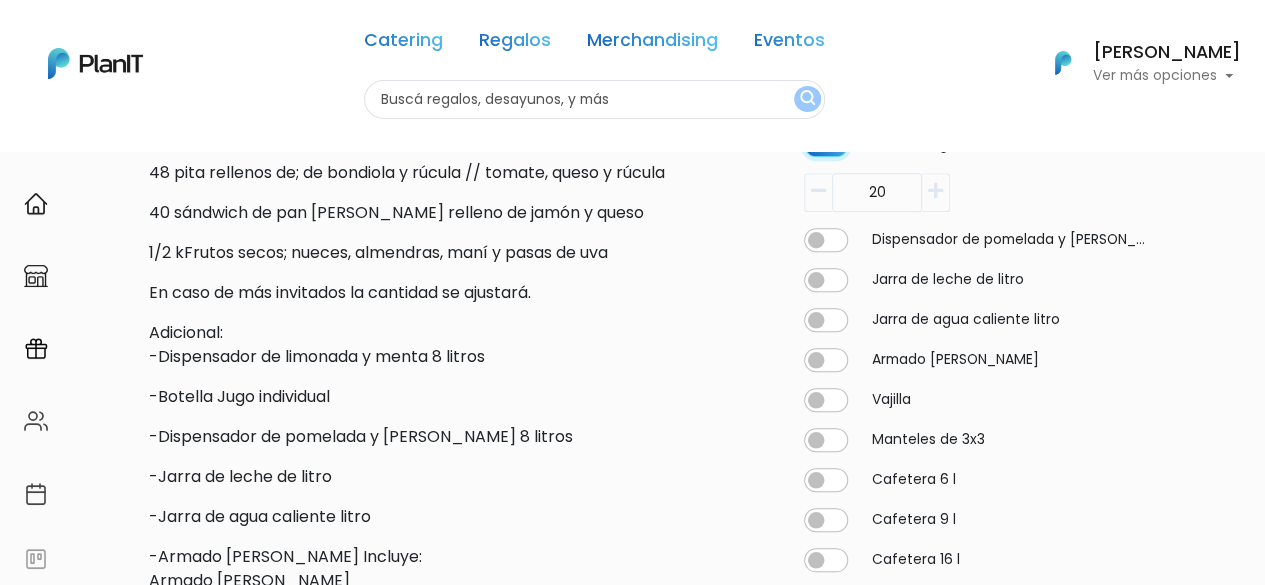 scroll, scrollTop: 668, scrollLeft: 0, axis: vertical 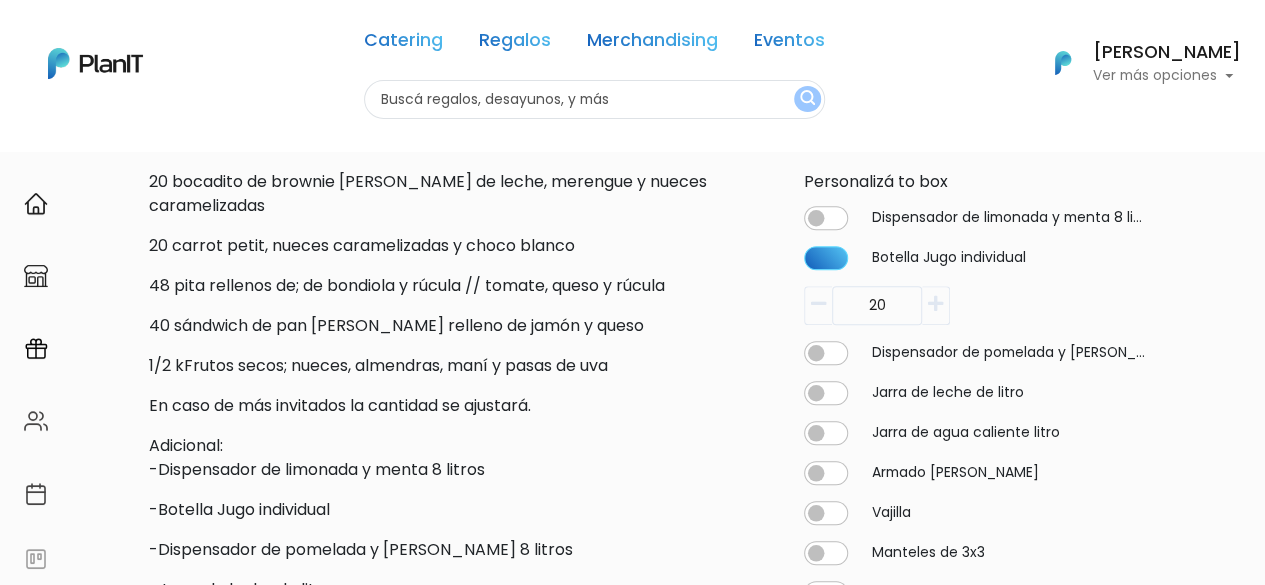 click at bounding box center [935, 303] 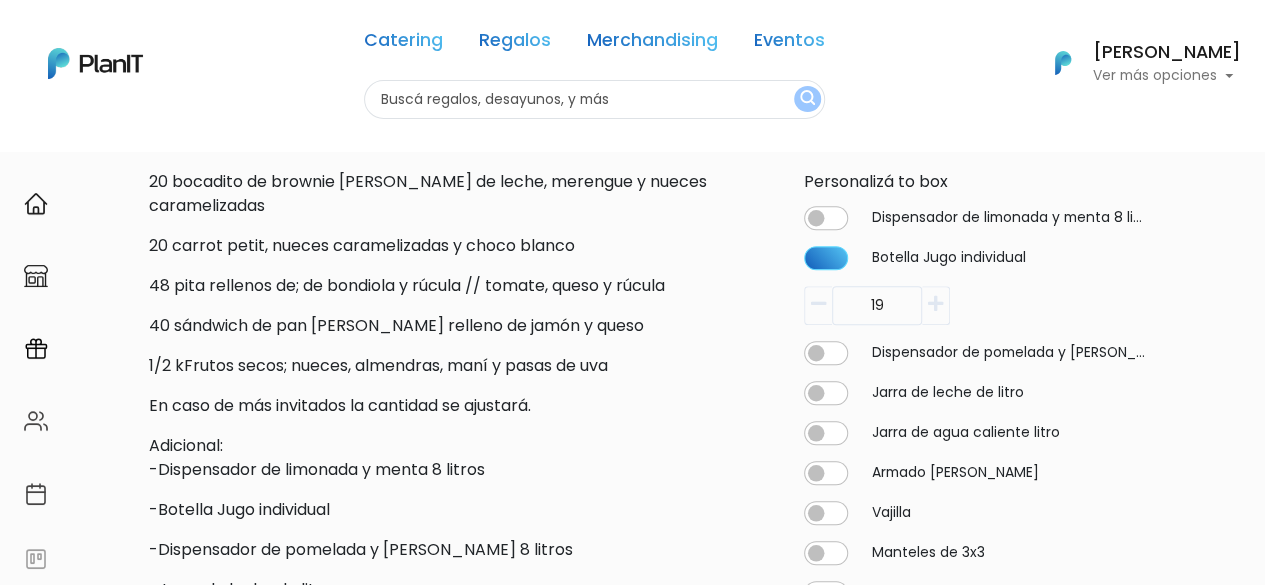 click at bounding box center [935, 303] 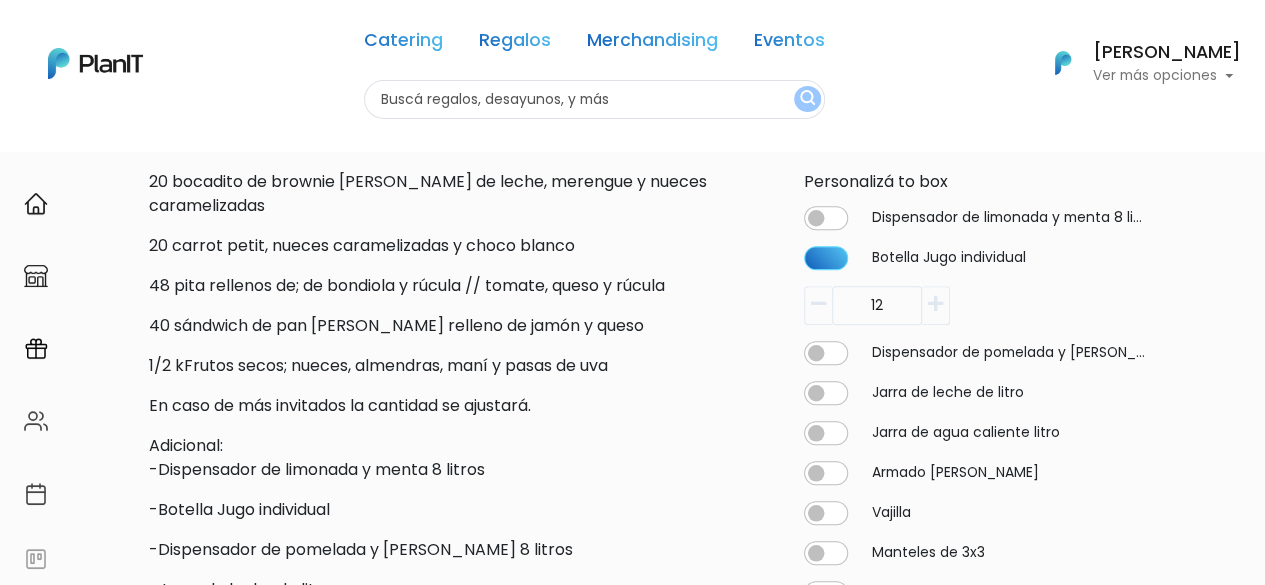 type on "1" 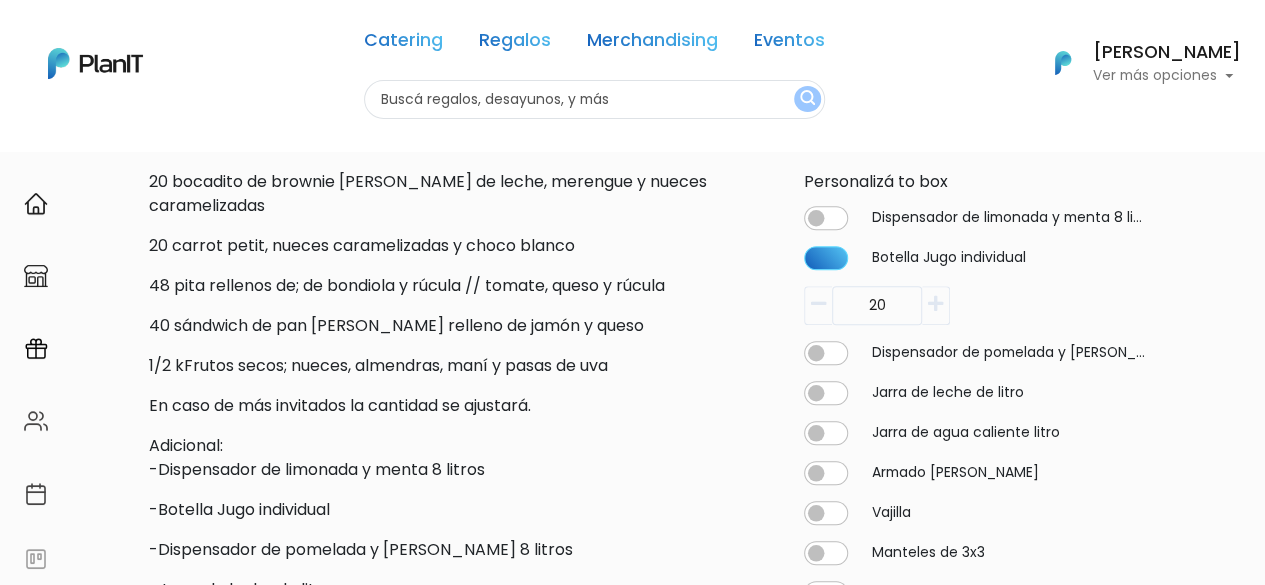 type on "20" 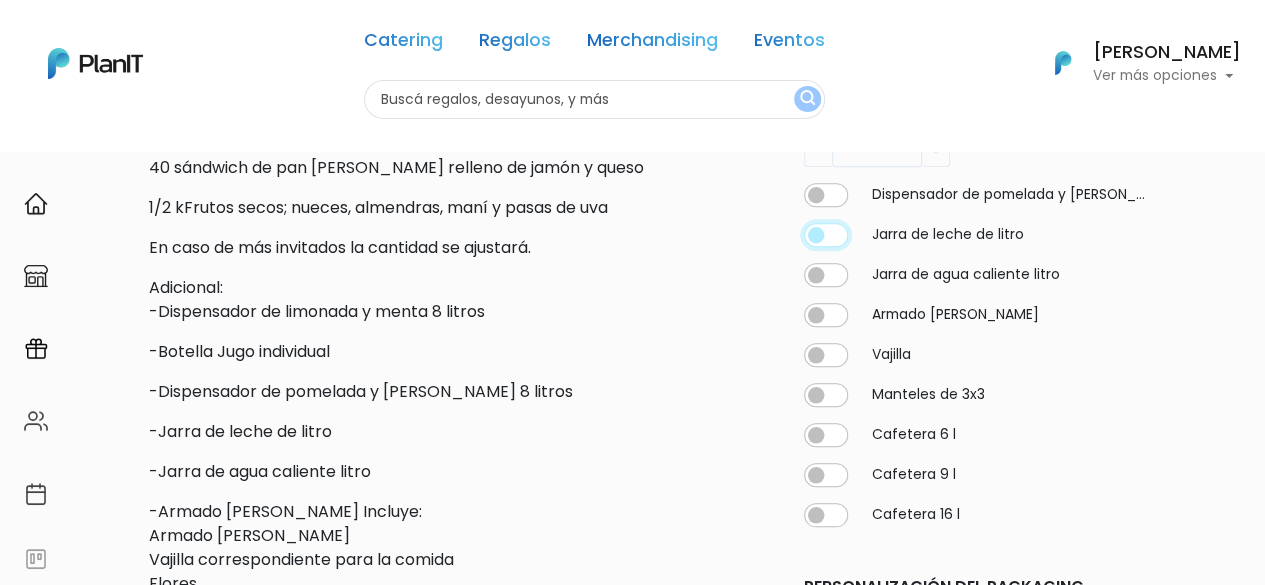 click at bounding box center (826, 59) 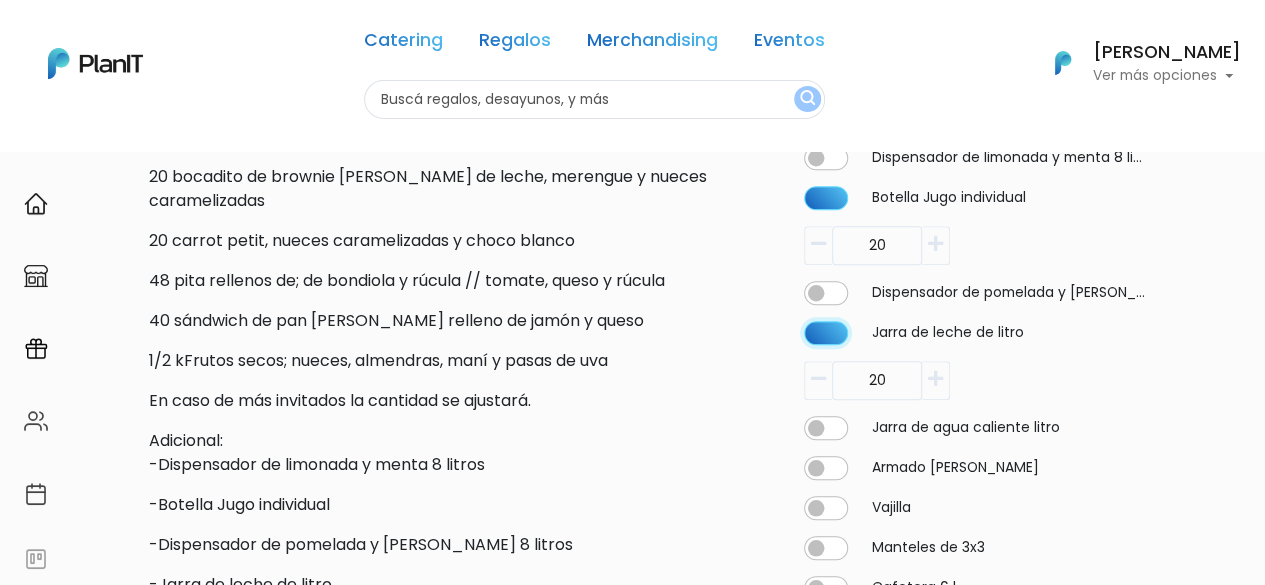 scroll, scrollTop: 675, scrollLeft: 0, axis: vertical 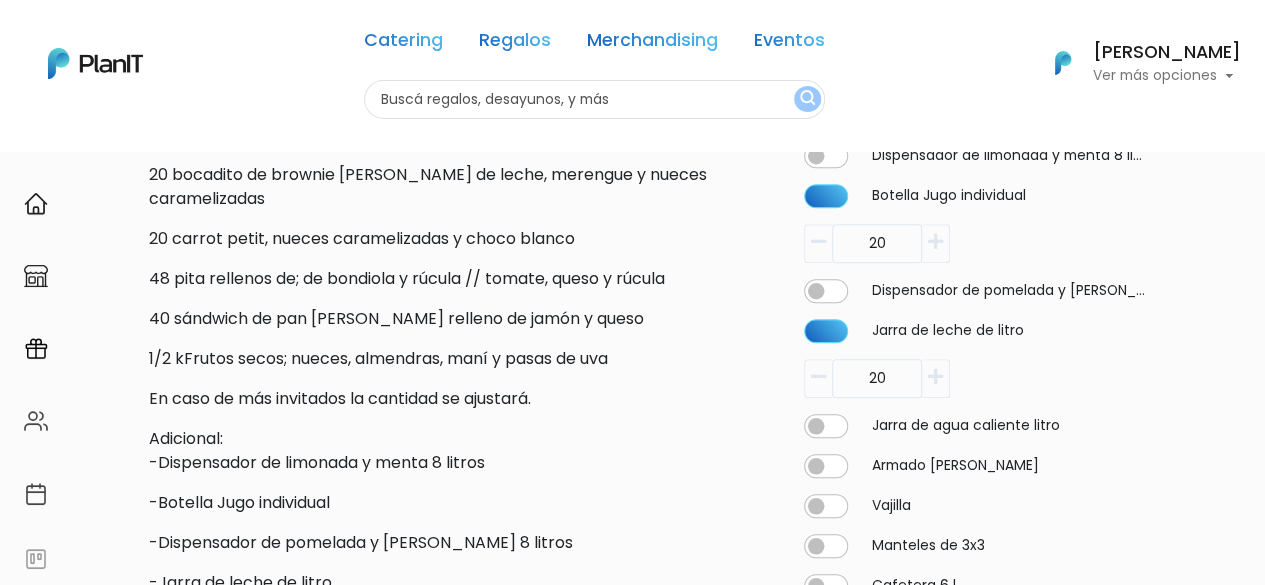 click on "20" at bounding box center [0, 0] 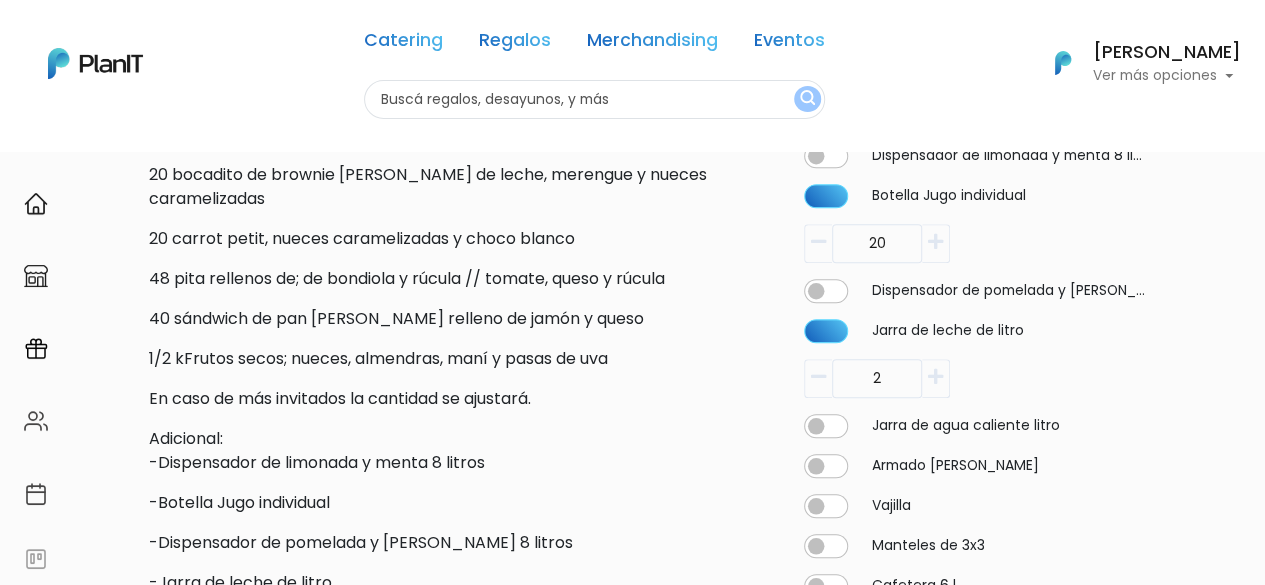 type on "2" 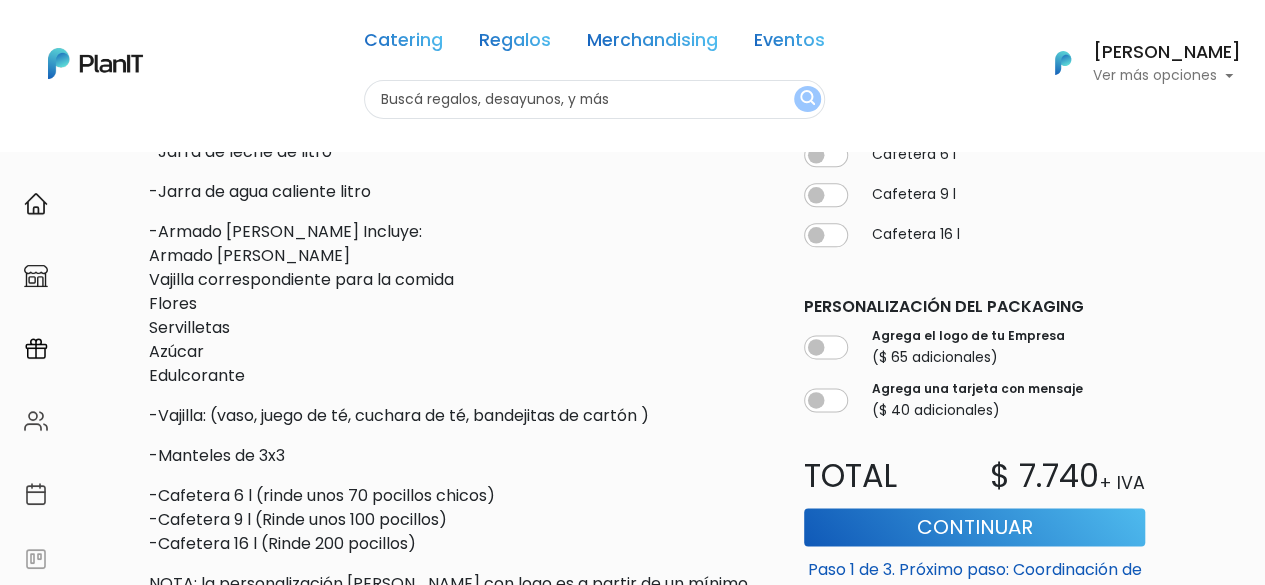 scroll, scrollTop: 1114, scrollLeft: 0, axis: vertical 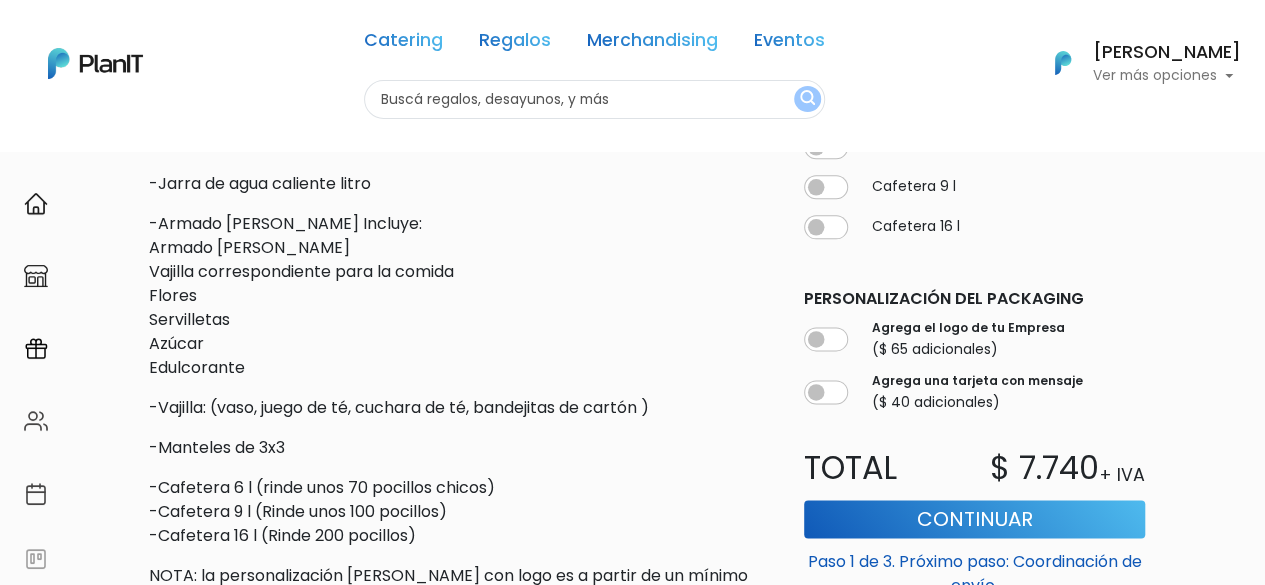 click on "¿Necesitás ayuda?" at bounding box center [1035, 2022] 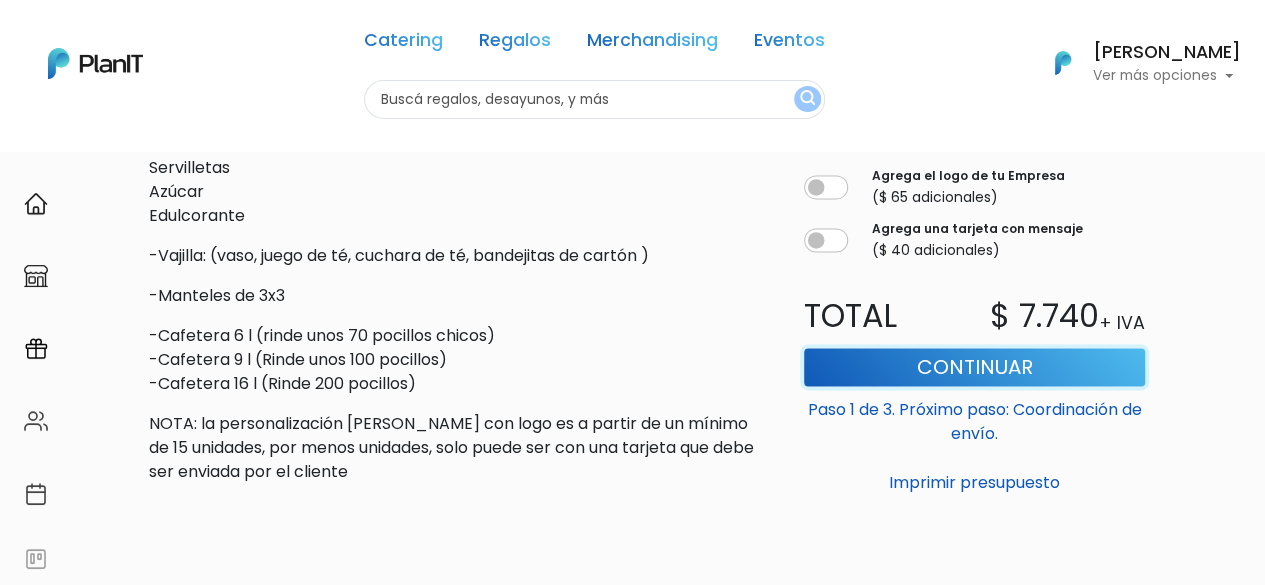 click on "Continuar" at bounding box center [974, 367] 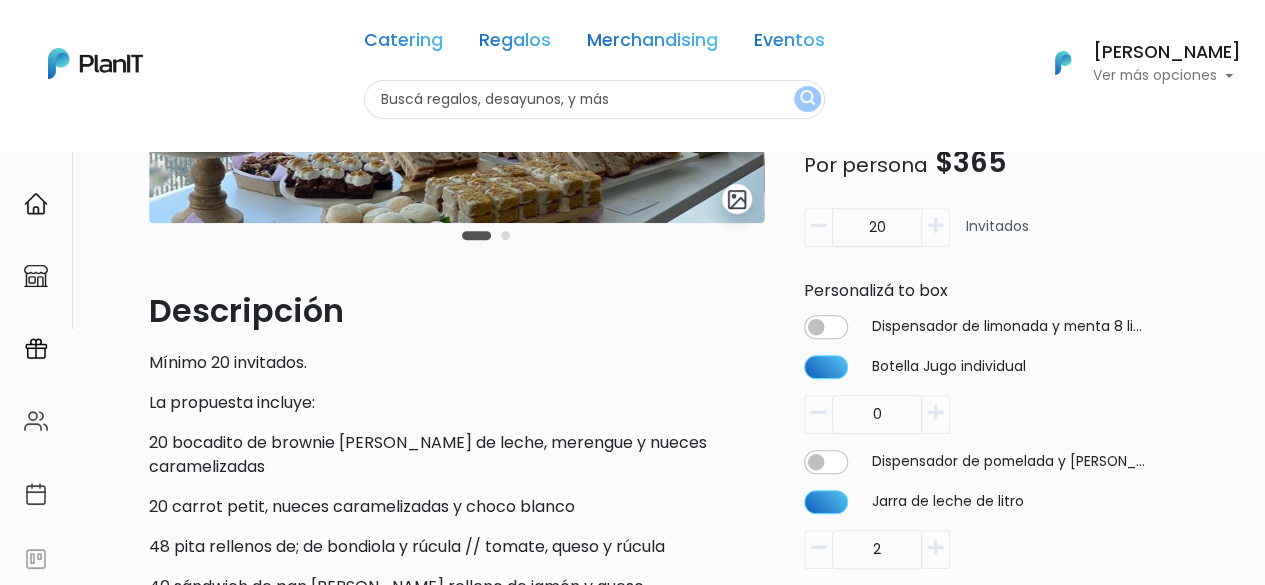 scroll, scrollTop: 484, scrollLeft: 0, axis: vertical 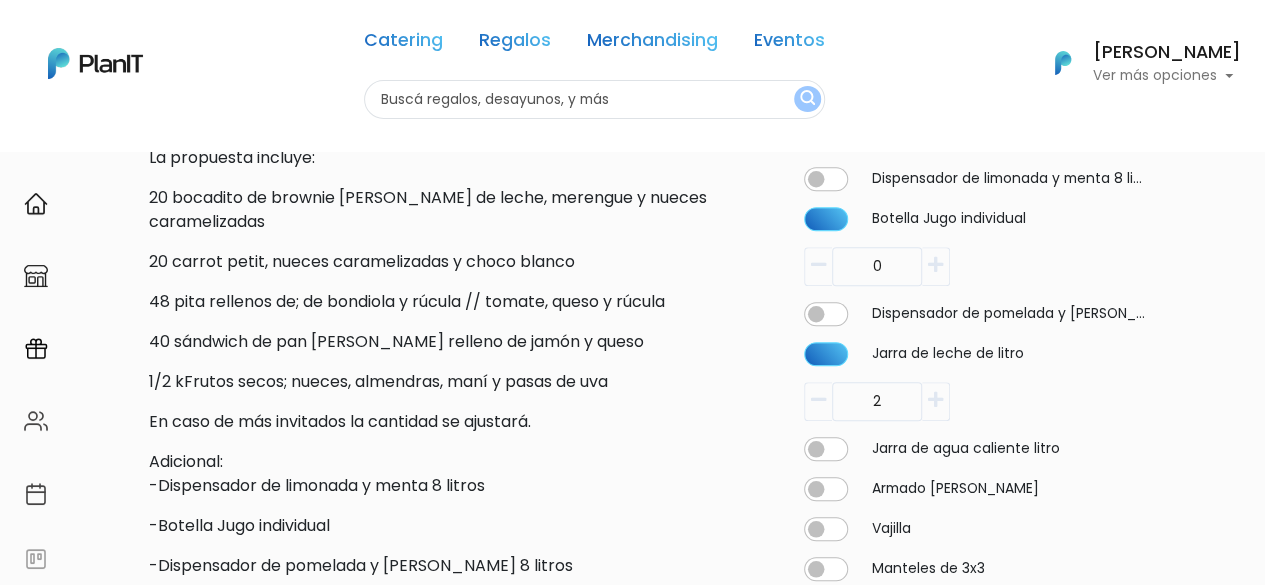 click on "0" at bounding box center [0, 0] 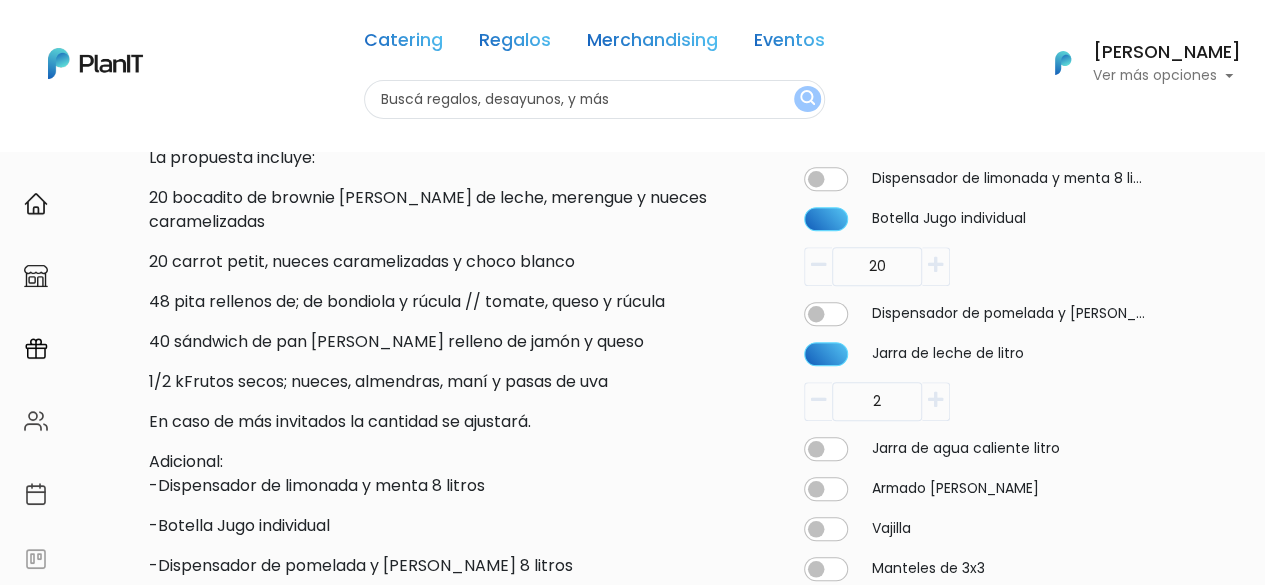click on "slide  3   of 2
Descripción
Mínimo 20 invitados.
La propuesta incluye:
20 bocadito de brownie petit, dulce de leche, merengue y nueces caramelizadas
20 carrot petit, nueces caramelizadas y choco blanco
48 pita rellenos de; de bondiola y rúcula // tomate, queso y rúcula
40 sándwich de pan de nuez relleno de jamón y queso
1/2 kFrutos secos; nueces, almendras, maní y pasas de uva
En caso de más invitados la cantidad se ajustará.
Adicional:
-Dispensador de limonada y menta 8 litros
-Botella Jugo individual
-Dispensador de pomelada y romero 8 litros
-Jarra de leche de litro
-Jarra de agua caliente litro
-Armado de mesa Incluye:
Armado de mesa
Flores
Servilletas
0" at bounding box center (685, 330) 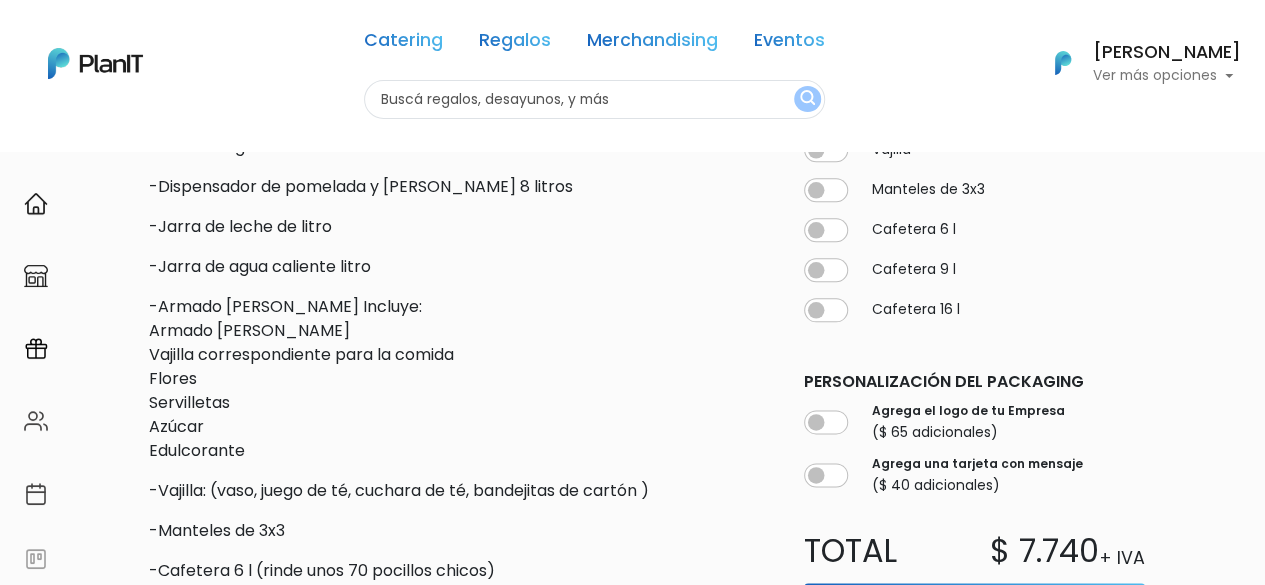 scroll, scrollTop: 1184, scrollLeft: 0, axis: vertical 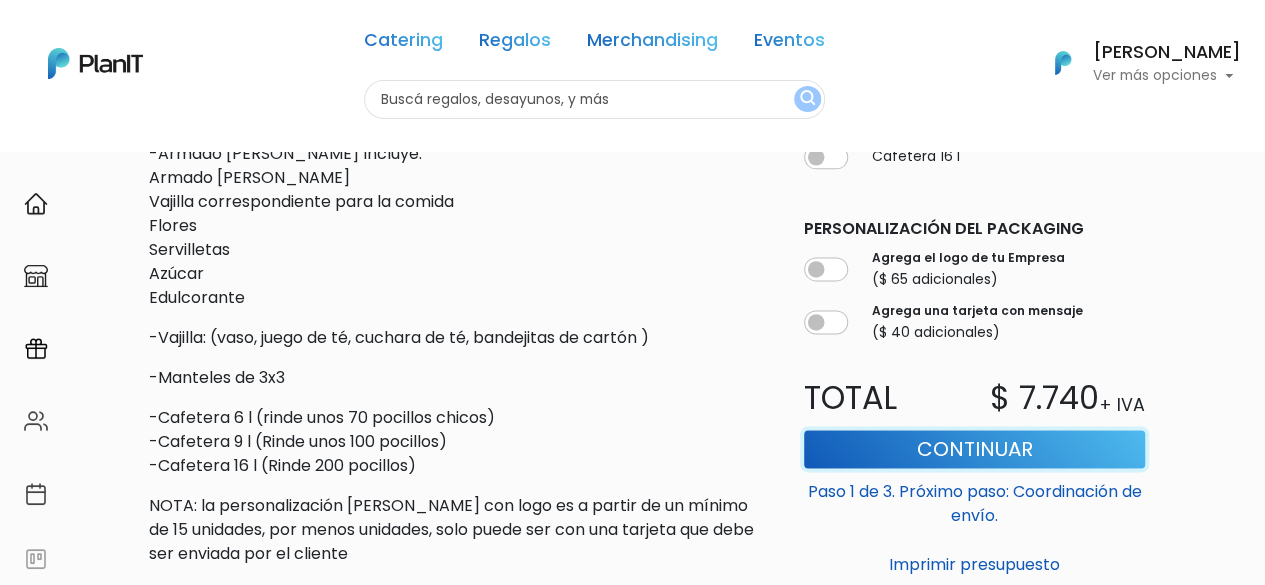 click on "Continuar" at bounding box center (974, 449) 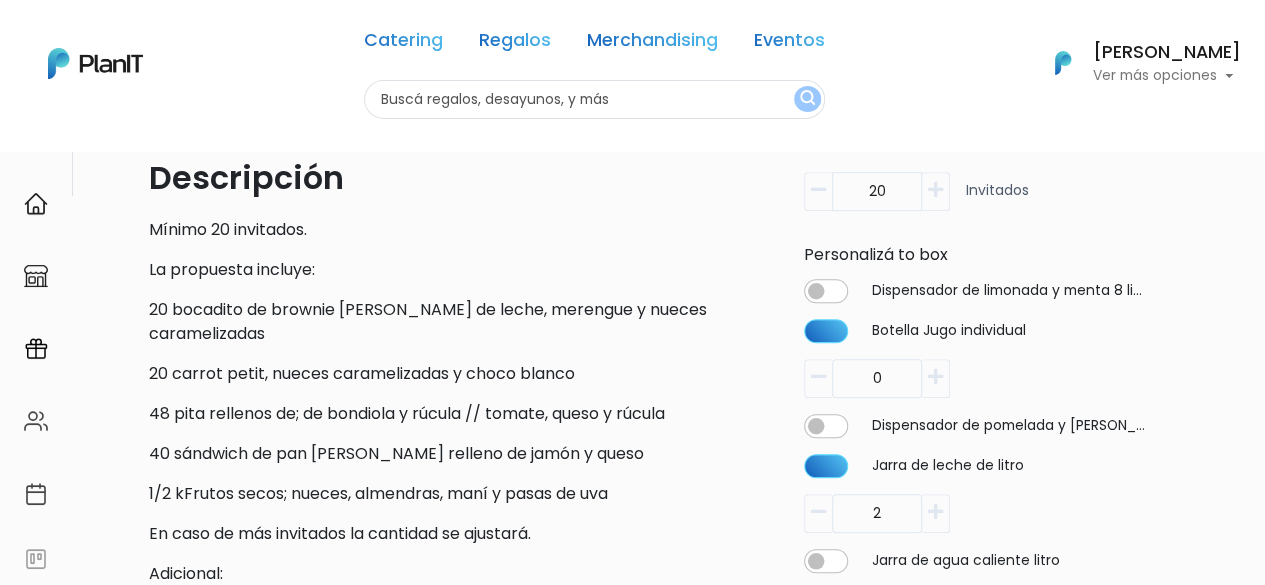 scroll, scrollTop: 538, scrollLeft: 0, axis: vertical 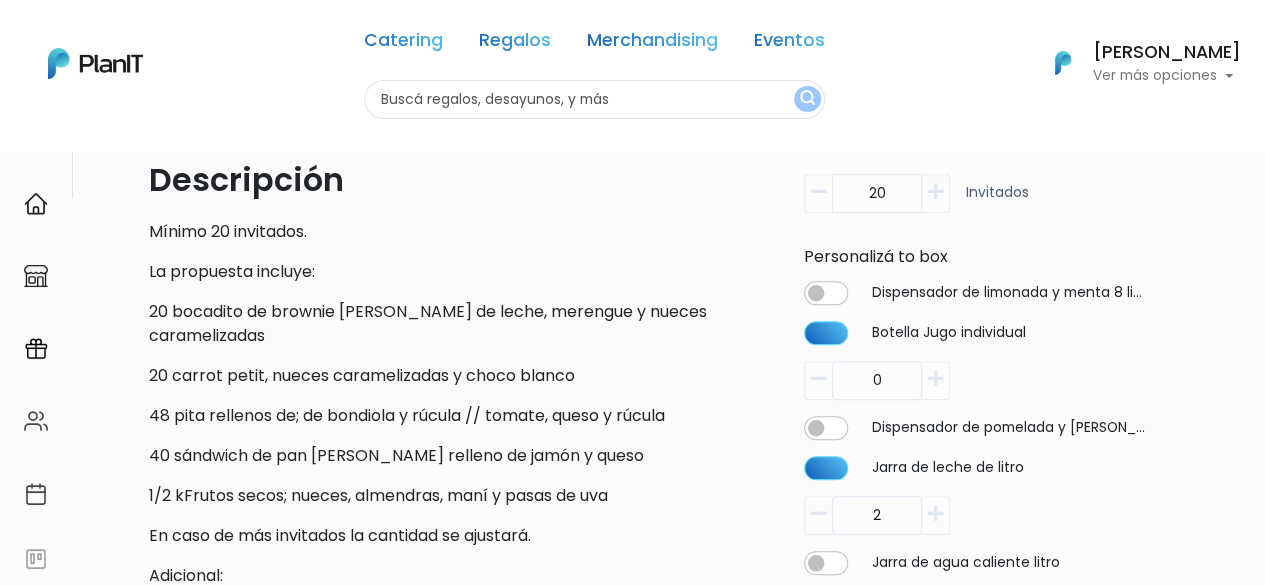 click at bounding box center (935, 379) 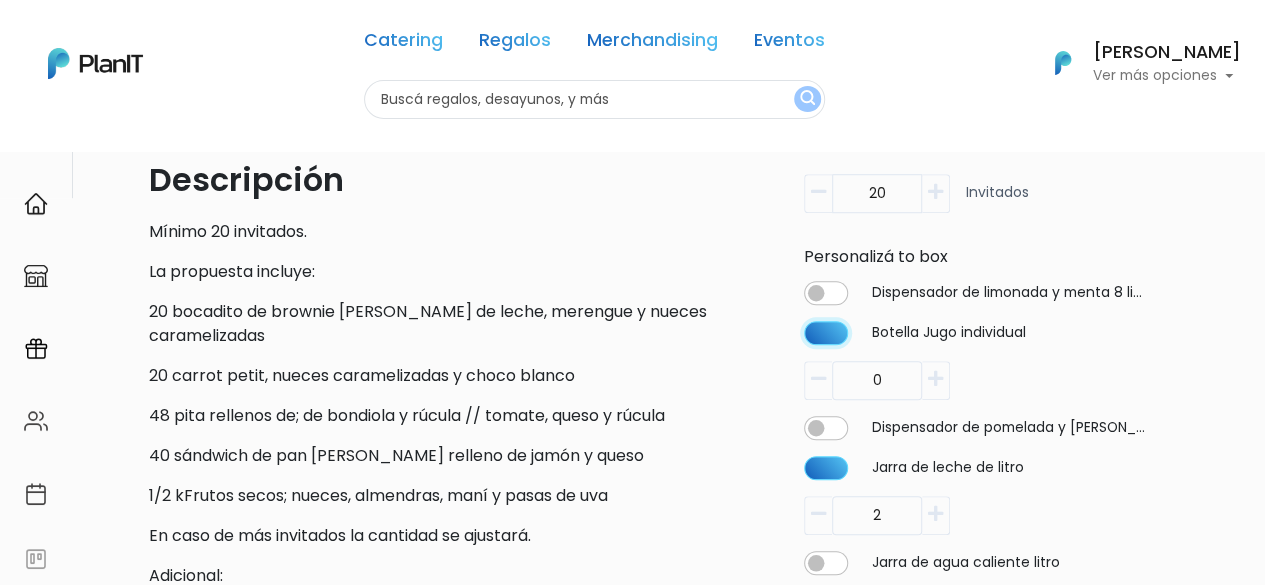 click at bounding box center (826, 293) 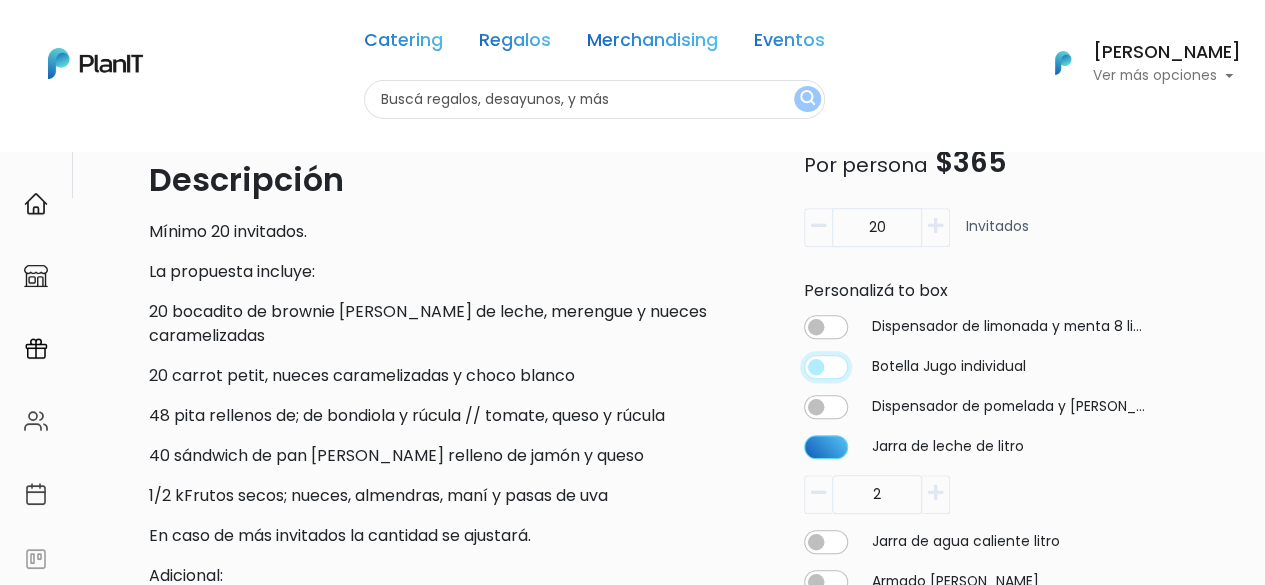 click at bounding box center [826, 327] 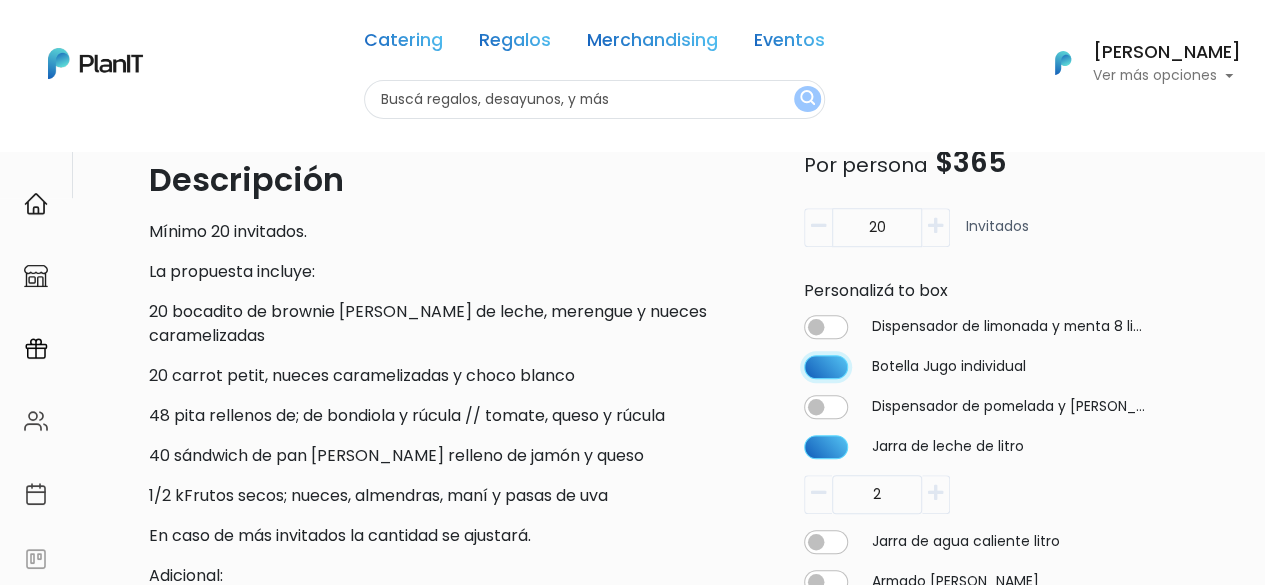 type on "20" 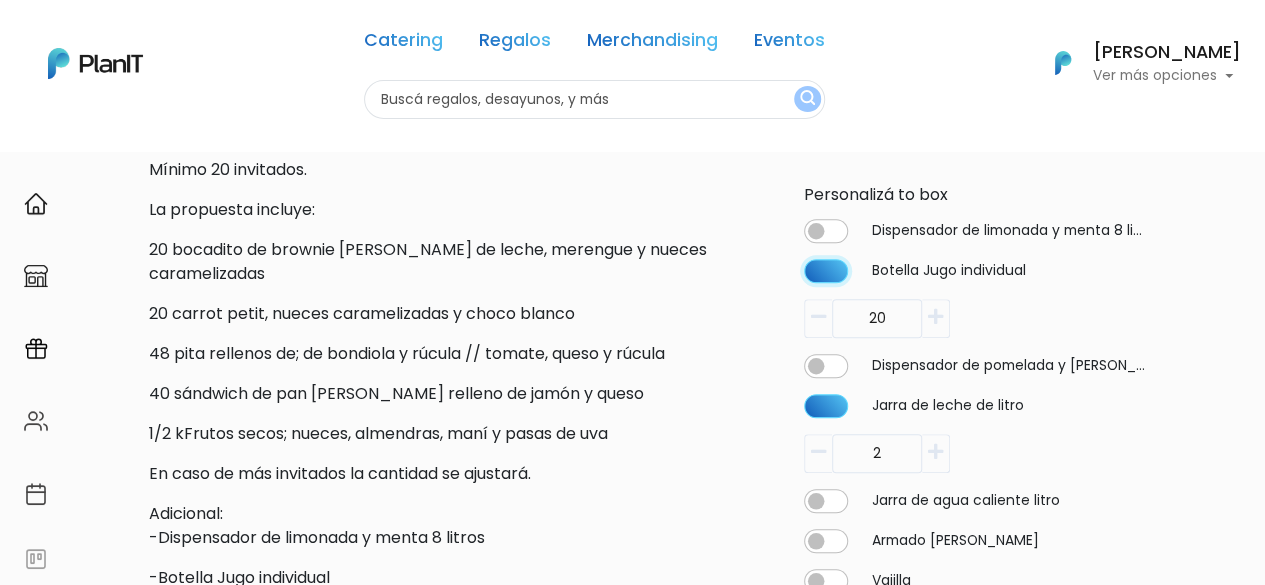 scroll, scrollTop: 655, scrollLeft: 0, axis: vertical 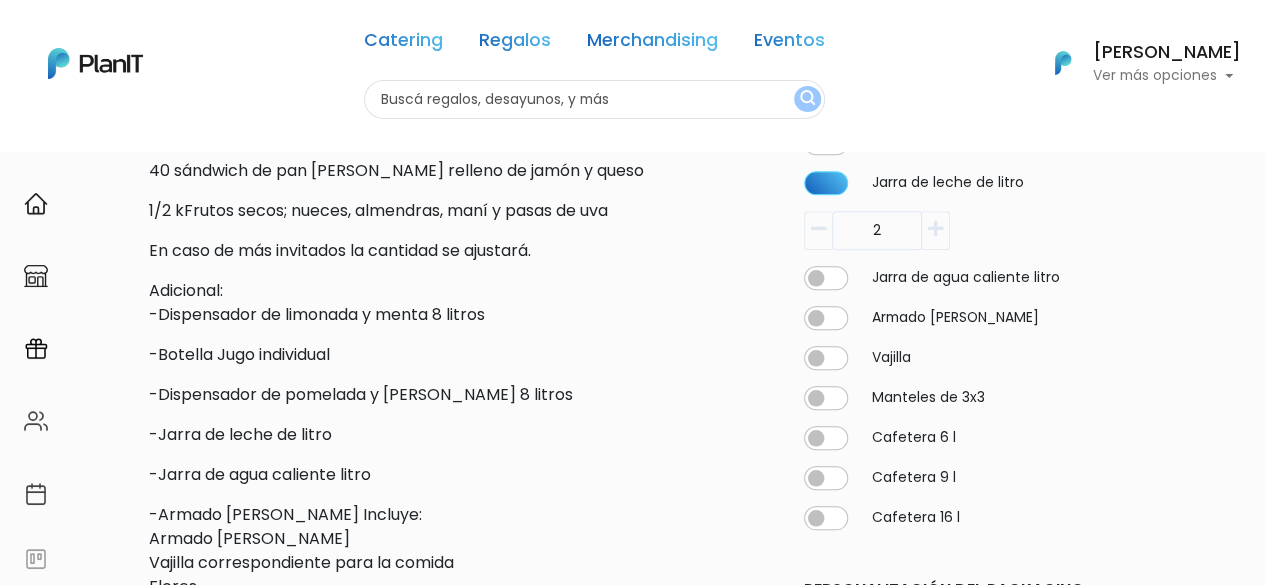 click on "2" at bounding box center [0, 0] 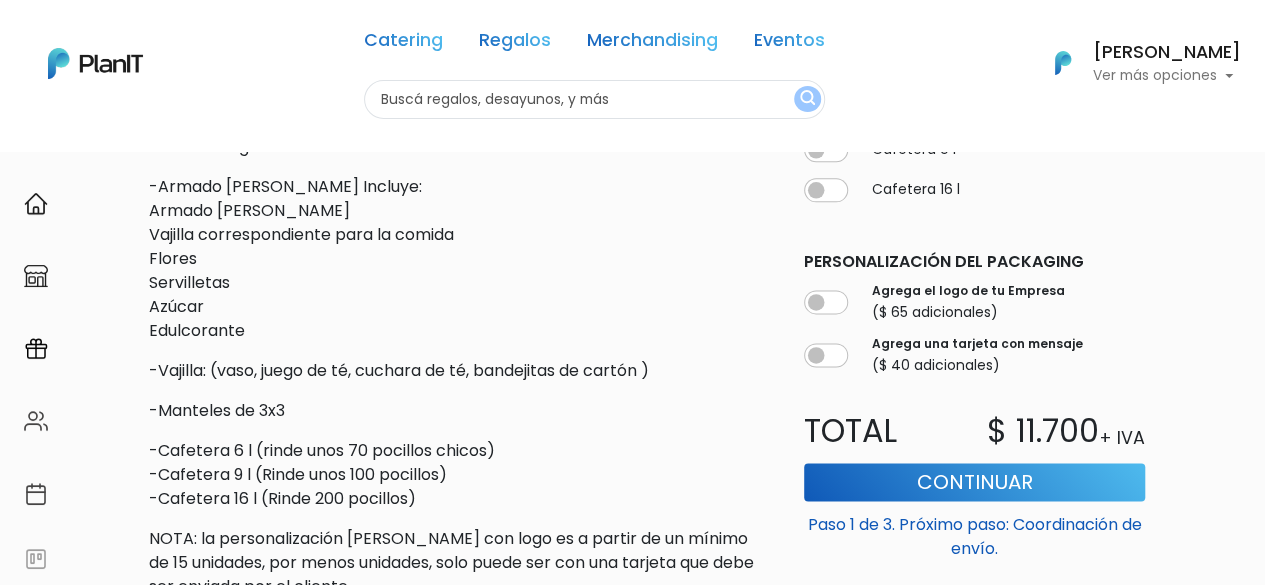 scroll, scrollTop: 1161, scrollLeft: 0, axis: vertical 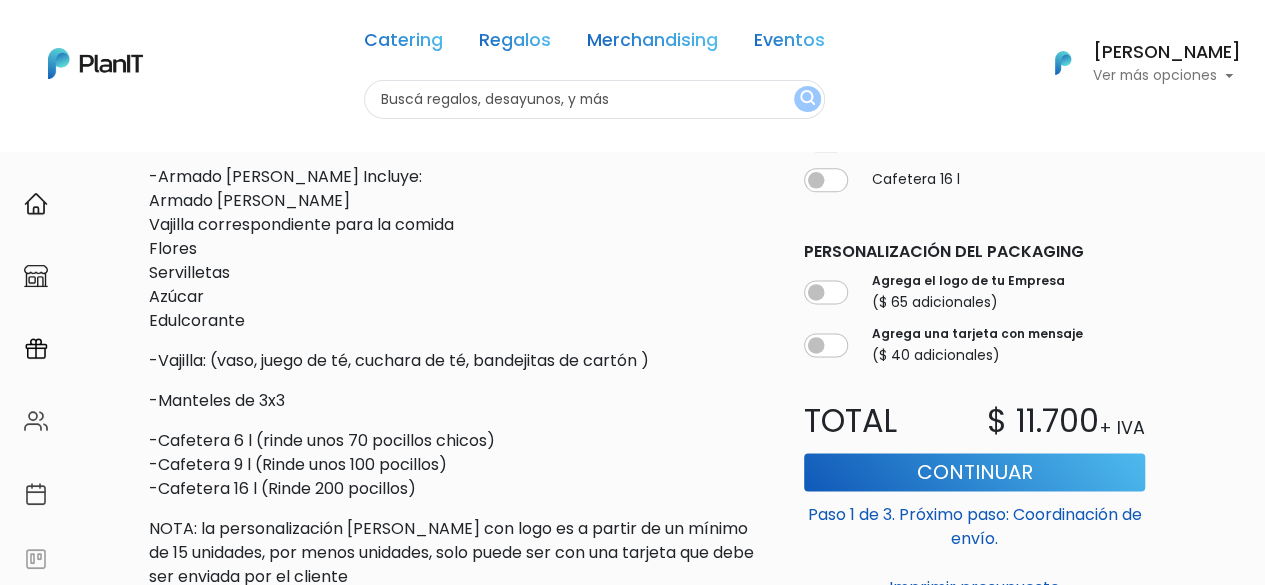 type on "20" 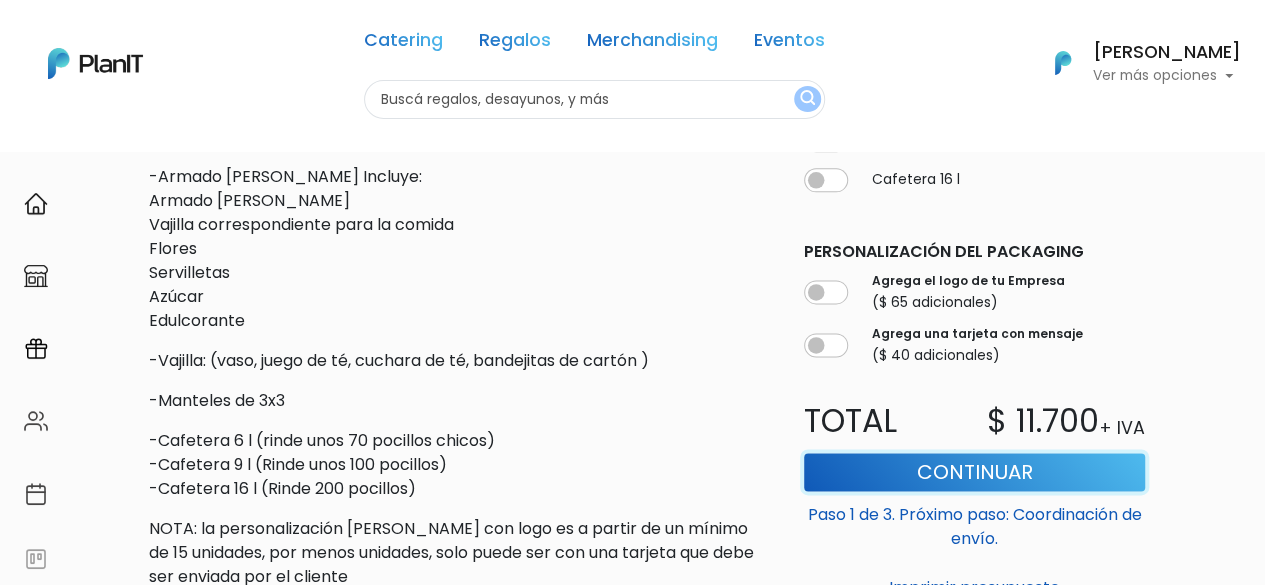 click on "Continuar" at bounding box center [974, 472] 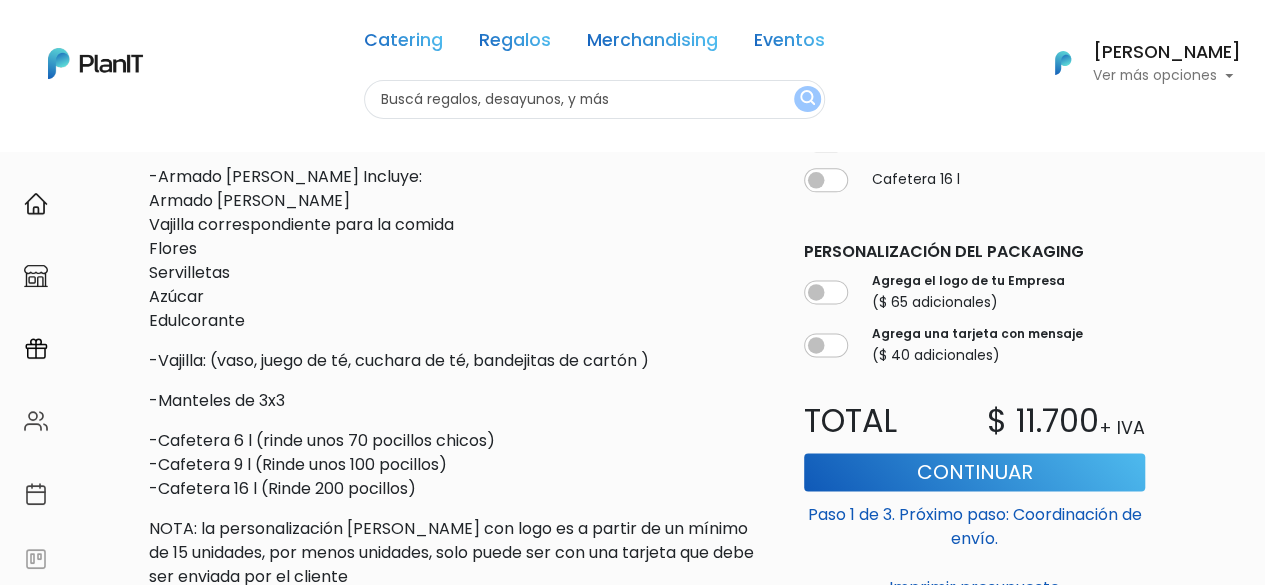 drag, startPoint x: 1262, startPoint y: 401, endPoint x: 1246, endPoint y: 268, distance: 133.95895 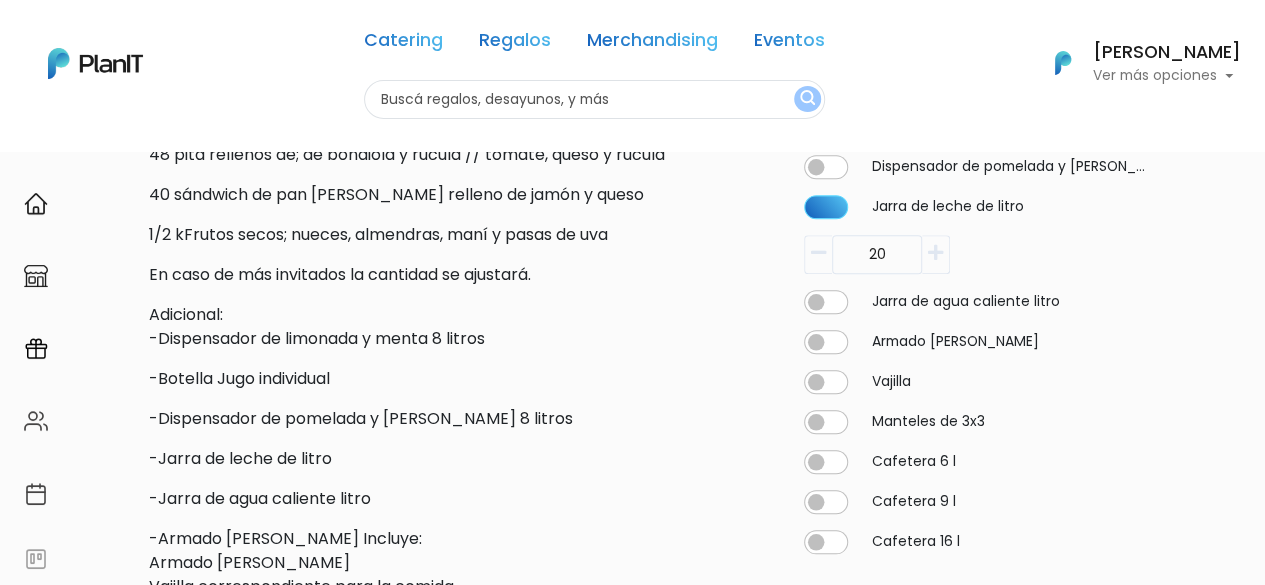 scroll, scrollTop: 787, scrollLeft: 0, axis: vertical 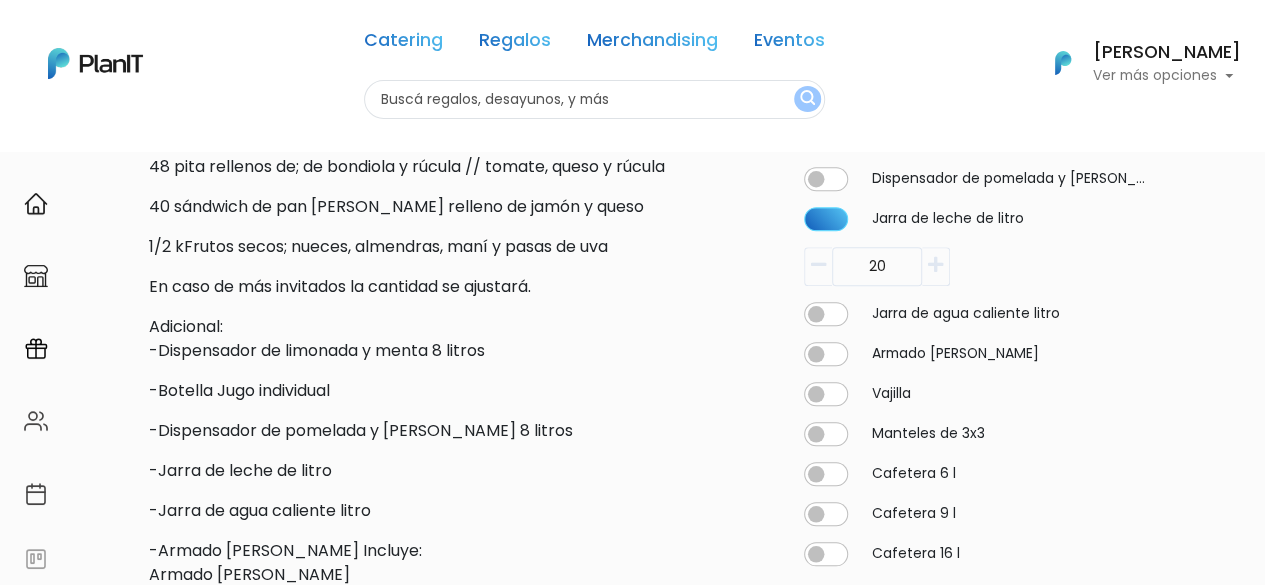 click on "20" at bounding box center [0, 0] 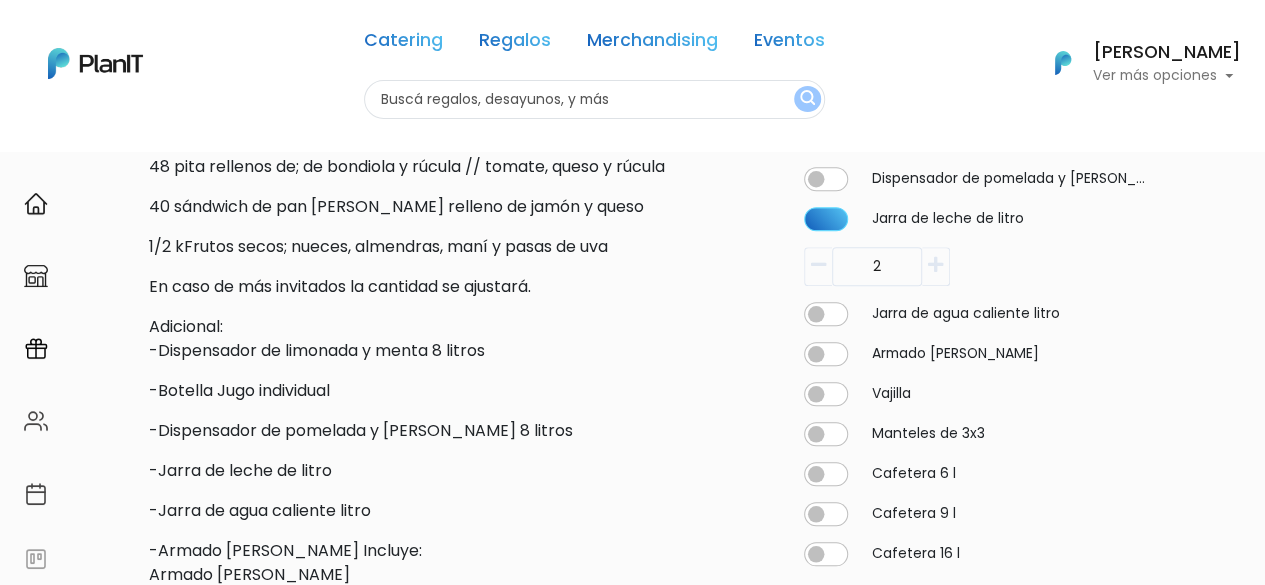 type on "2" 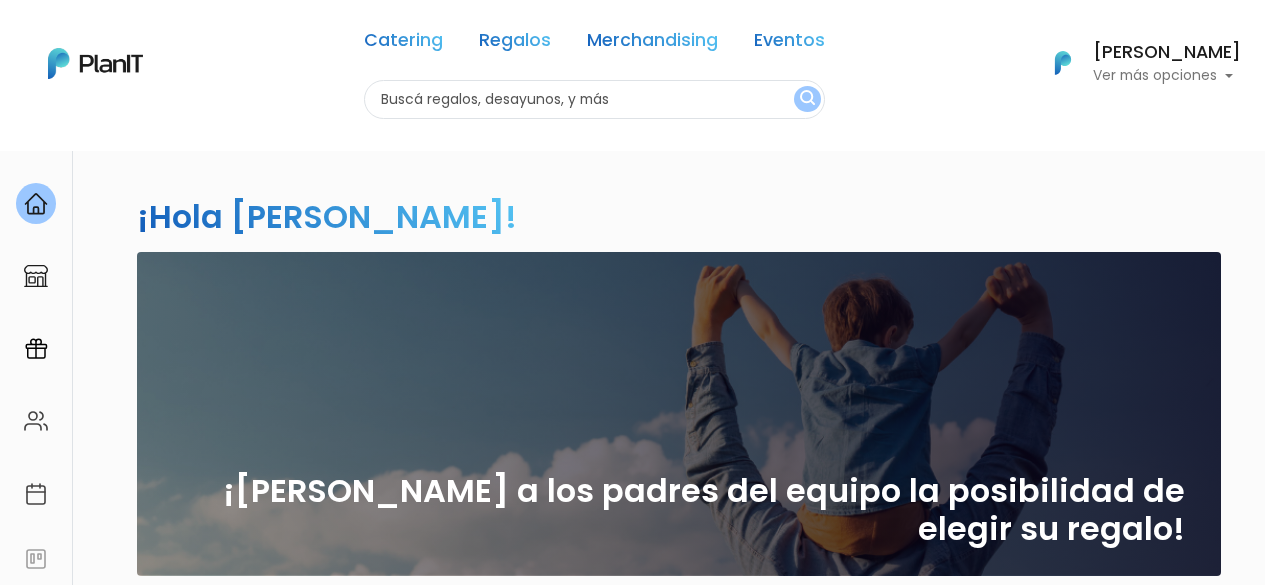 scroll, scrollTop: 0, scrollLeft: 0, axis: both 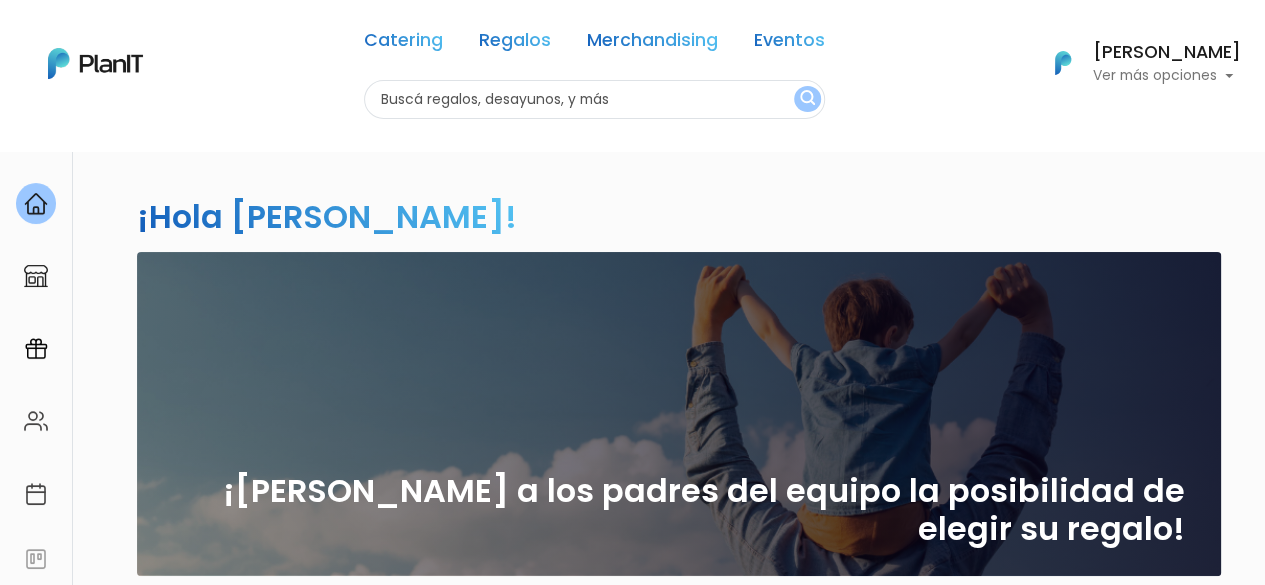 click at bounding box center (594, 99) 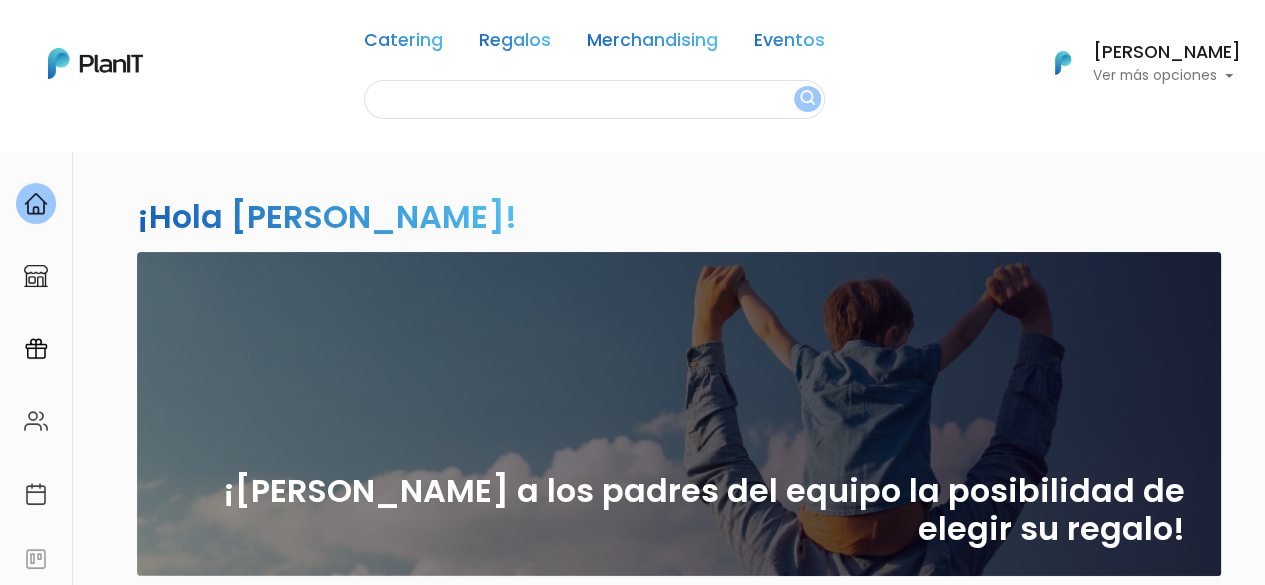 scroll, scrollTop: 0, scrollLeft: 0, axis: both 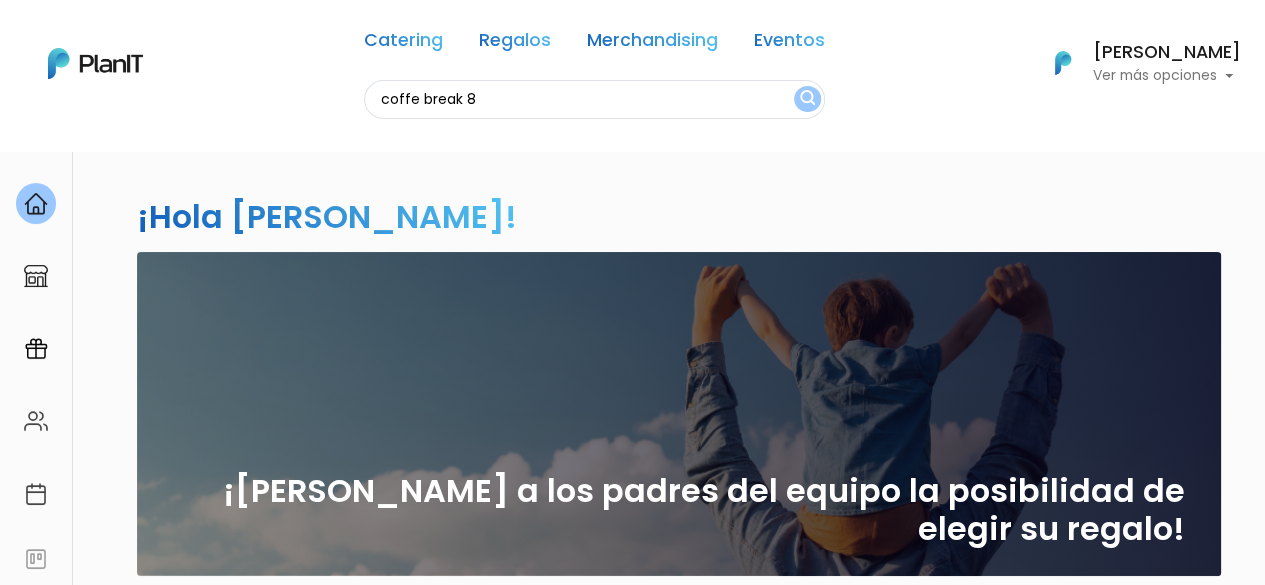 type on "coffe break 8" 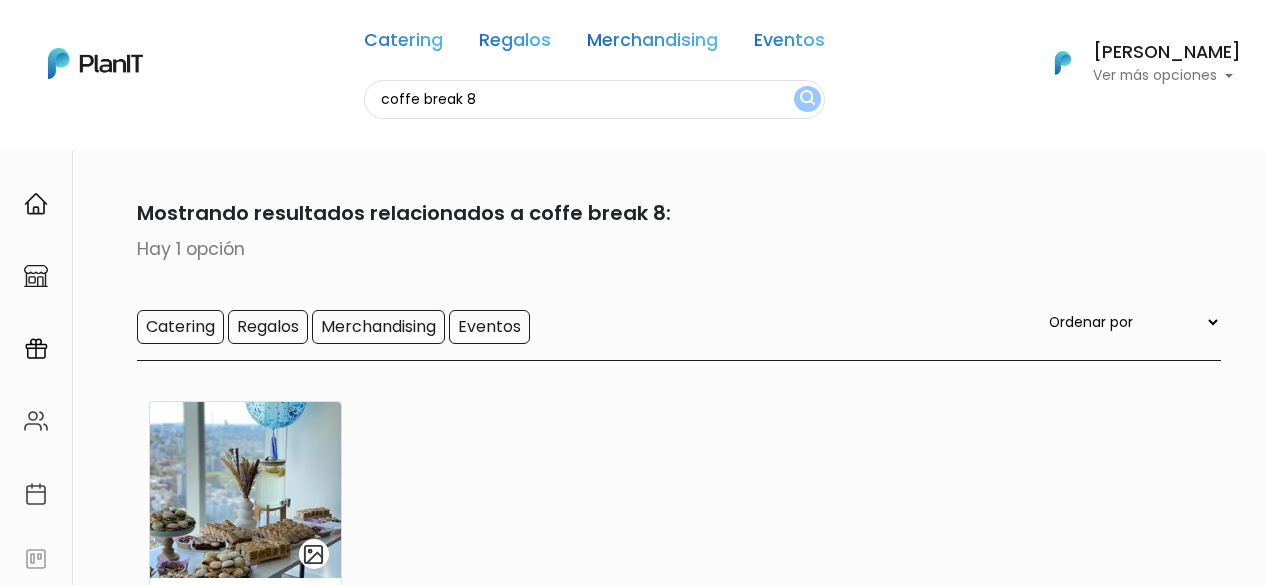 scroll, scrollTop: 0, scrollLeft: 0, axis: both 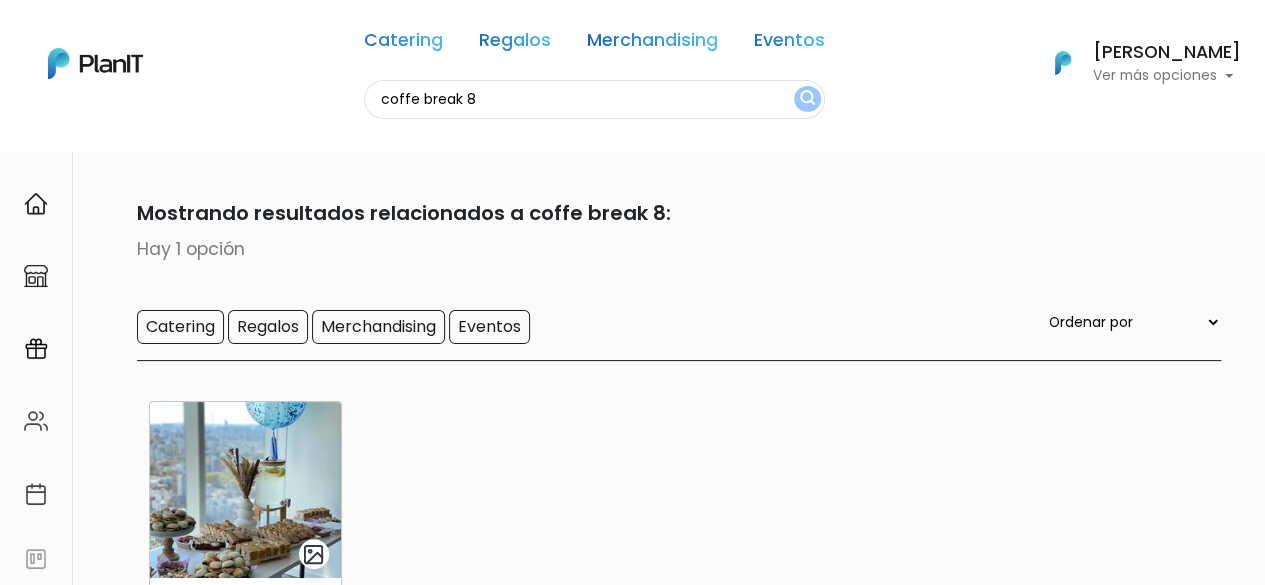 click at bounding box center [245, 490] 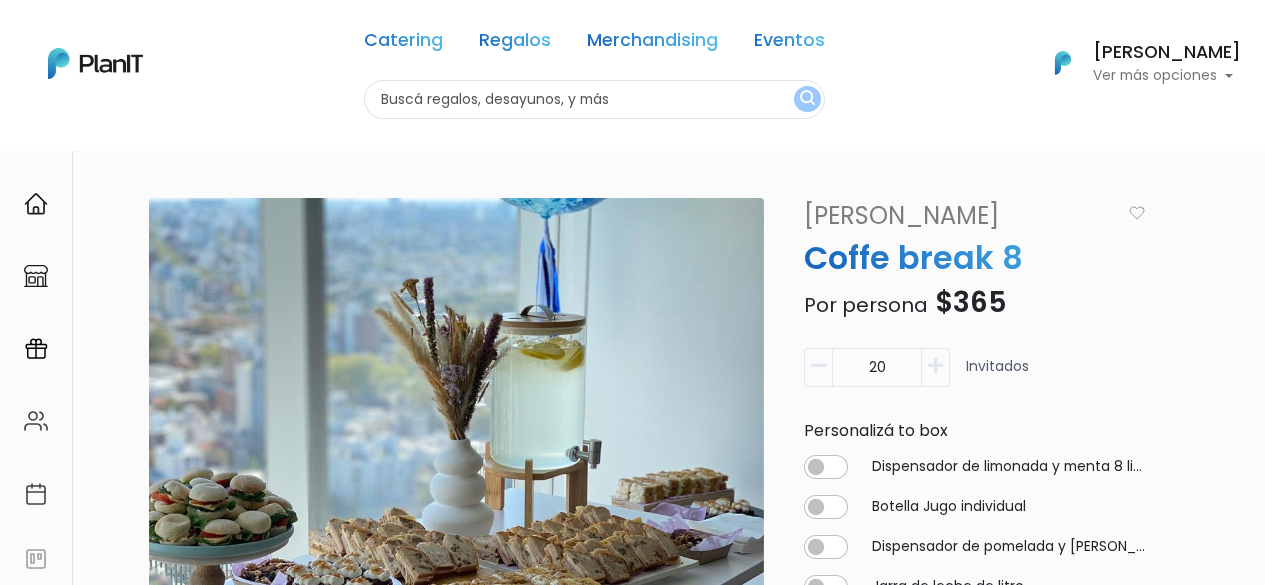 scroll, scrollTop: 0, scrollLeft: 0, axis: both 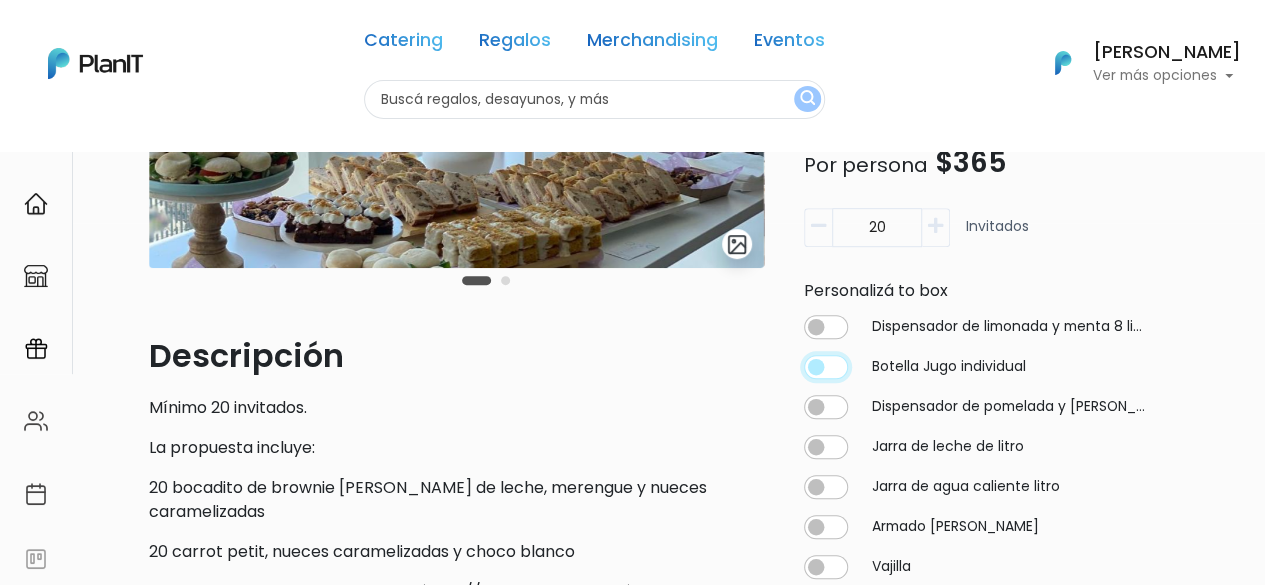 click at bounding box center (826, 327) 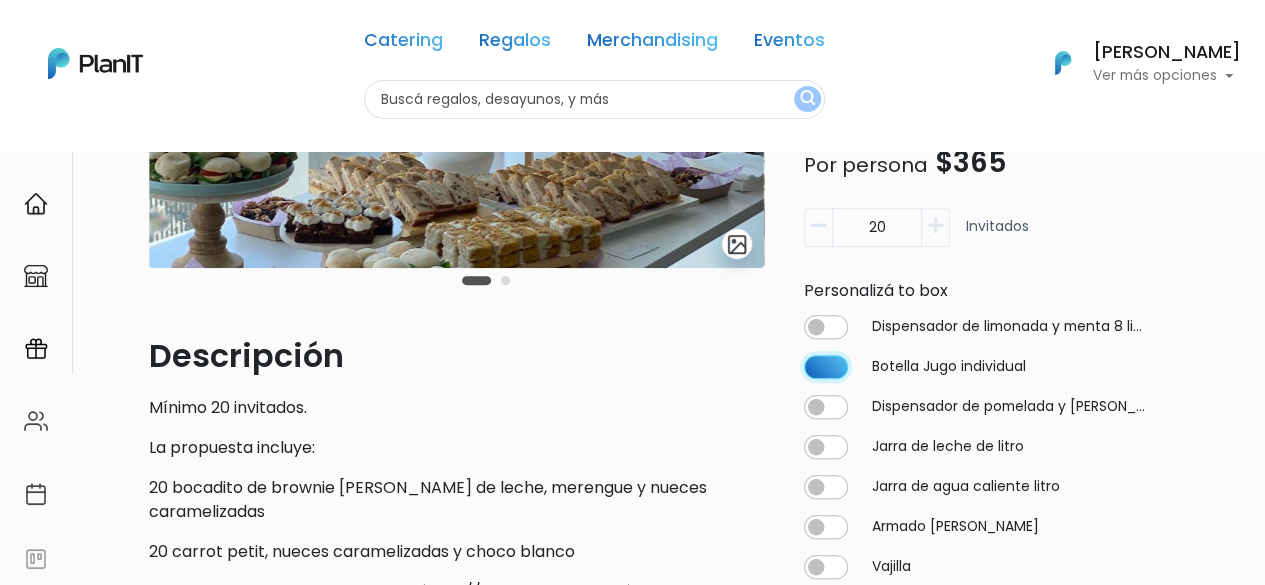 type on "20" 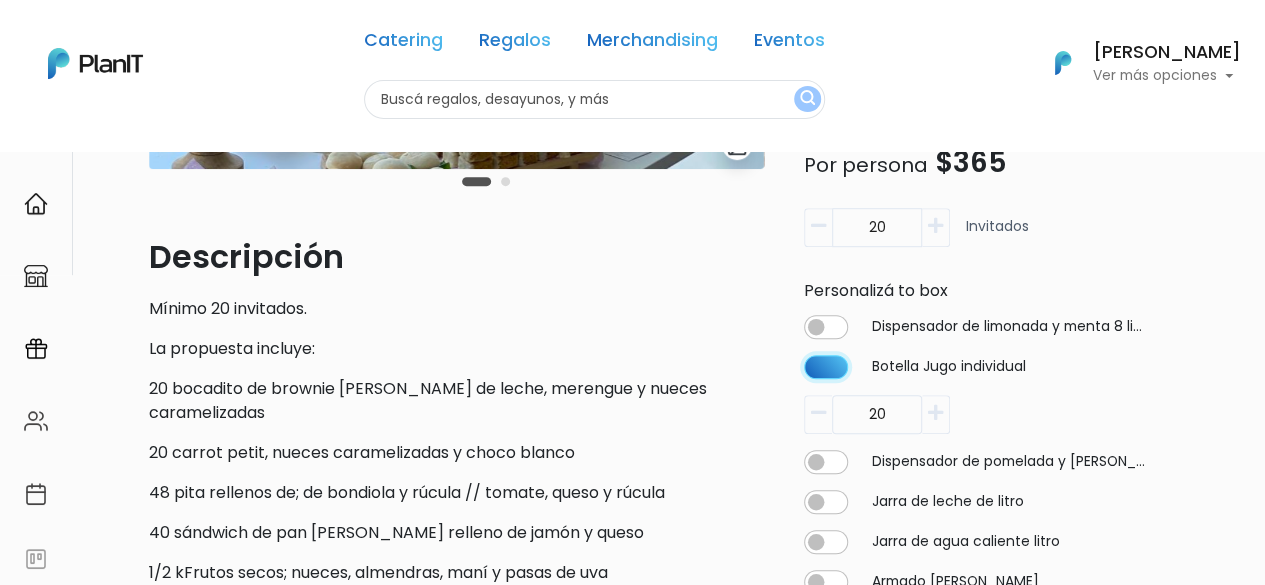 scroll, scrollTop: 543, scrollLeft: 0, axis: vertical 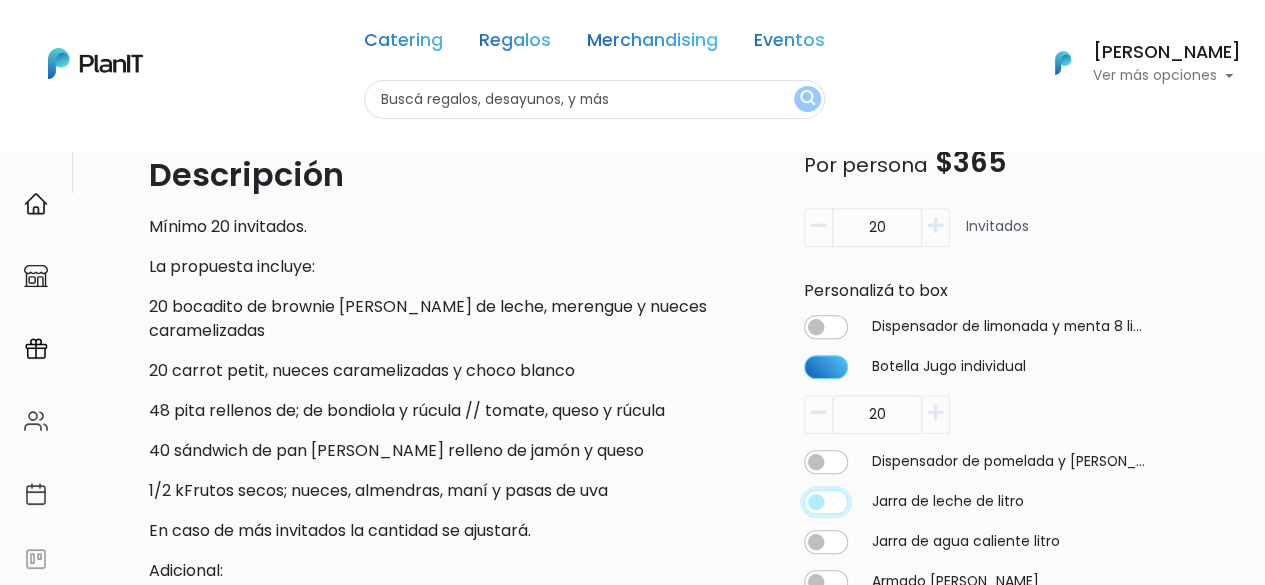 click at bounding box center [826, 327] 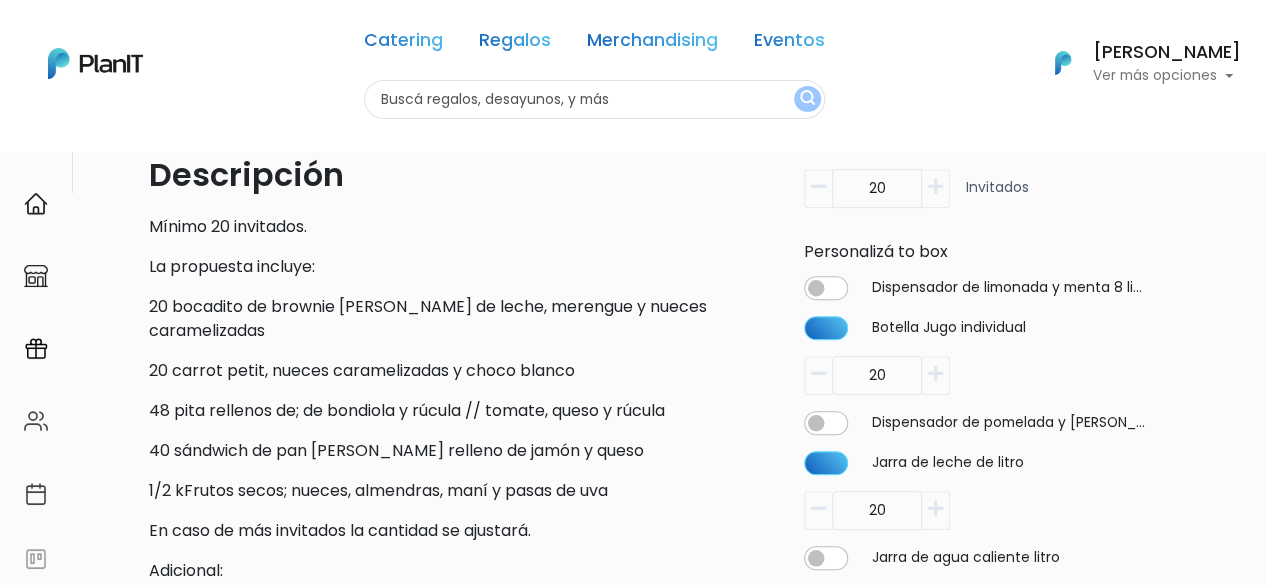 click on "¿Necesitás ayuda?" at bounding box center (1035, 2022) 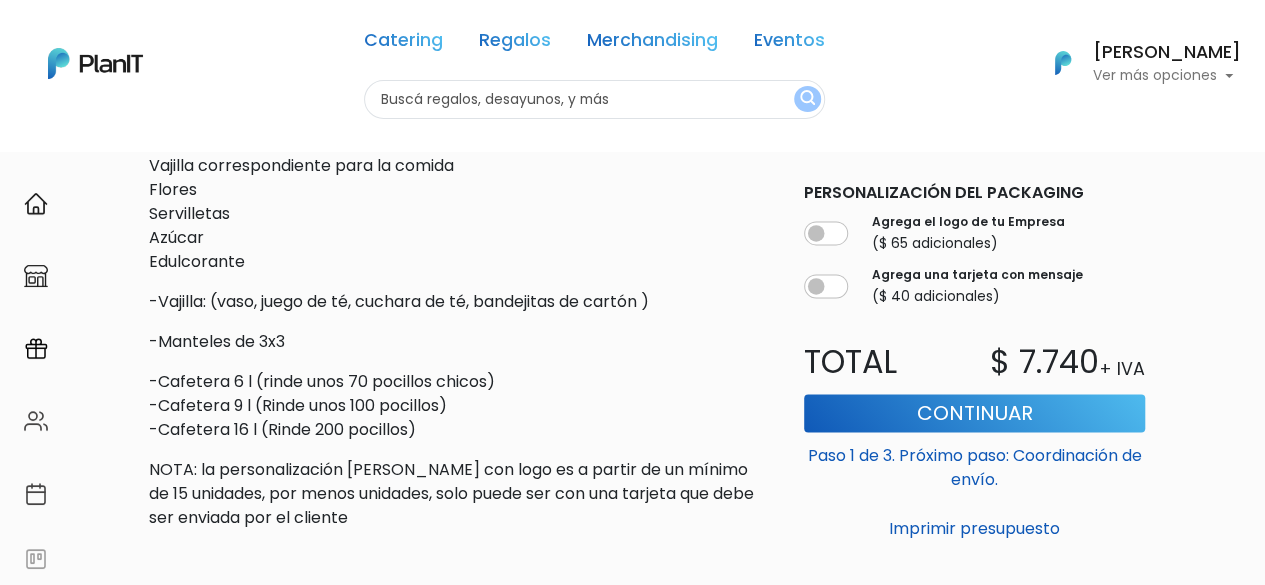 scroll, scrollTop: 1272, scrollLeft: 0, axis: vertical 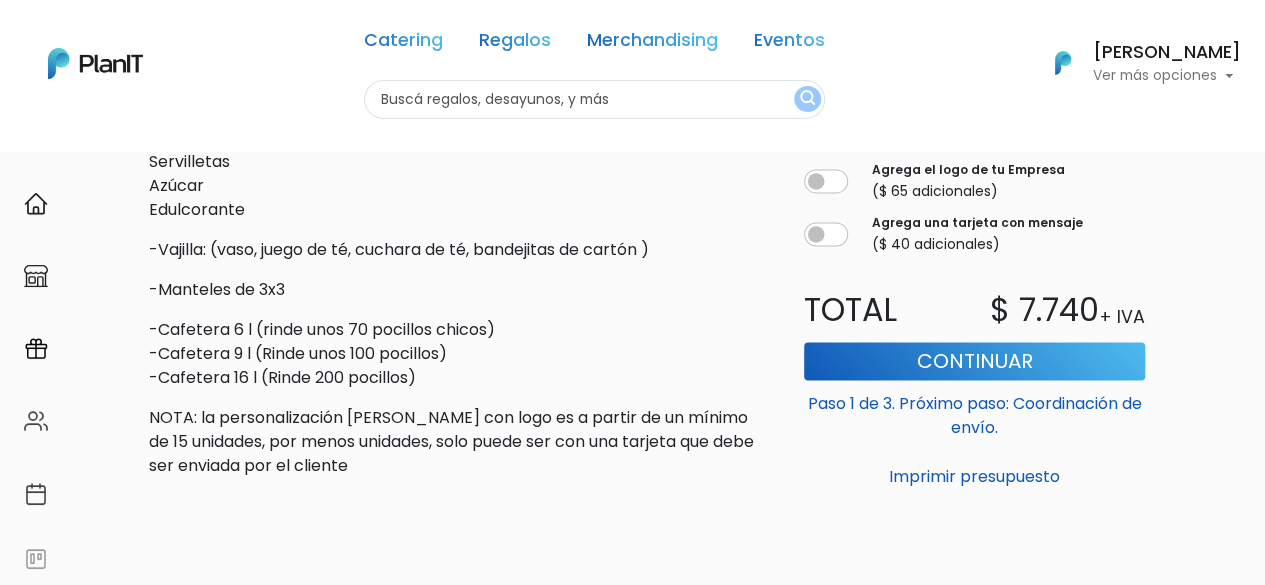 type on "2" 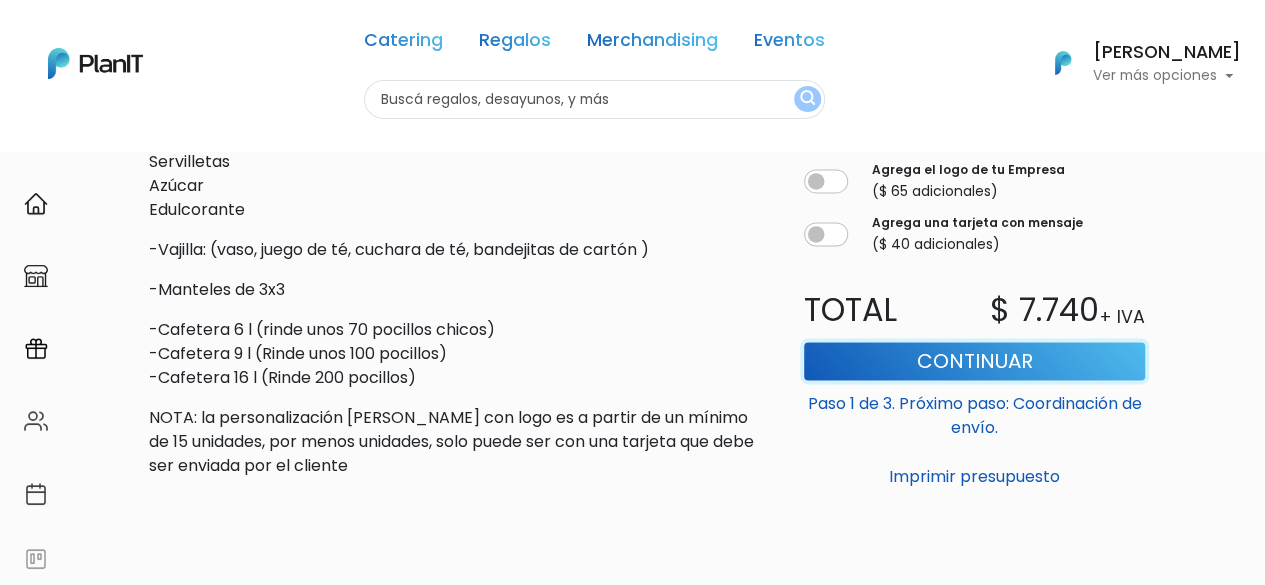 click on "Continuar" at bounding box center [974, 361] 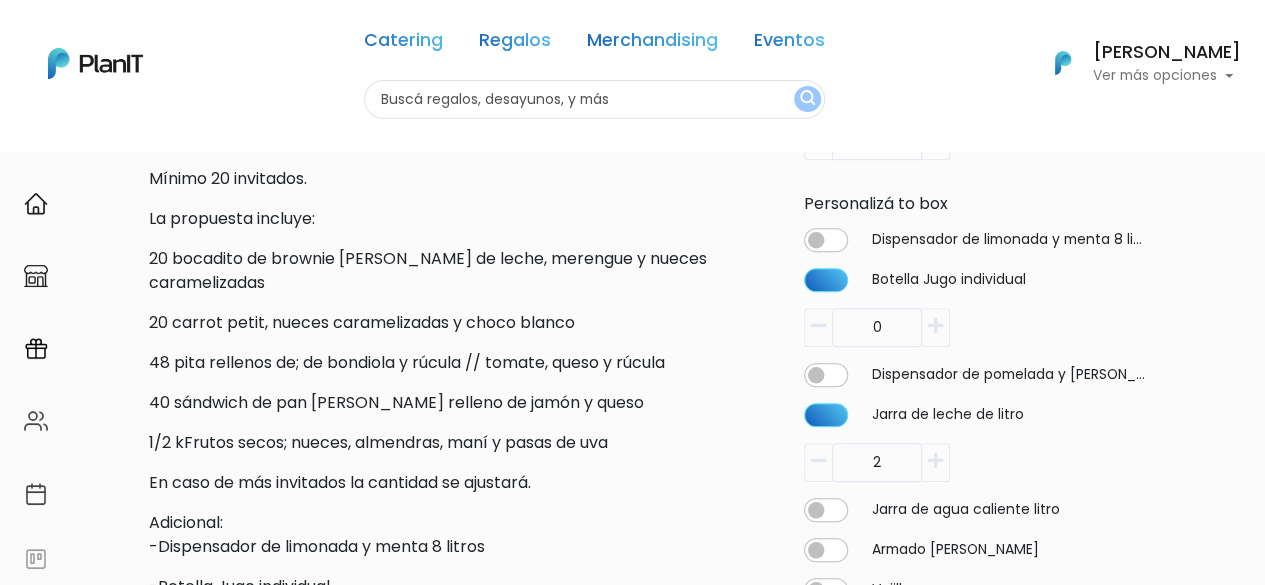 scroll, scrollTop: 543, scrollLeft: 0, axis: vertical 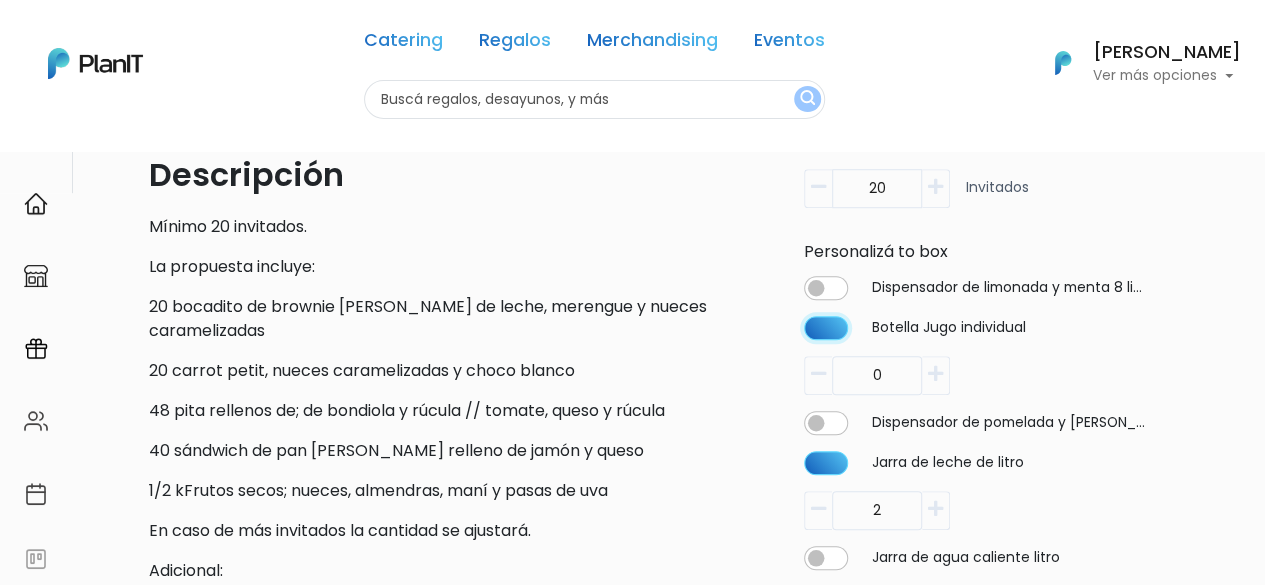 click at bounding box center (826, 288) 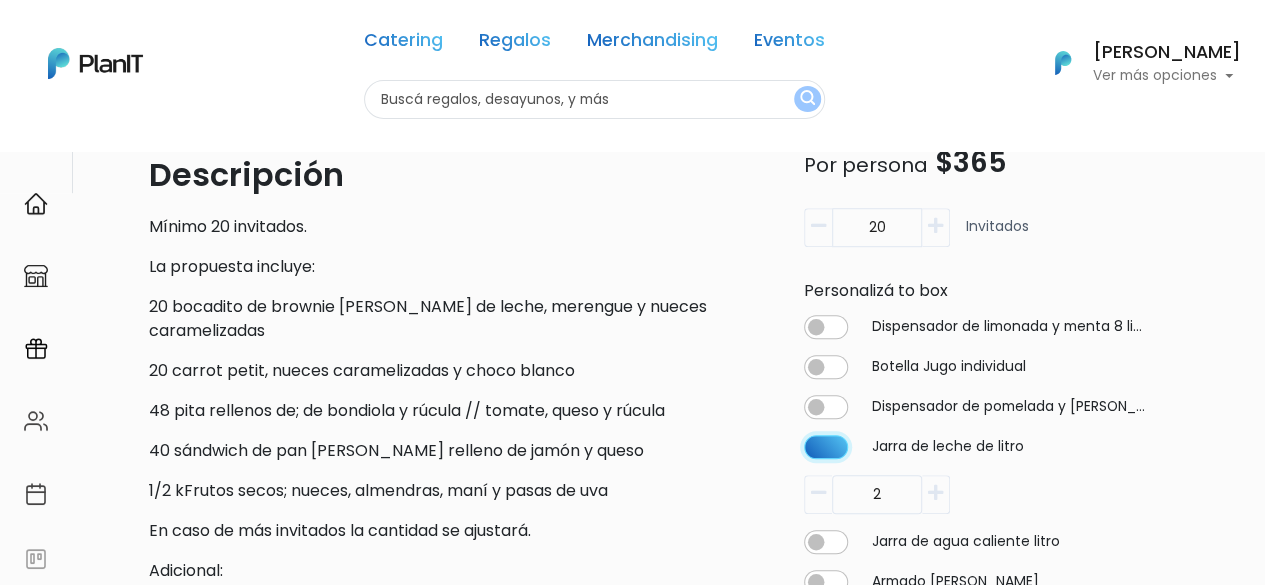 click at bounding box center [826, 327] 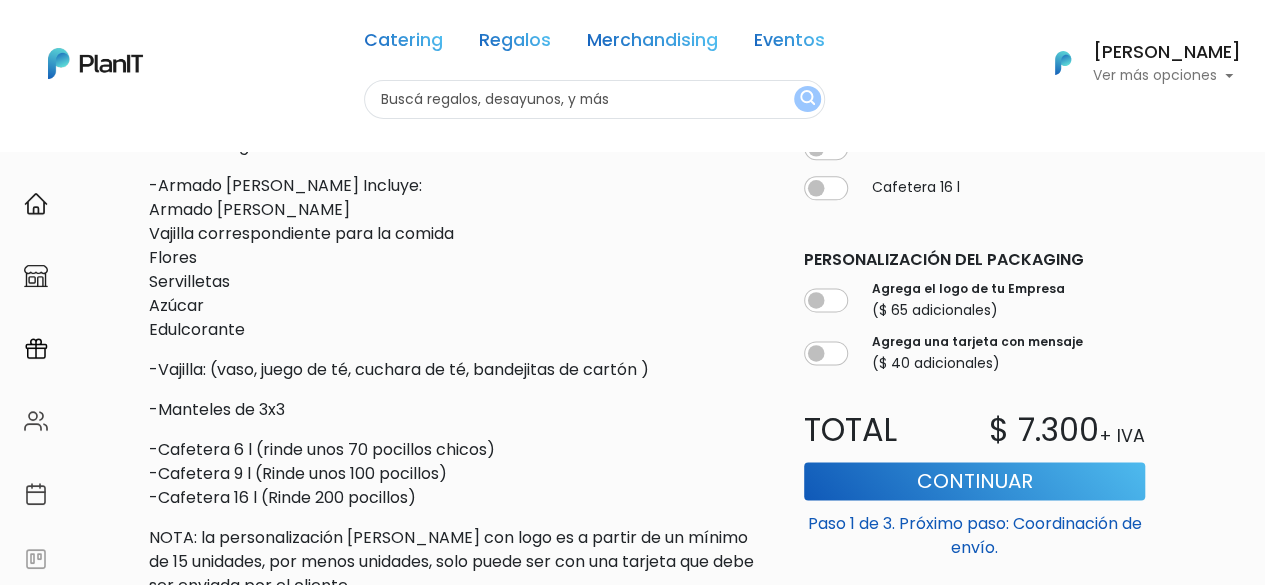 scroll, scrollTop: 1150, scrollLeft: 0, axis: vertical 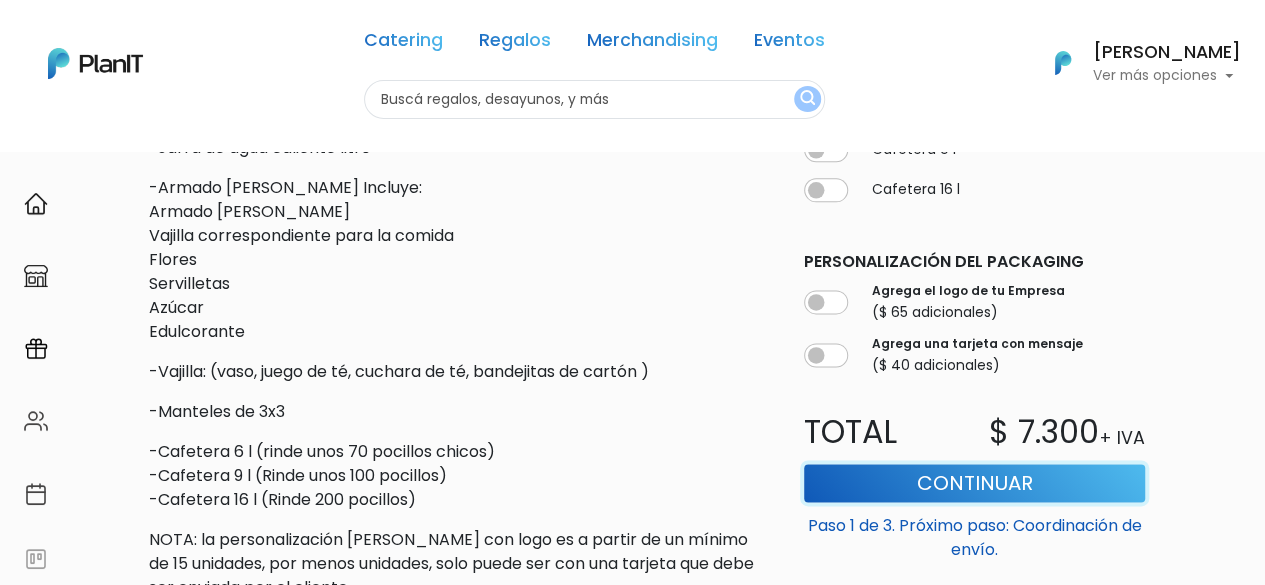 click on "Continuar" at bounding box center (974, 483) 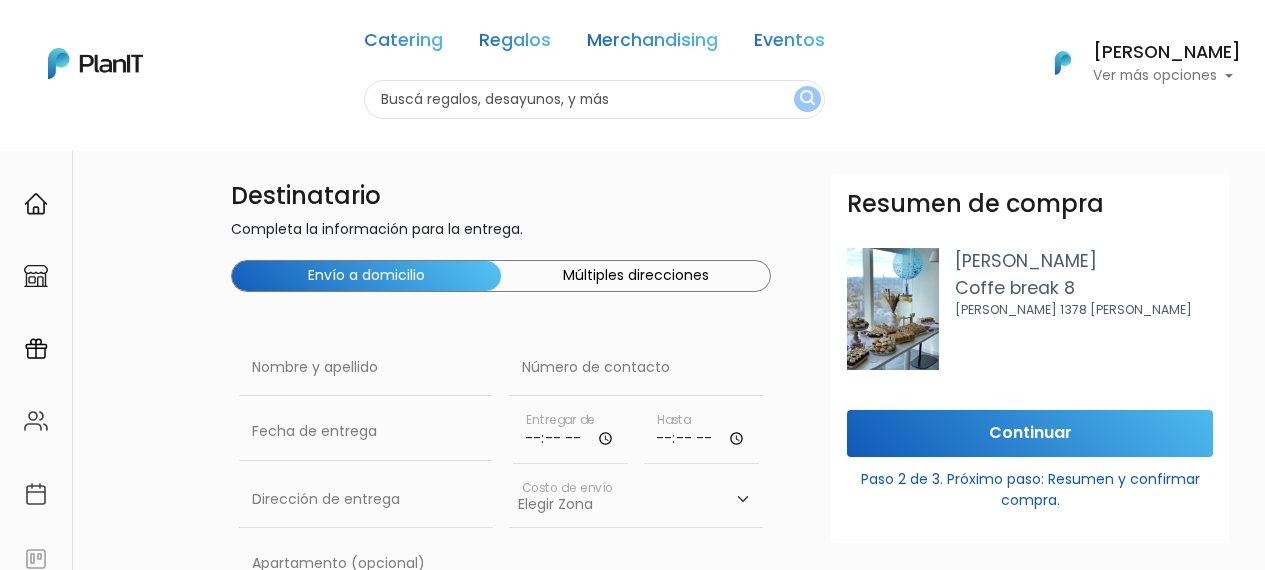 scroll, scrollTop: 0, scrollLeft: 0, axis: both 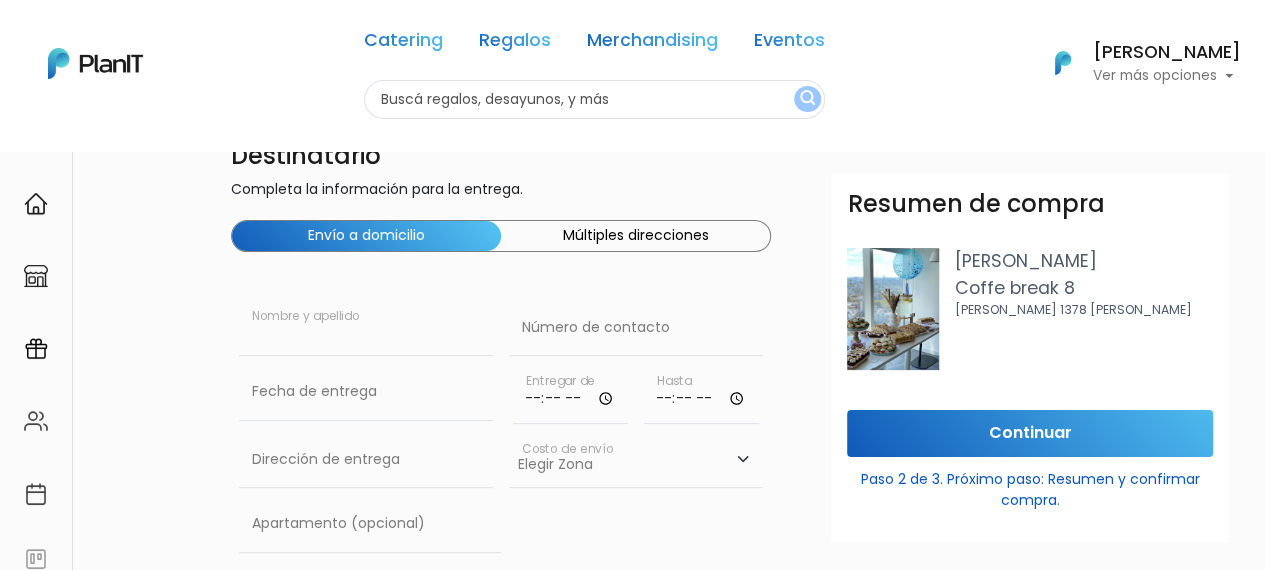 click at bounding box center [366, 328] 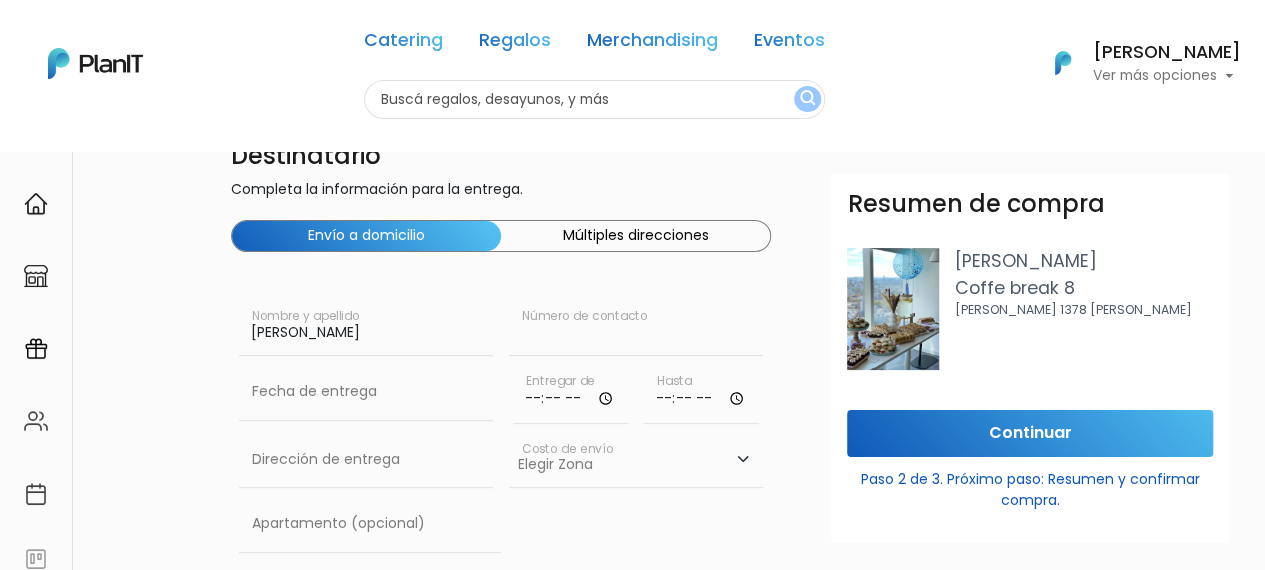 click at bounding box center [636, 328] 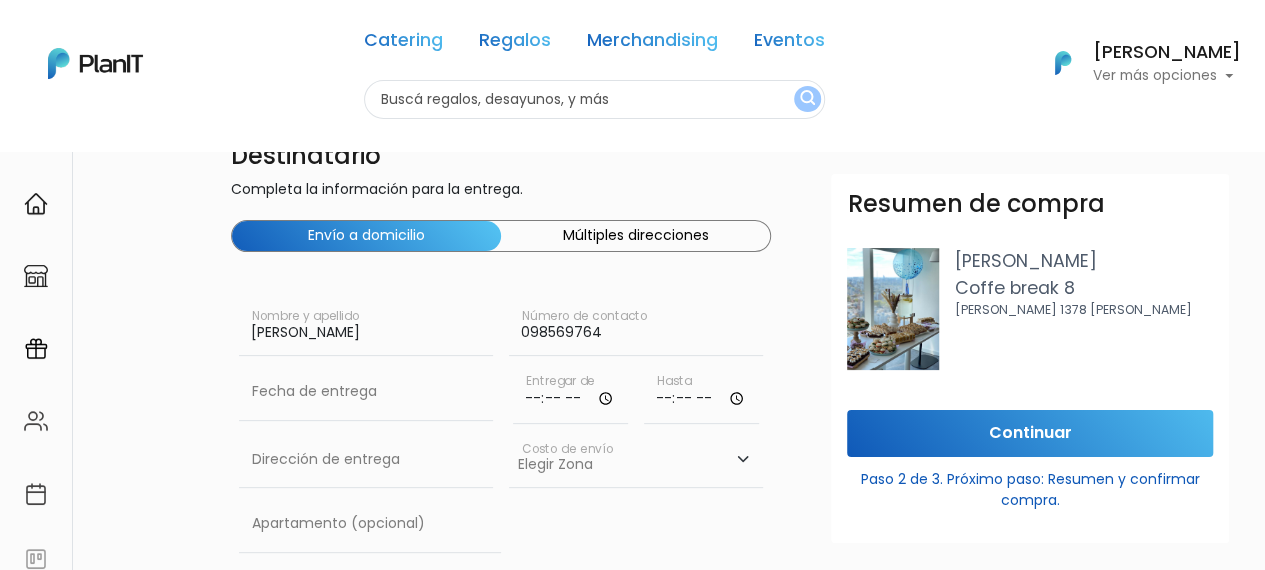 type on "098569764" 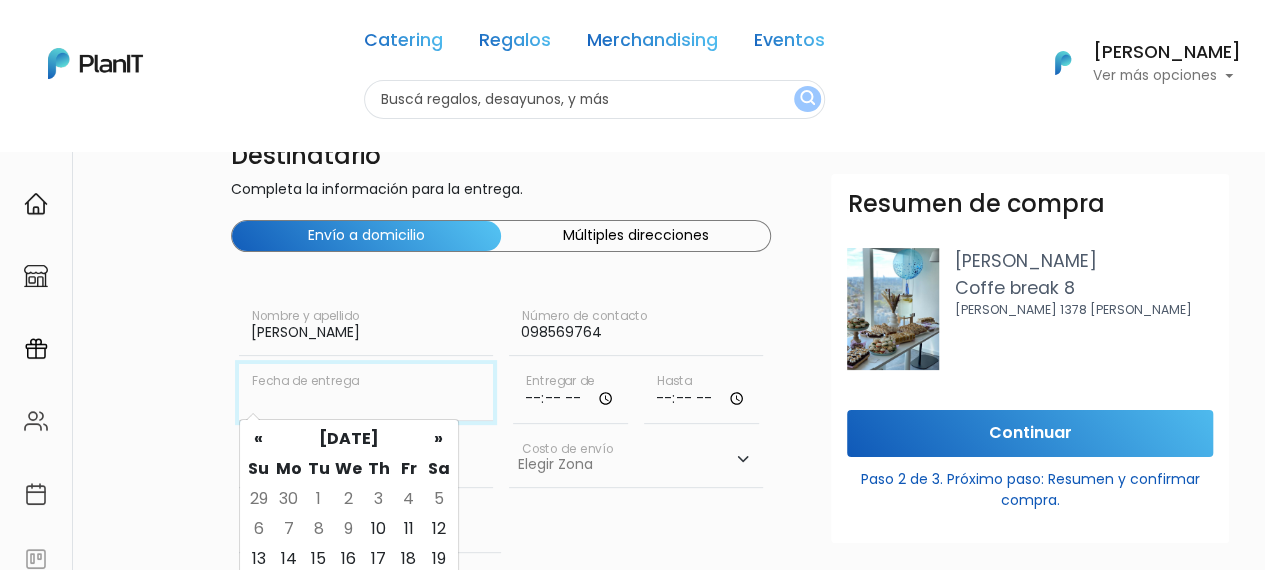 click at bounding box center (366, 392) 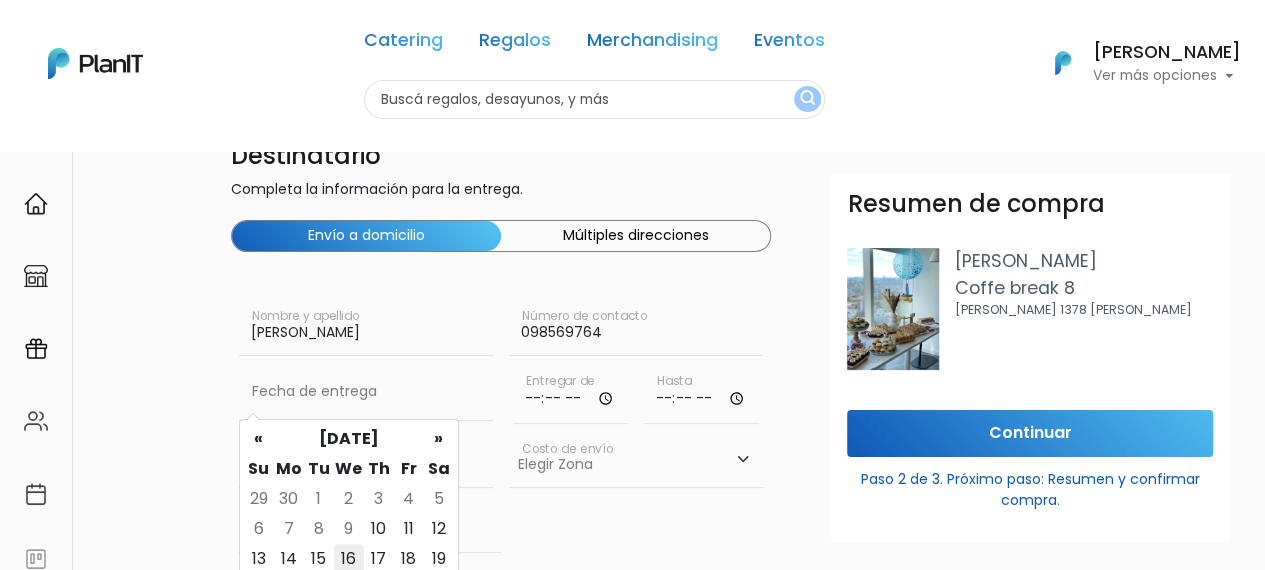 click on "16" at bounding box center [349, 559] 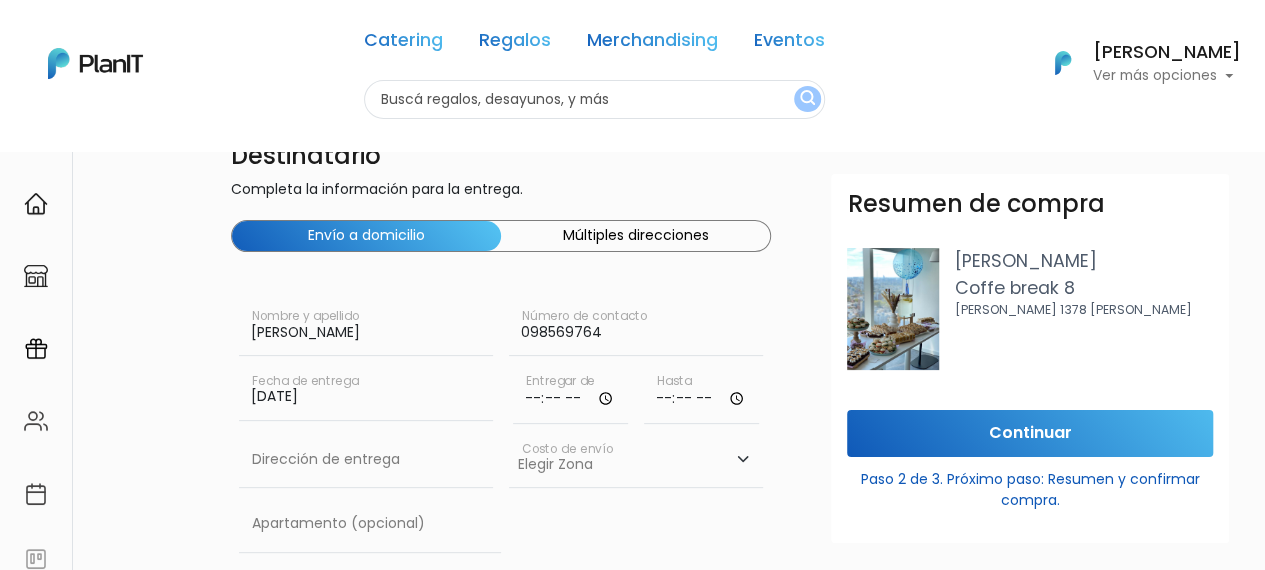 click at bounding box center (570, 394) 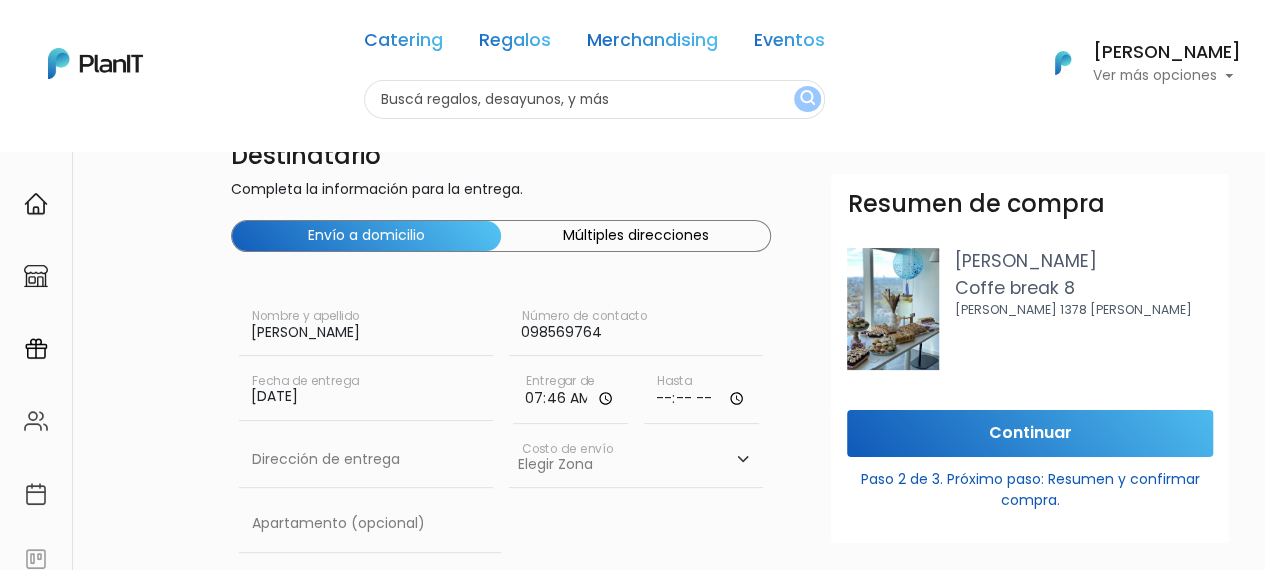 click on "07:46" at bounding box center [570, 394] 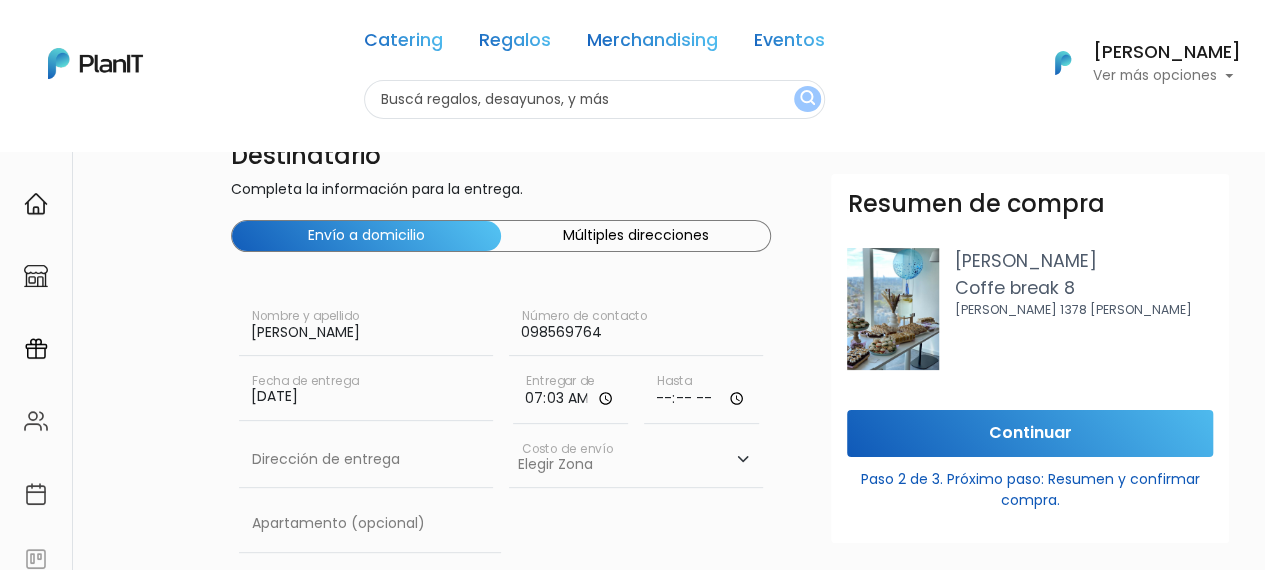 type on "07:30" 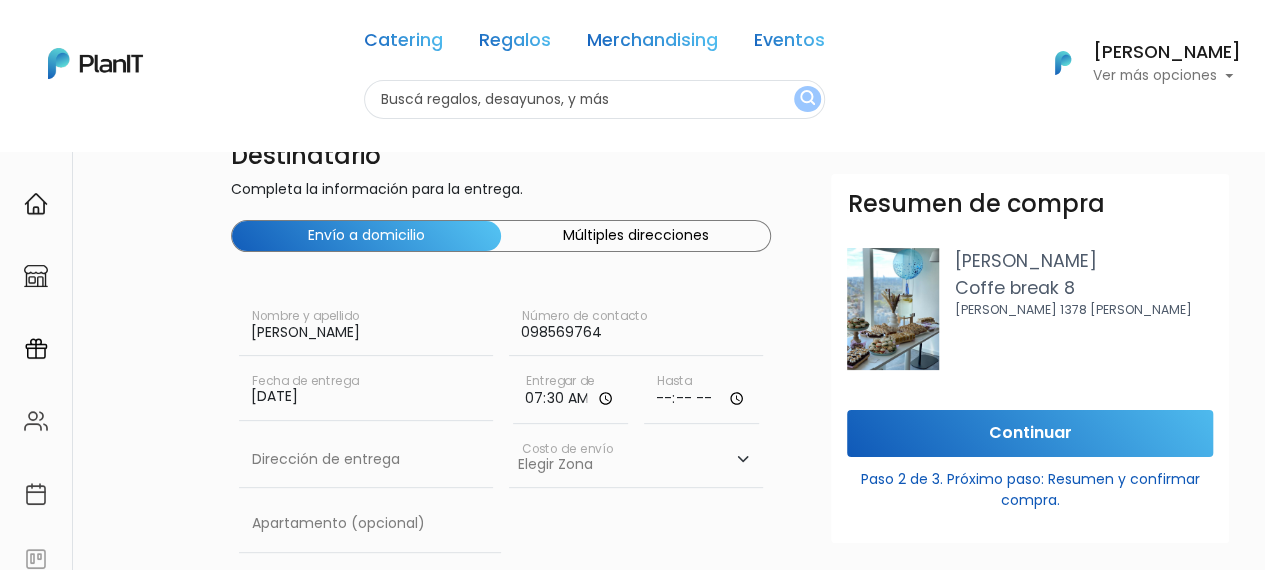 click at bounding box center [701, 394] 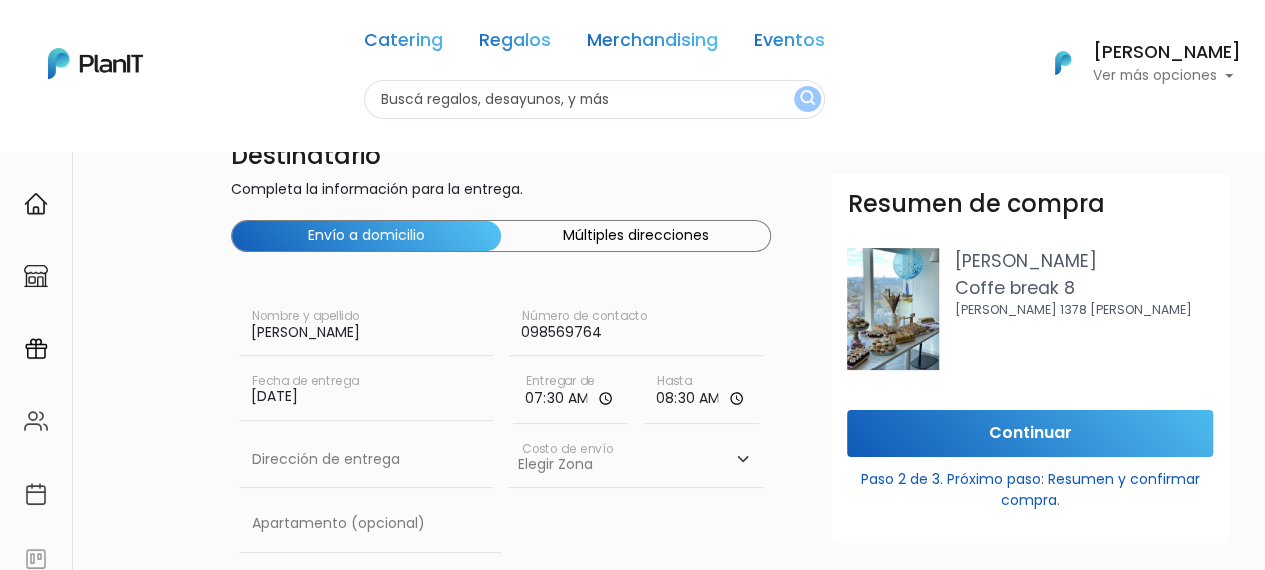 type on "08:30" 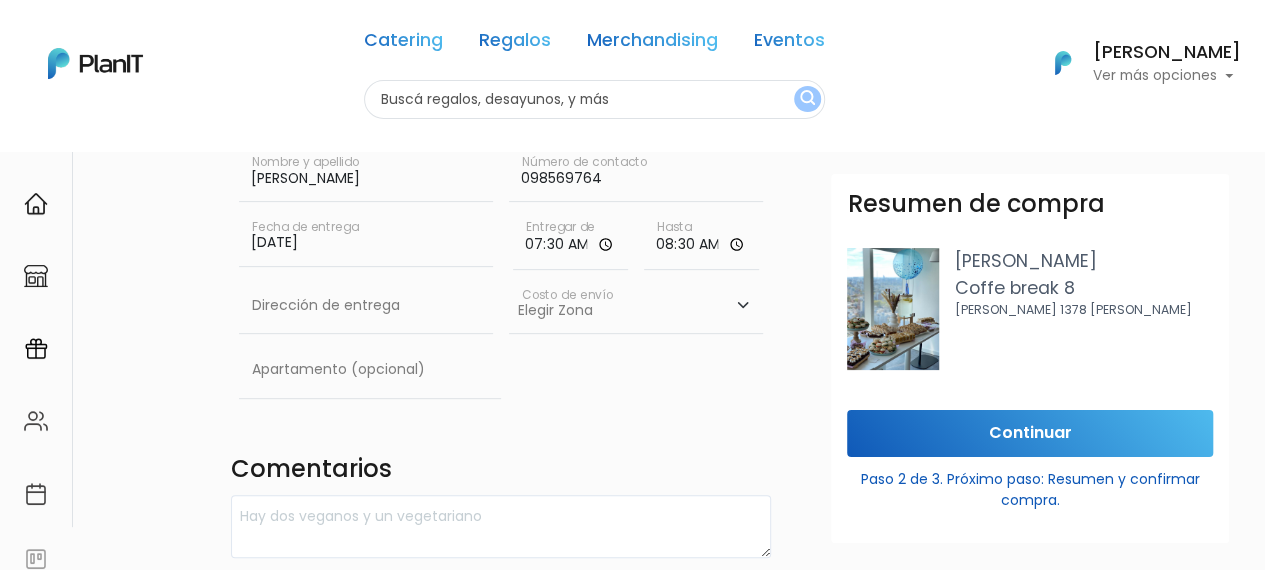 scroll, scrollTop: 192, scrollLeft: 0, axis: vertical 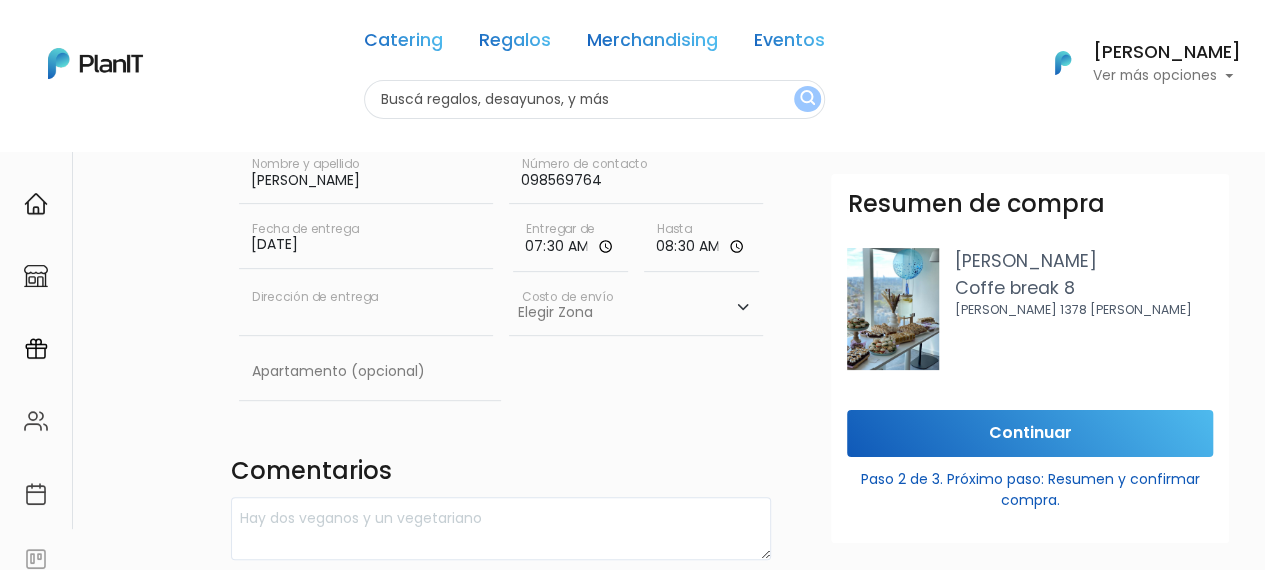 click at bounding box center (366, 308) 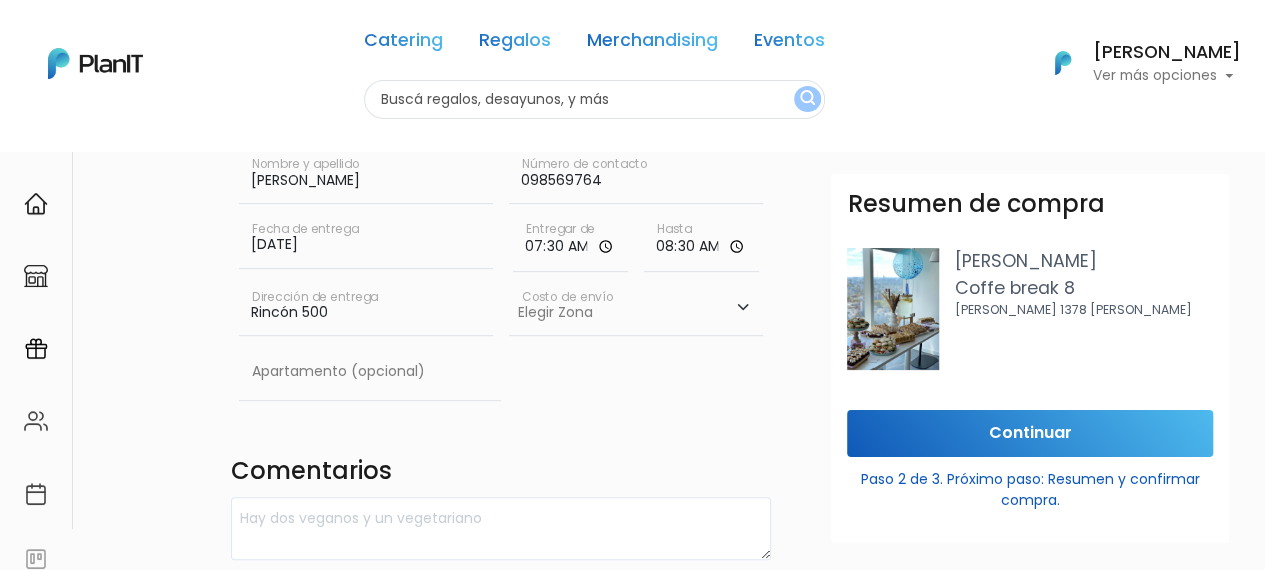 click on "Elegir [GEOGRAPHIC_DATA]- $600
[GEOGRAPHIC_DATA]- $250" at bounding box center (636, 308) 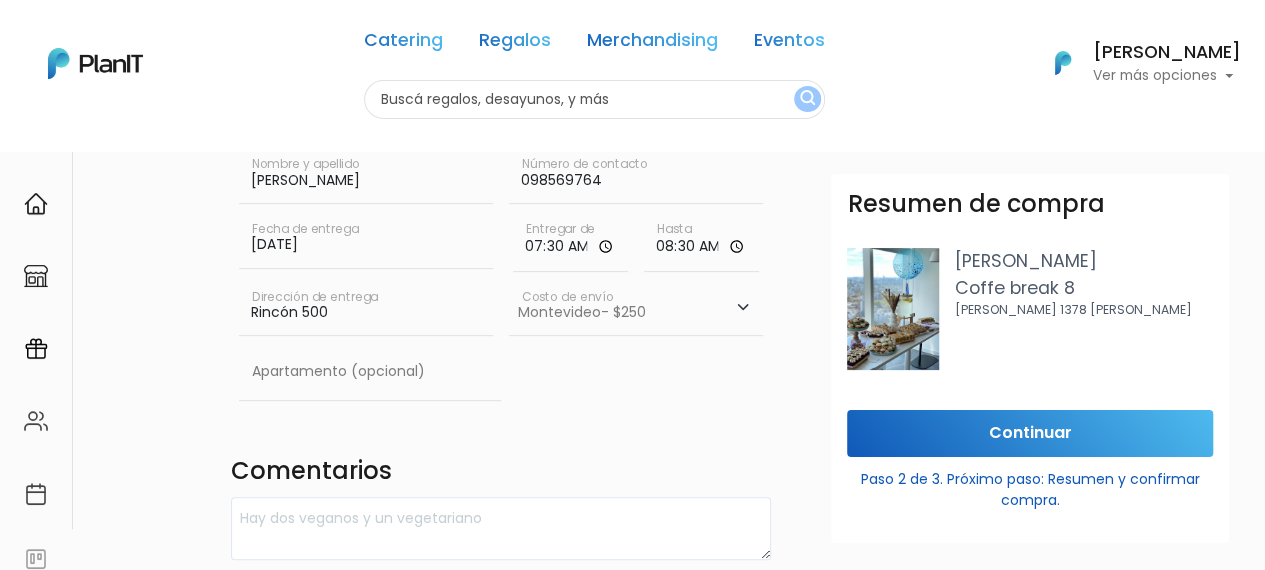 click on "Elegir [GEOGRAPHIC_DATA]- $600
[GEOGRAPHIC_DATA]- $250" at bounding box center [636, 308] 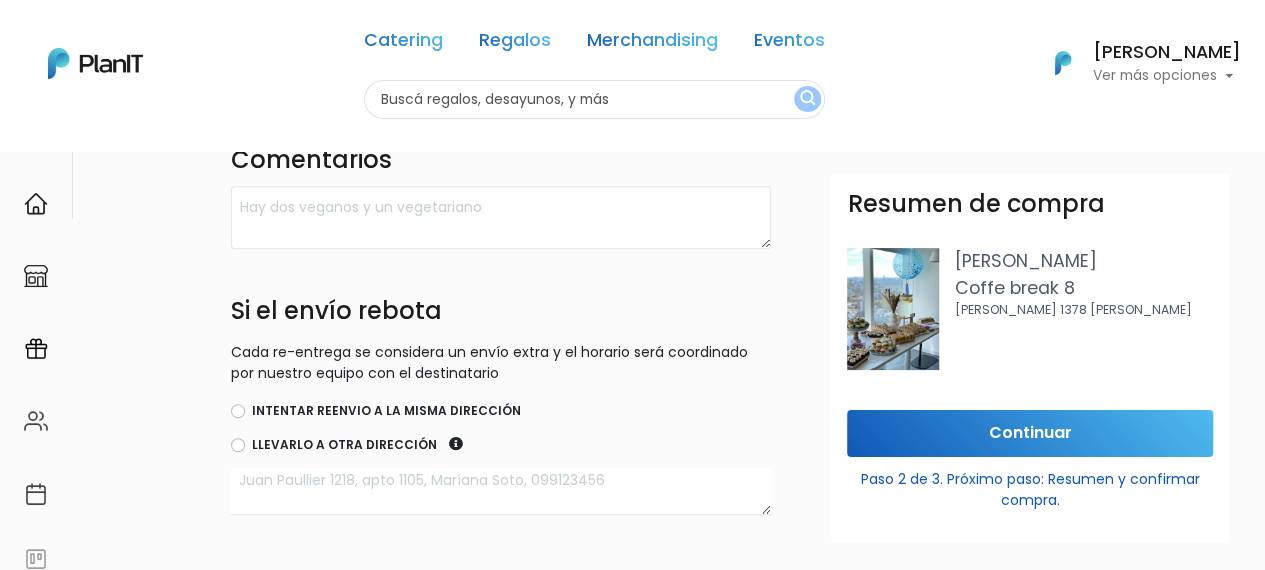 scroll, scrollTop: 507, scrollLeft: 0, axis: vertical 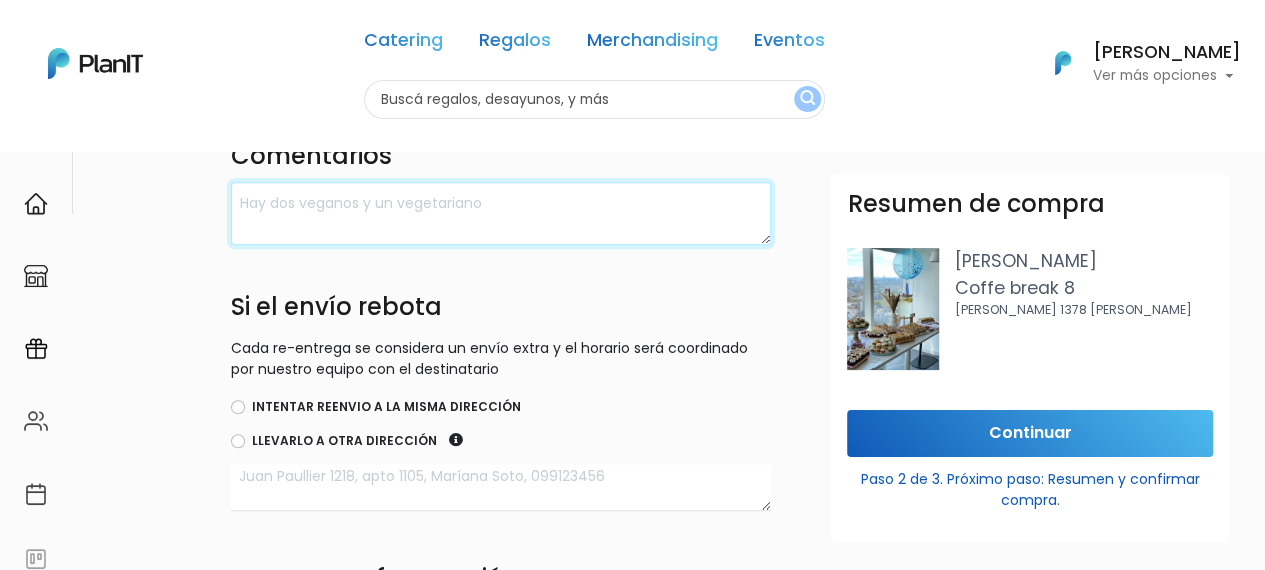 click at bounding box center [501, 213] 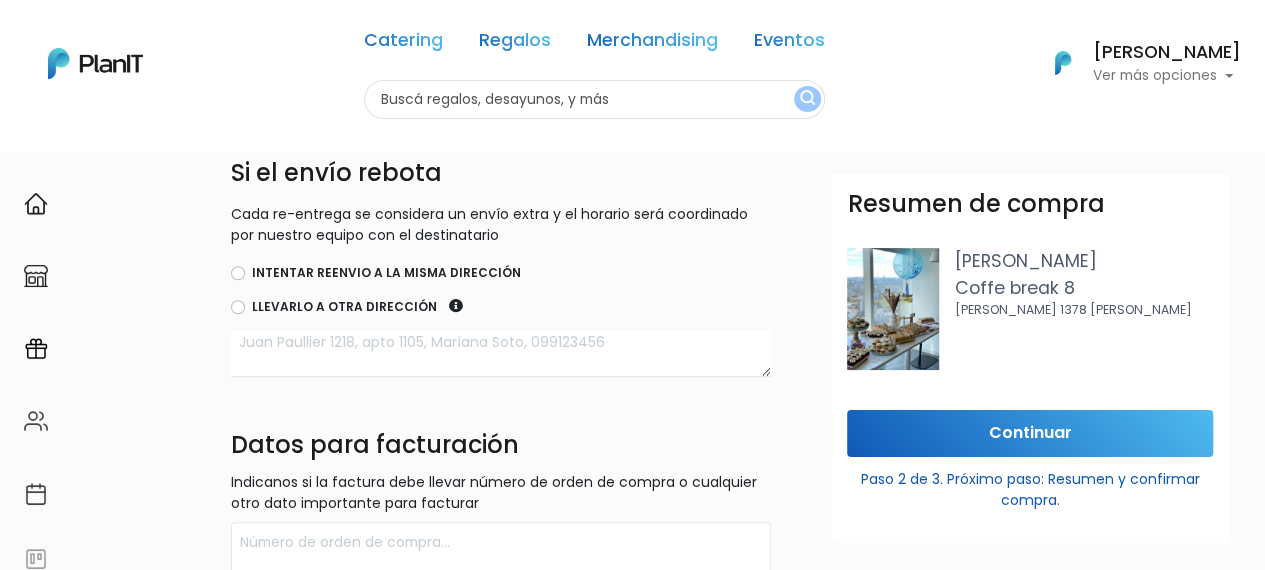scroll, scrollTop: 643, scrollLeft: 0, axis: vertical 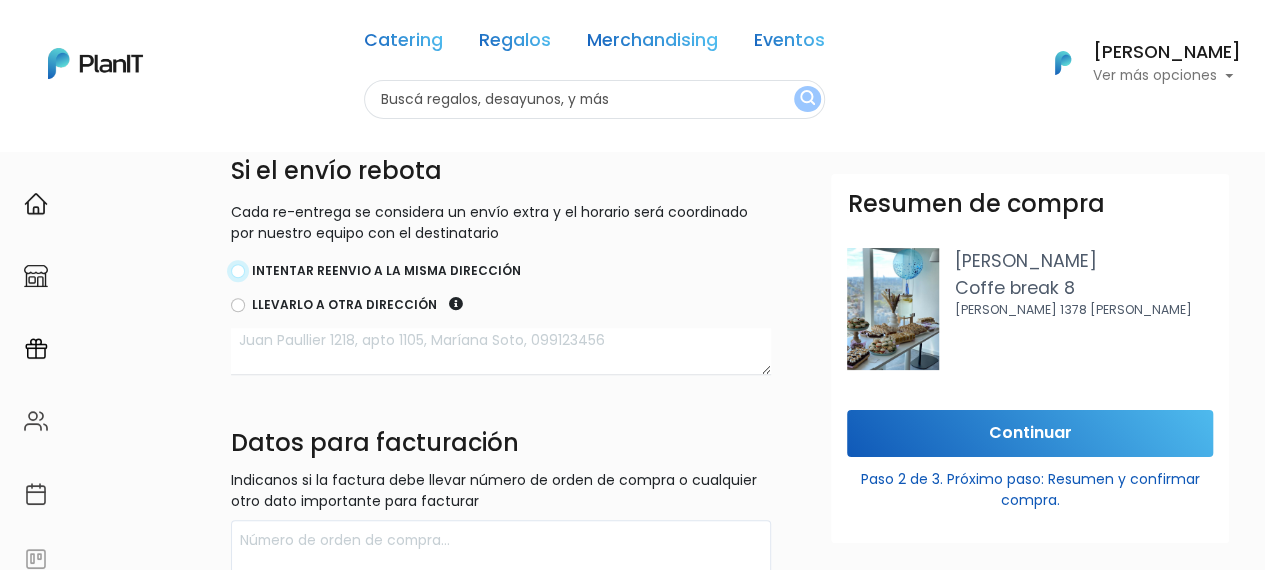 click on "Intentar reenvio a la misma dirección" at bounding box center (238, 271) 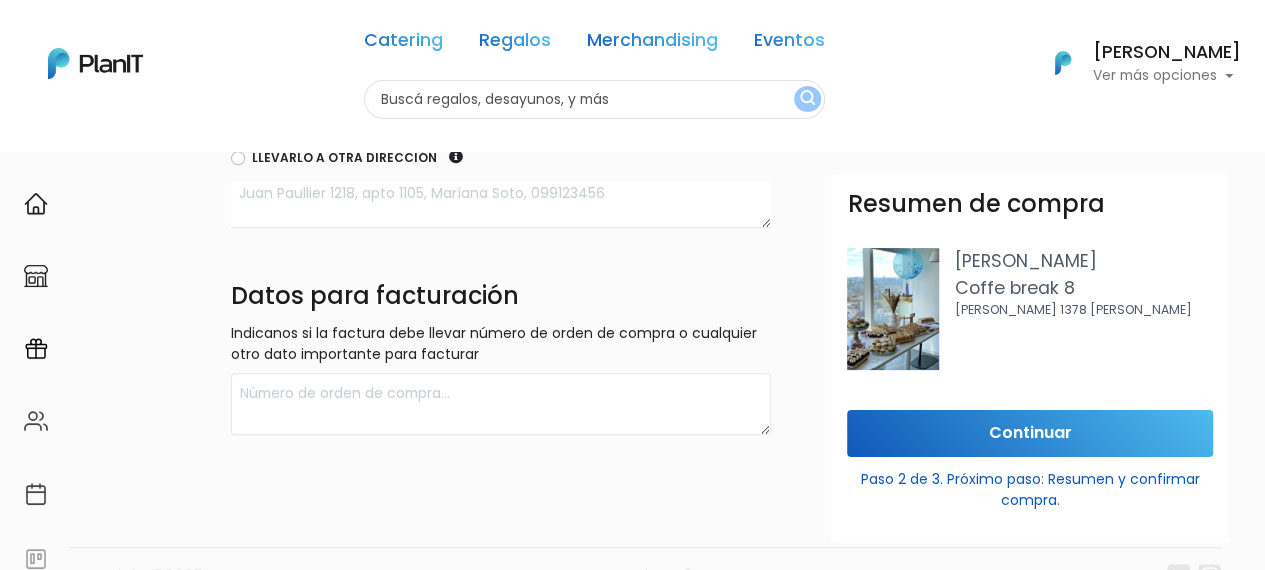 scroll, scrollTop: 814, scrollLeft: 0, axis: vertical 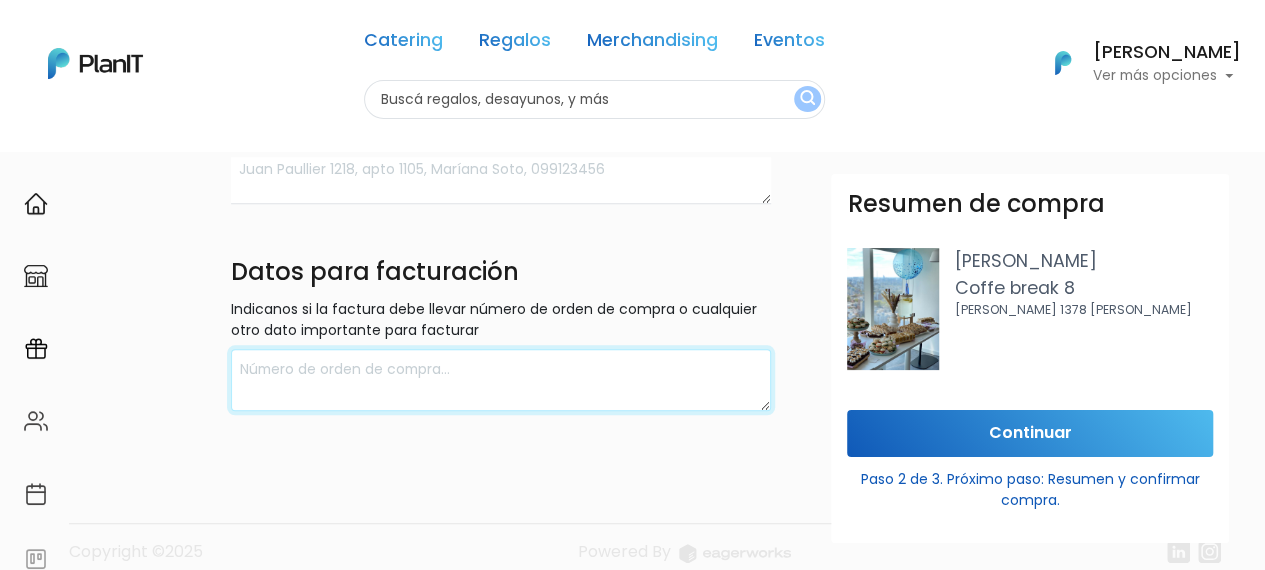 click at bounding box center (501, 380) 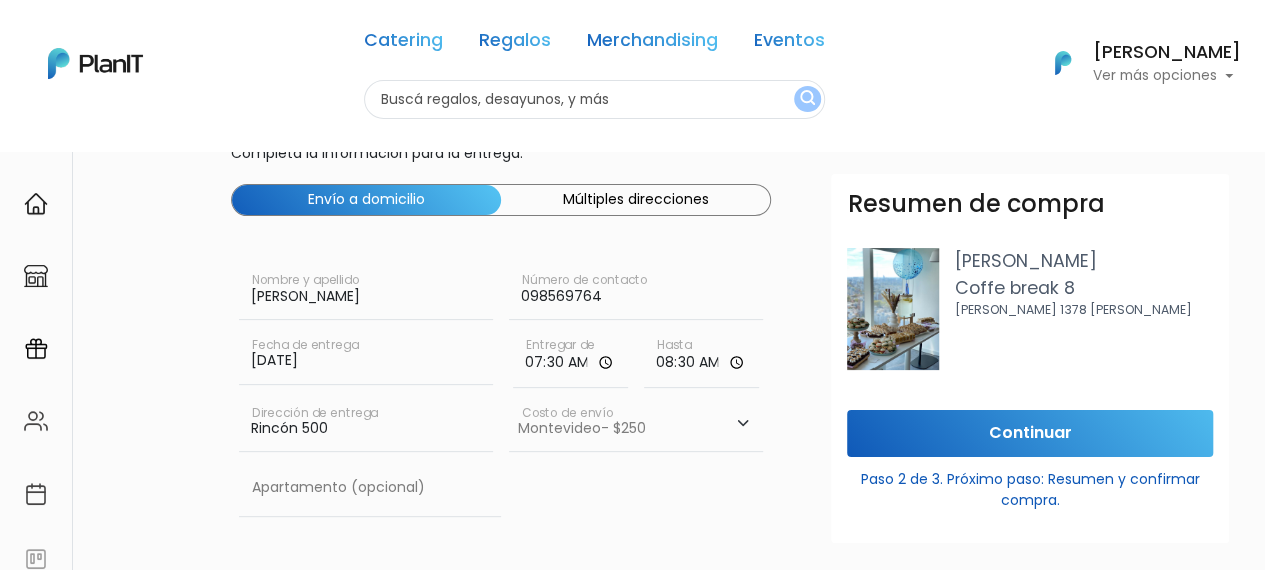scroll, scrollTop: 0, scrollLeft: 0, axis: both 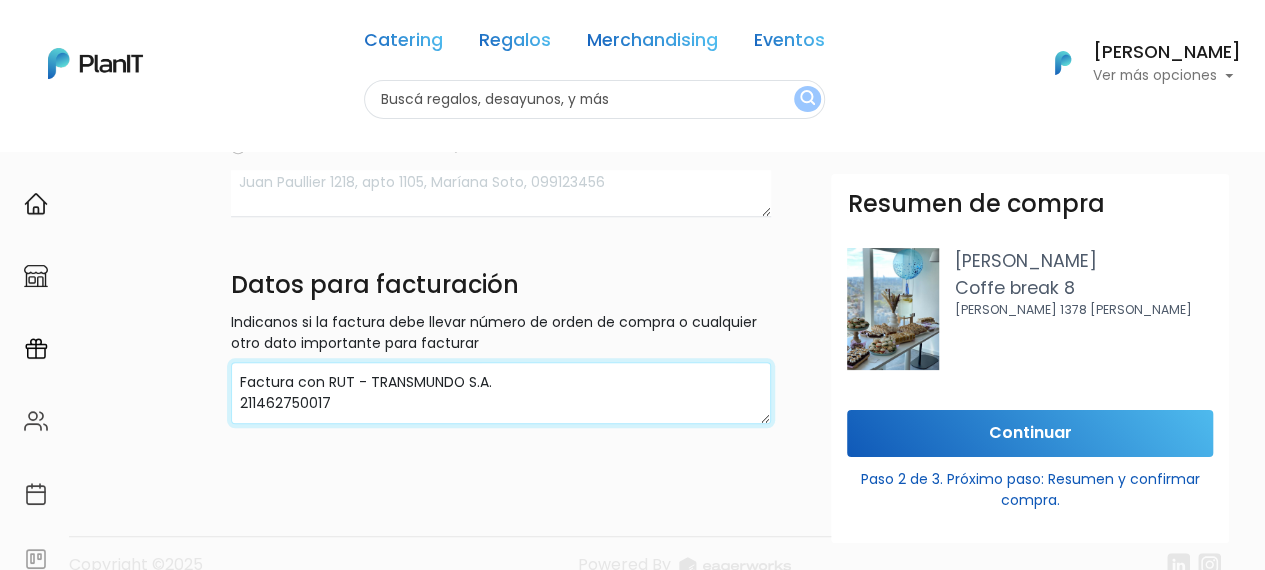 type on "Factura con RUT - TRANSMUNDO S.A.
211462750017" 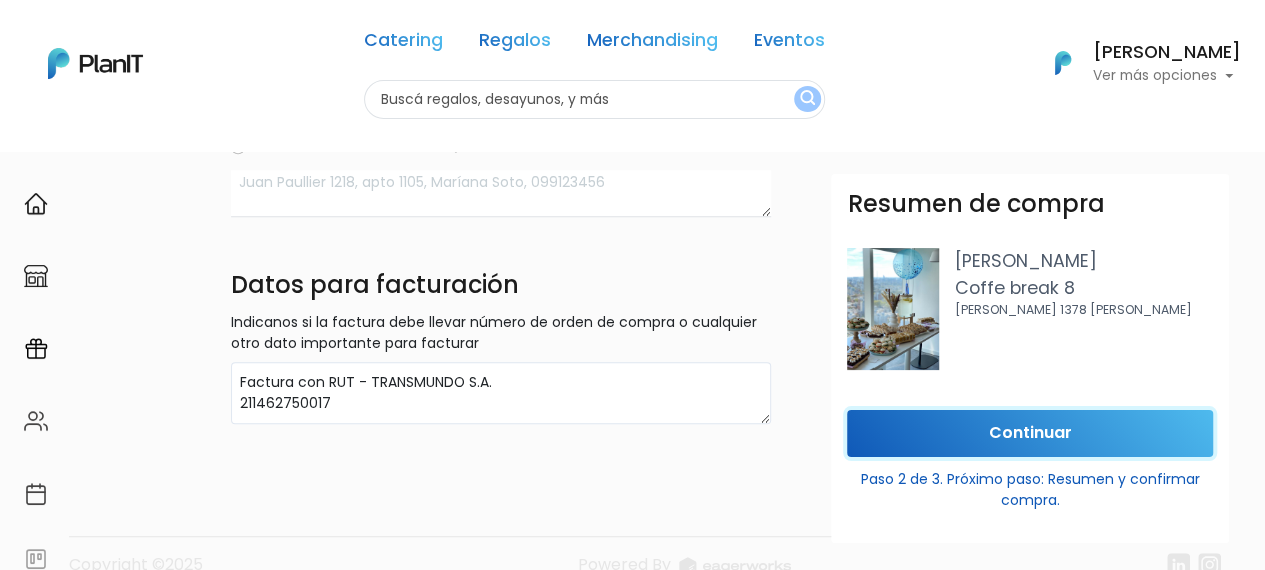 click on "Continuar" at bounding box center [1030, 433] 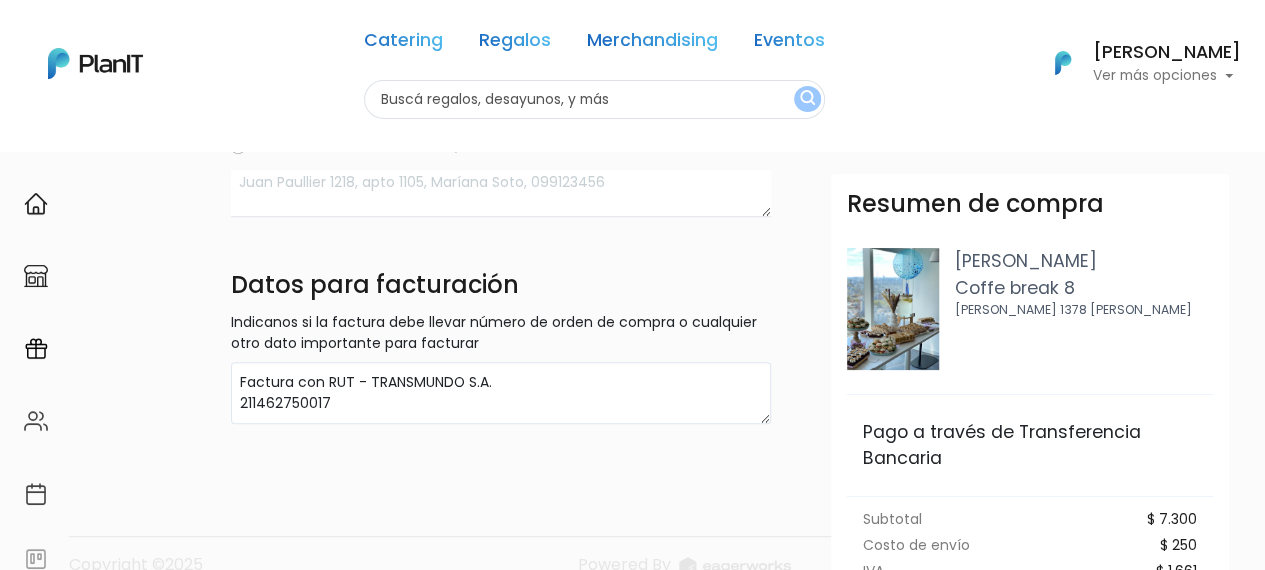 click on "Resumen de compra
Filipa
Coffe break 8
Tiburcio gomez 1378 esq rivera
Loading...
Pago a través de
Transferencia Bancaria
Subtotal
$ 7.300
Costo de envío
$ 250
Gift card
- 0
Gift card
- 0
IVA
$ 1.661
Total
$ 9.211
Total
$ 9.156
Puntos generados:
91
Nota:  Verás acreditados los puntos una vez que la orden esté en estado "confirmado y listo para pagar"." at bounding box center [1030, 560] 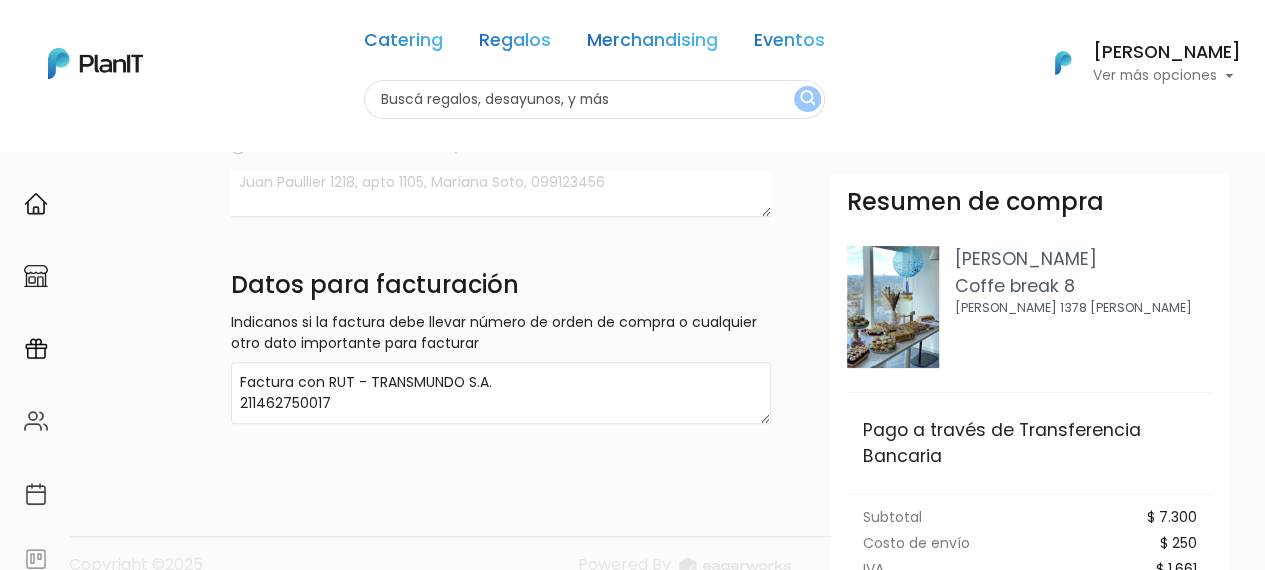 scroll, scrollTop: 0, scrollLeft: 0, axis: both 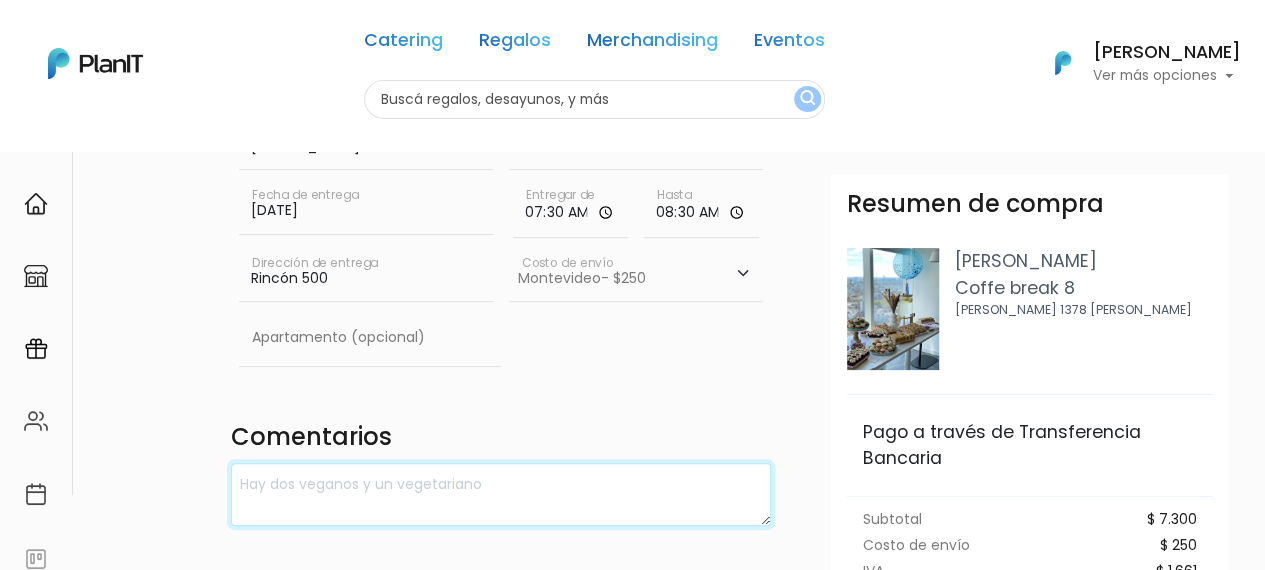 click at bounding box center [501, 494] 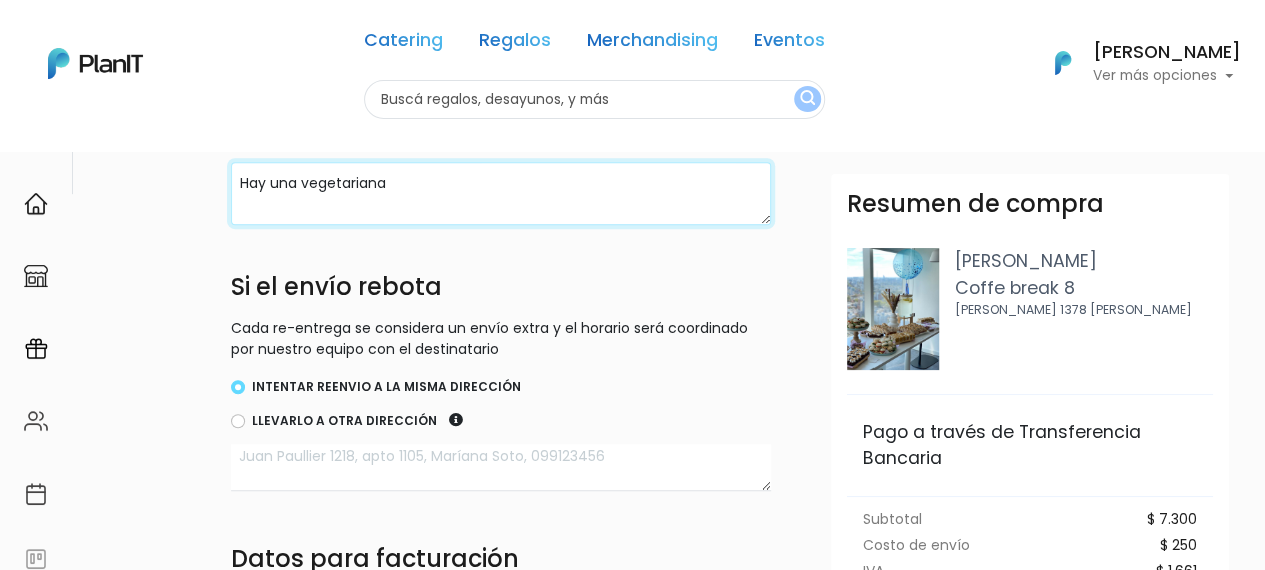 scroll, scrollTop: 544, scrollLeft: 0, axis: vertical 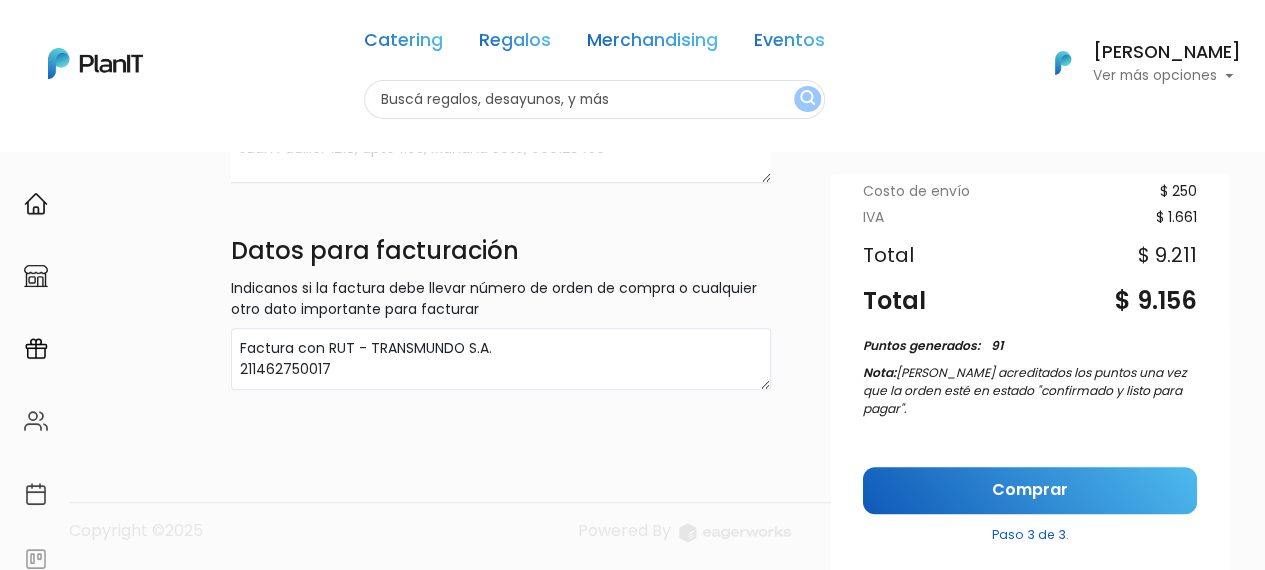 type on "Hay una vegetariana" 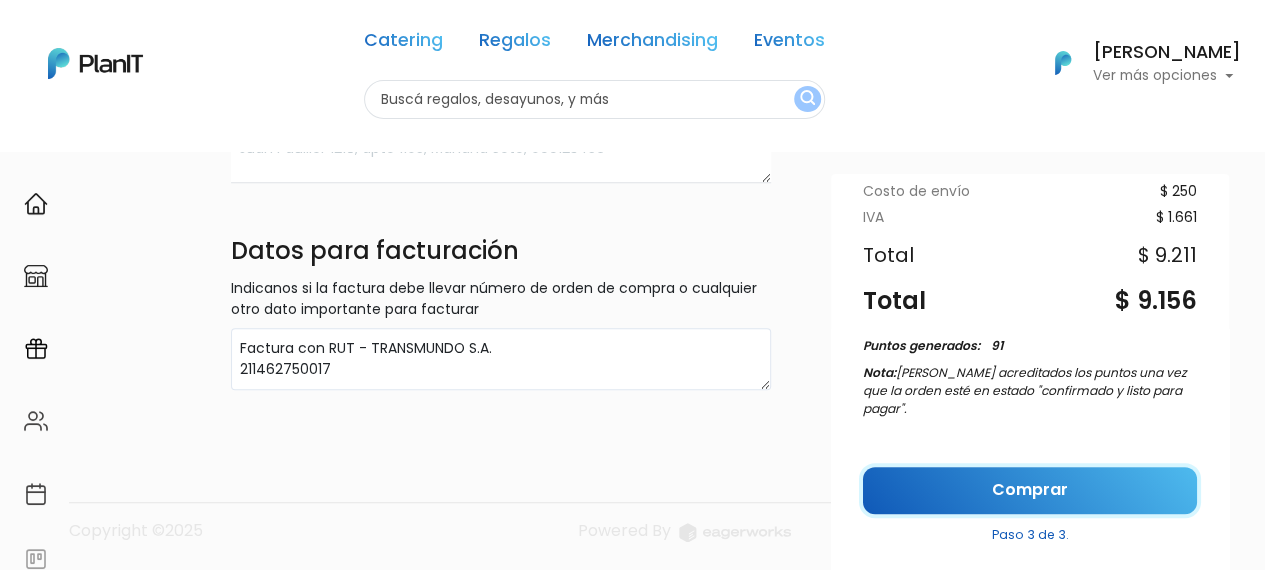 scroll, scrollTop: 0, scrollLeft: 0, axis: both 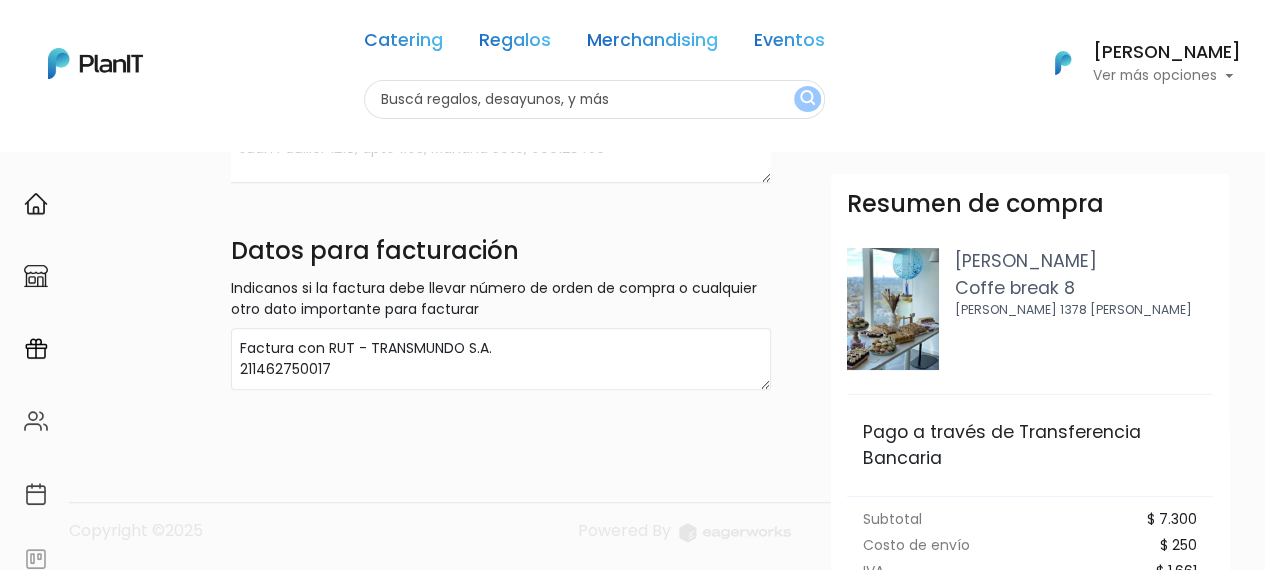 click on "Comprar" at bounding box center [1030, 844] 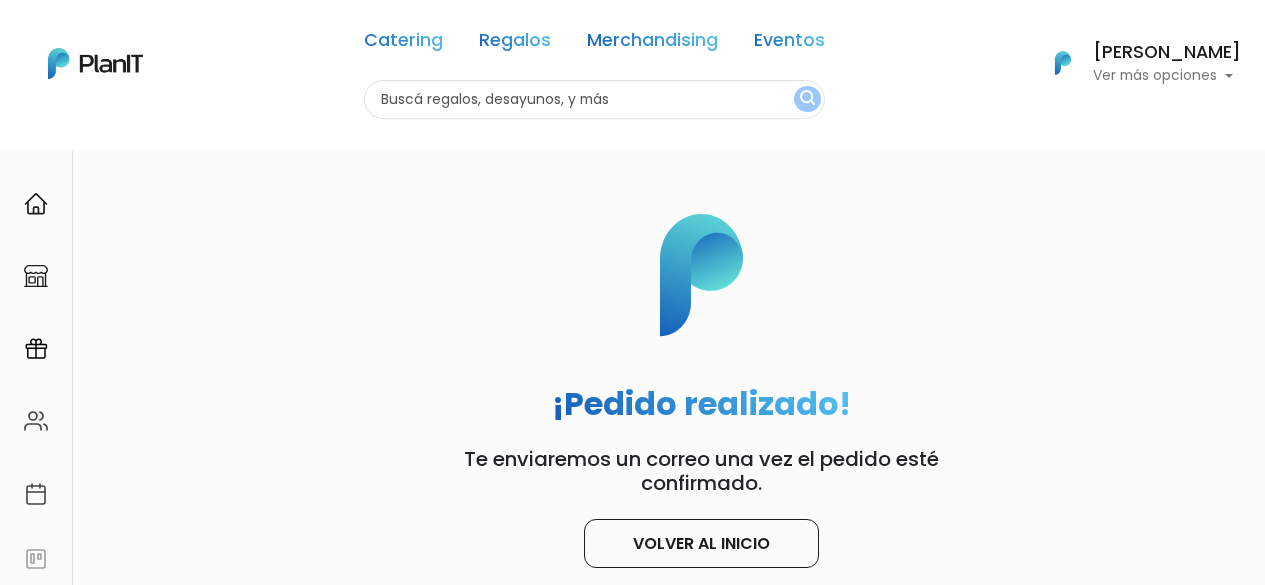 scroll, scrollTop: 0, scrollLeft: 0, axis: both 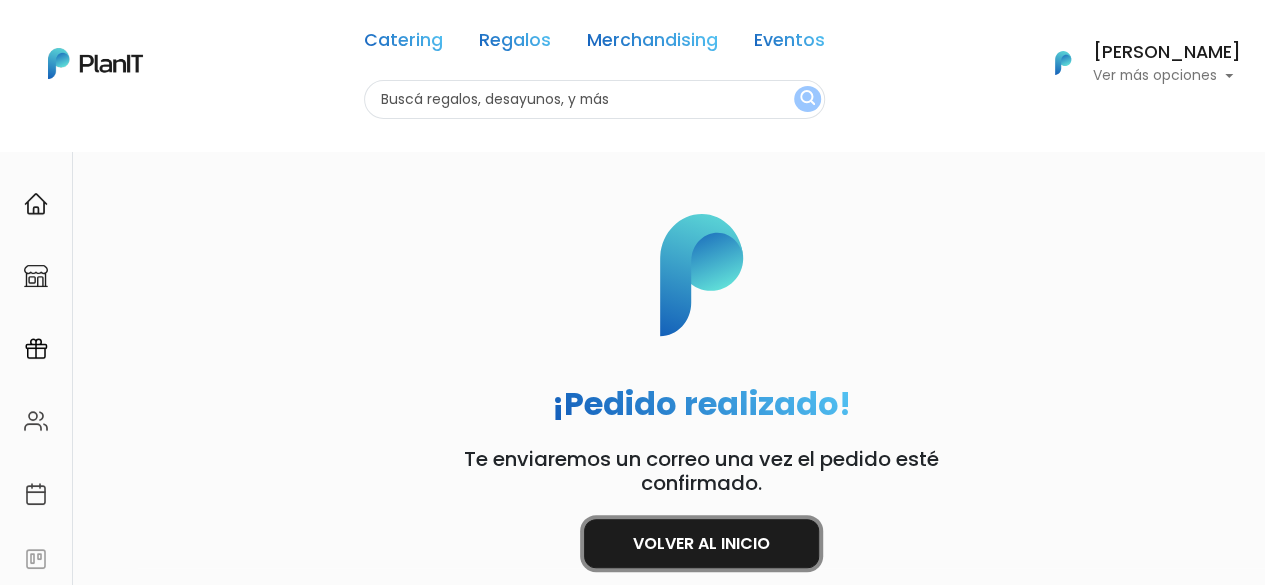 click on "Volver al inicio" at bounding box center (701, 543) 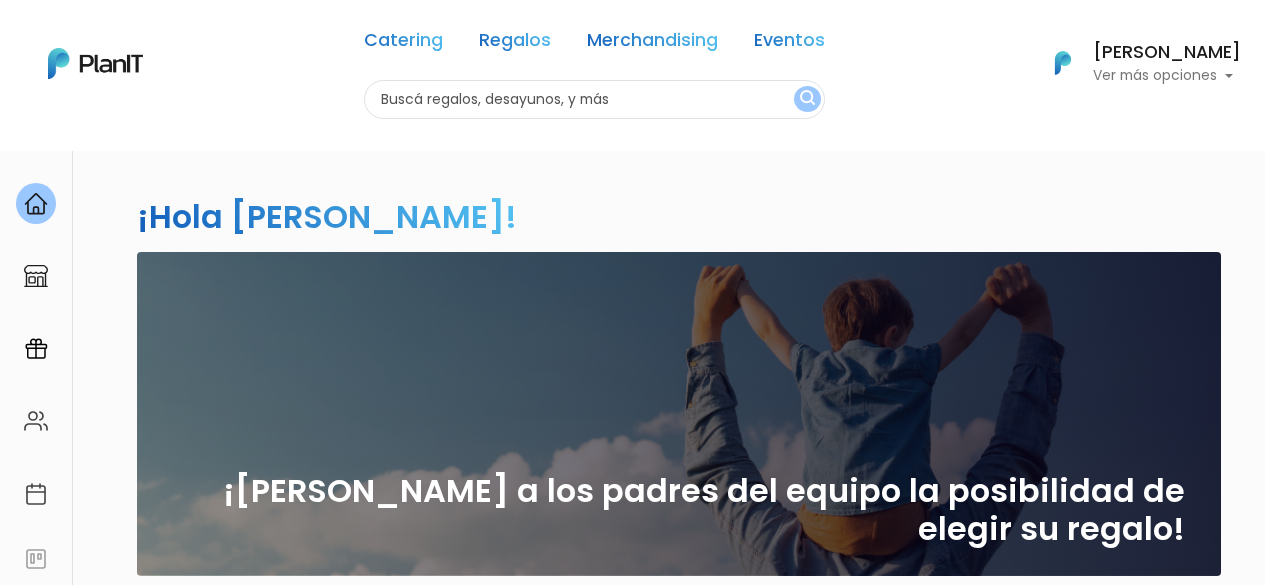 scroll, scrollTop: 0, scrollLeft: 0, axis: both 